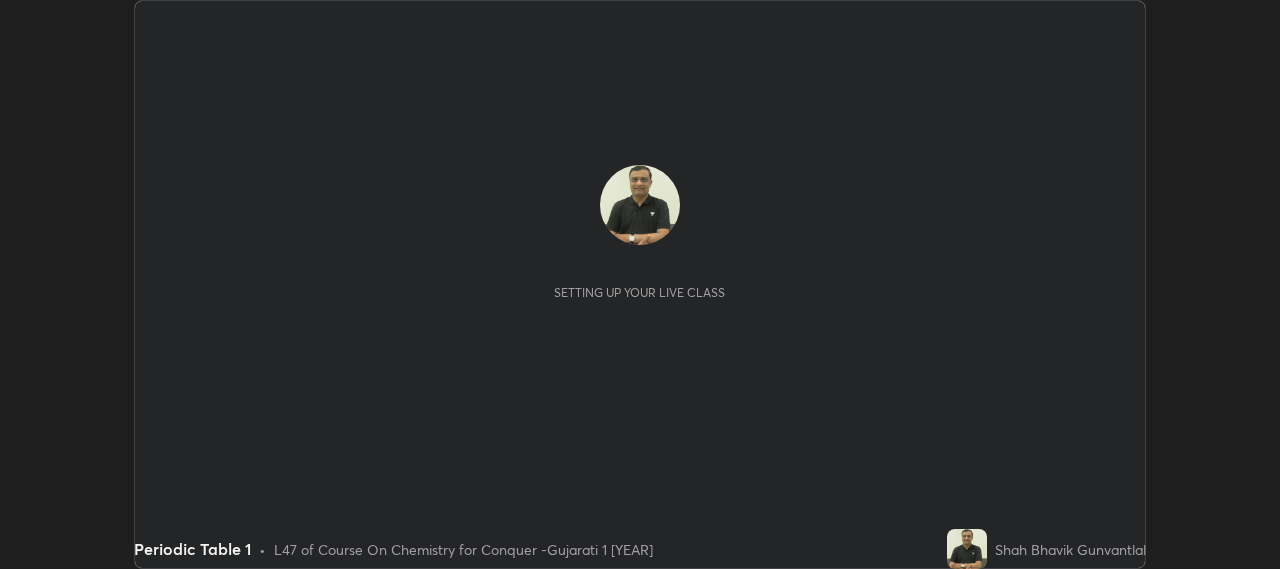 scroll, scrollTop: 0, scrollLeft: 0, axis: both 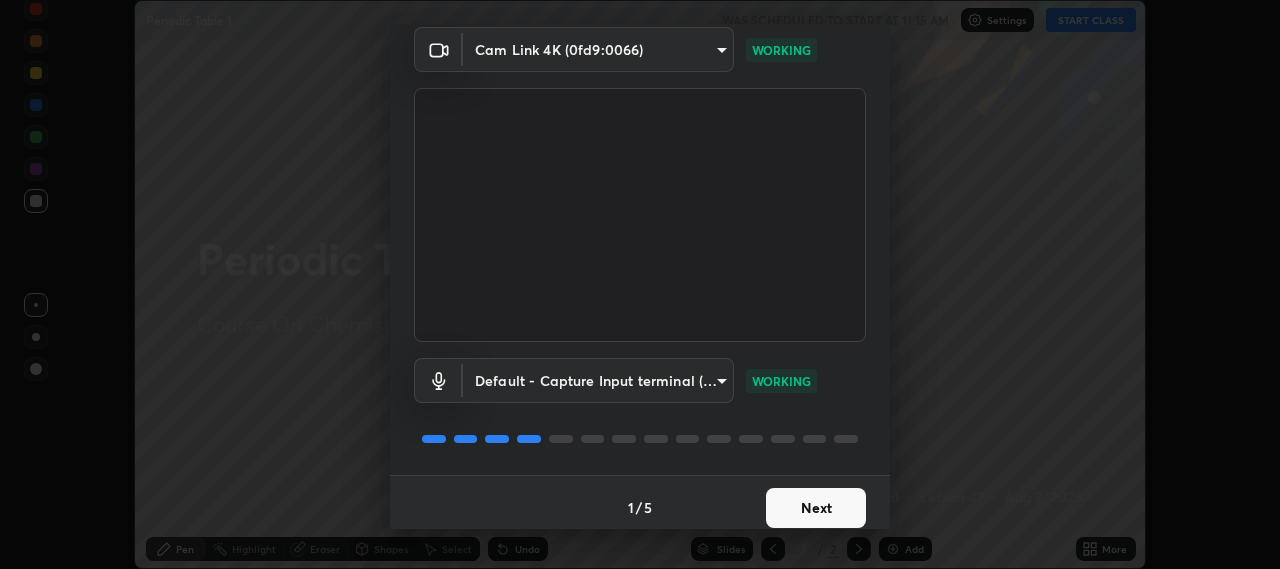 click on "1 / 5 Next" at bounding box center [640, 507] 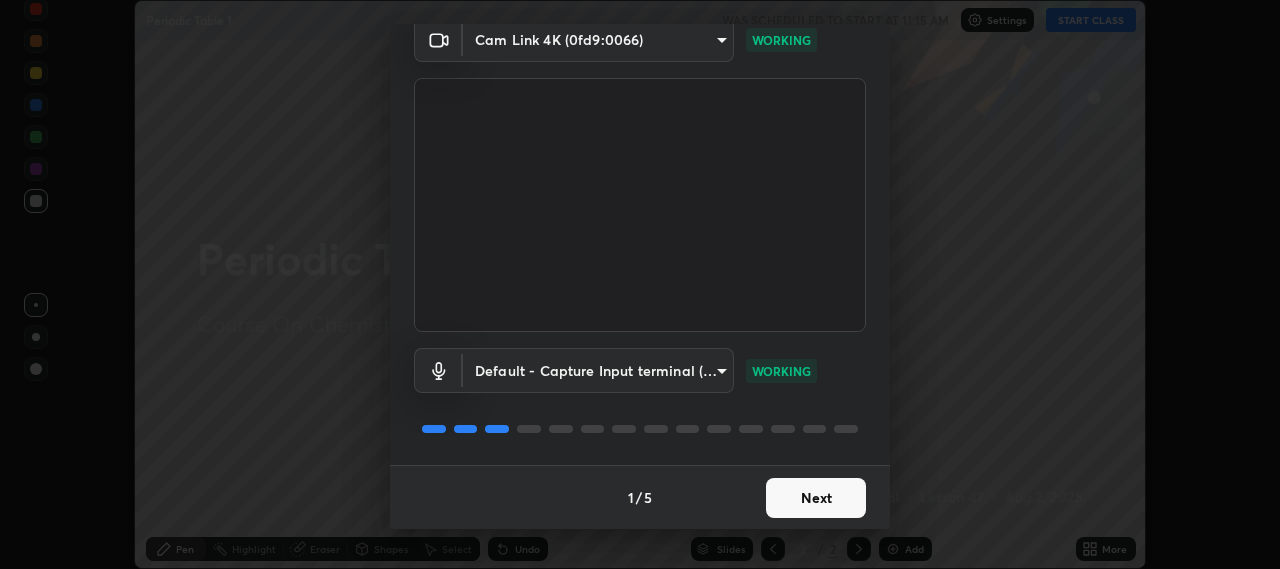 click on "Next" at bounding box center [816, 498] 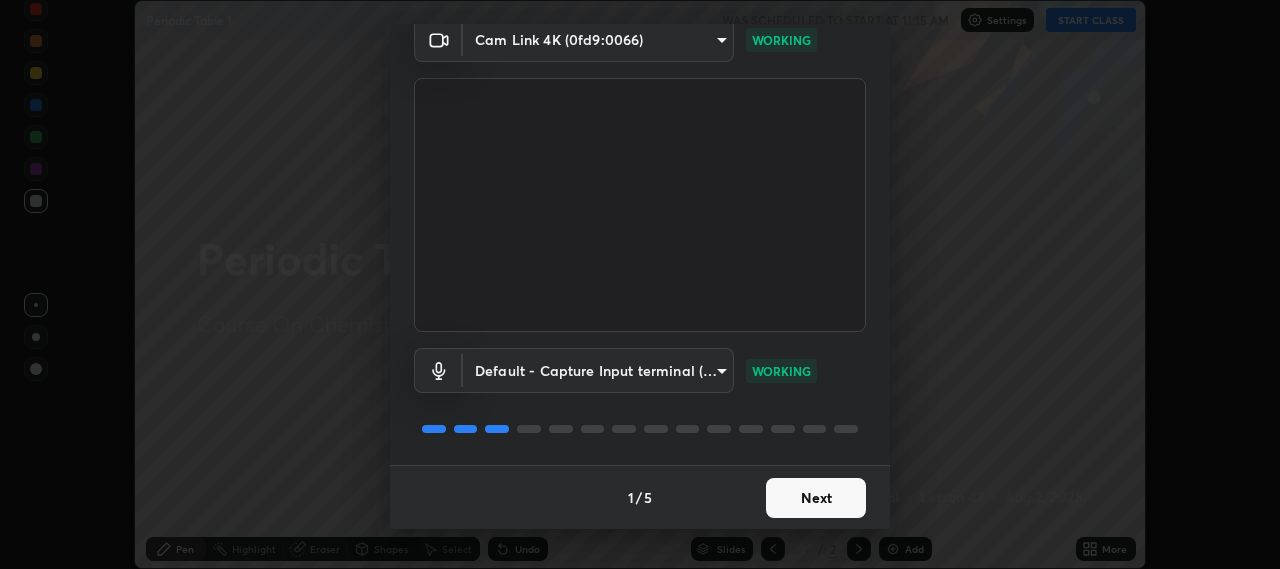 scroll, scrollTop: 0, scrollLeft: 0, axis: both 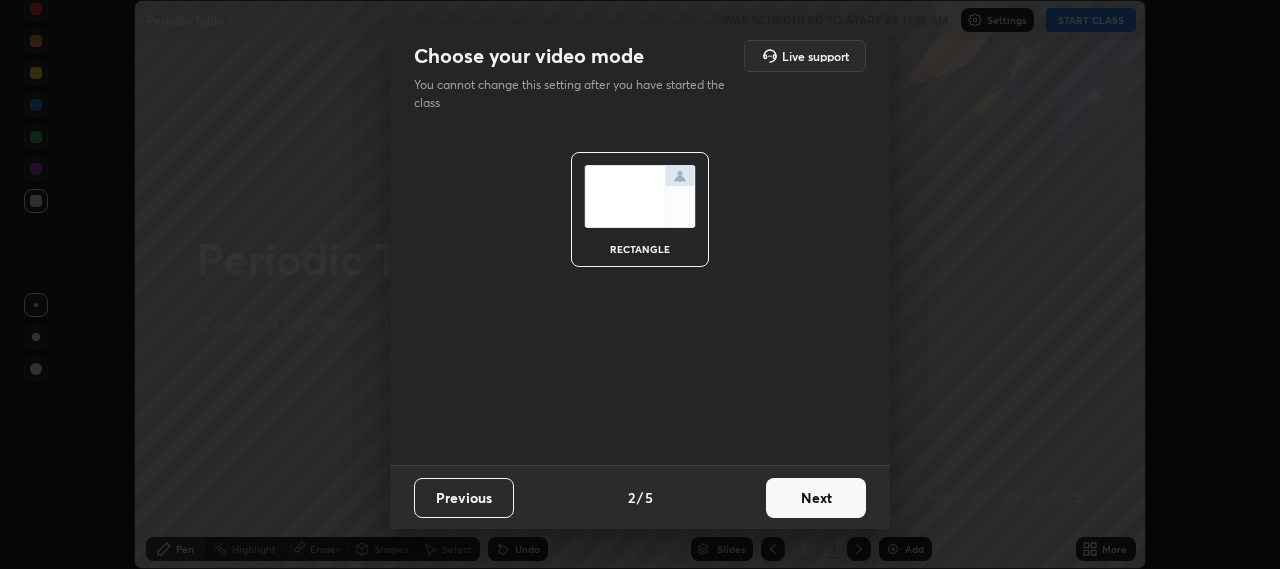 click on "Next" at bounding box center (816, 498) 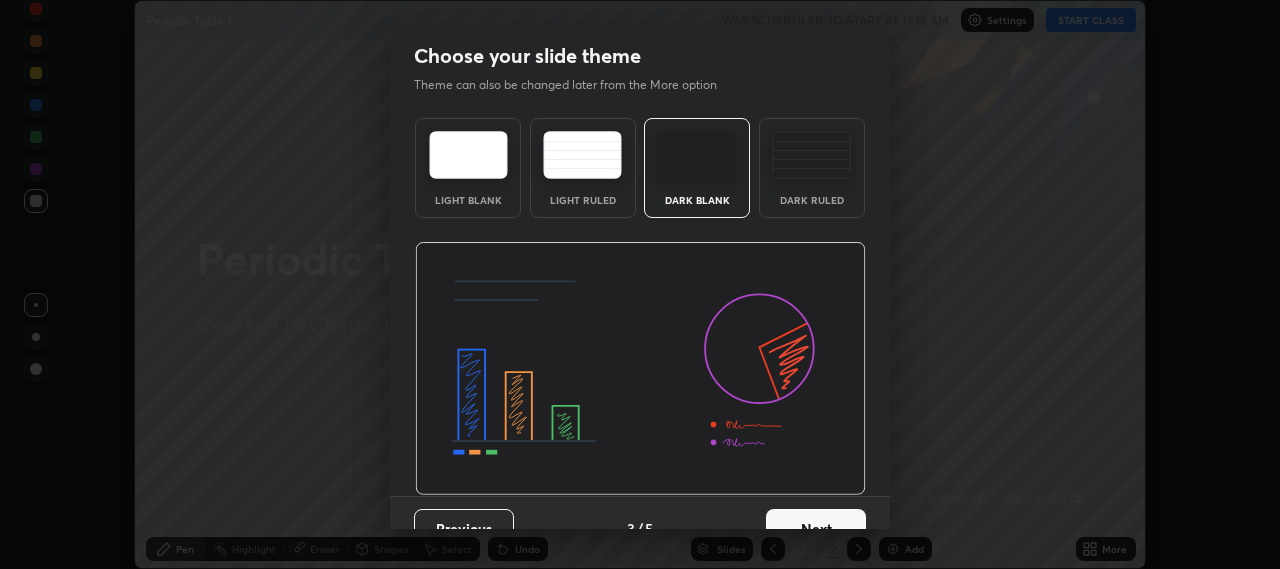click on "Next" at bounding box center [816, 529] 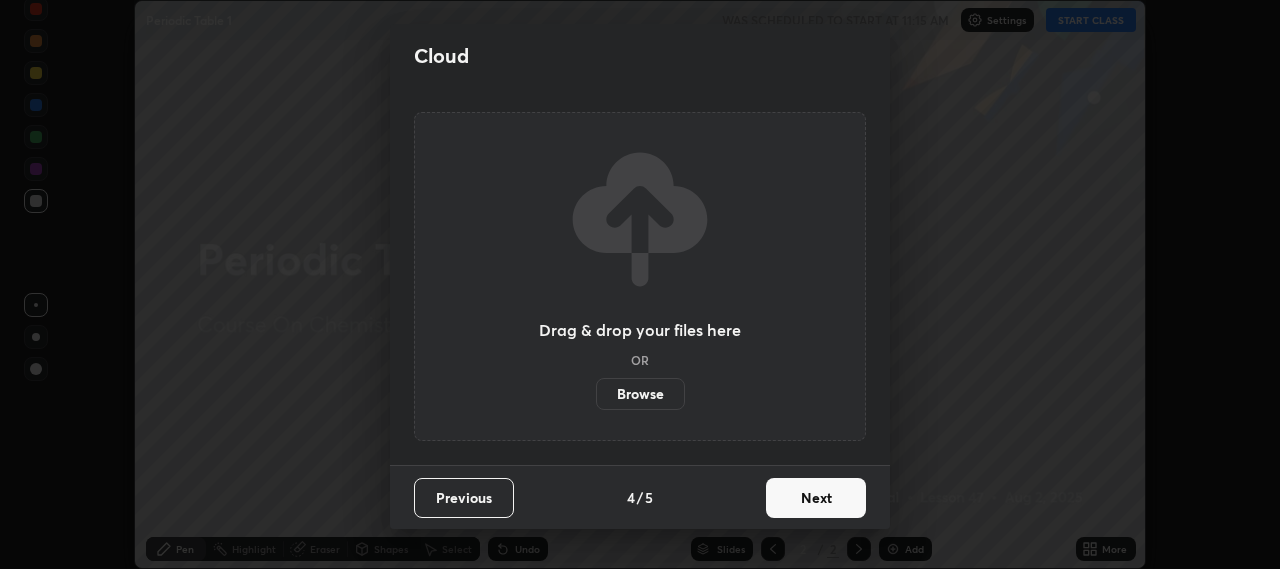 click on "Next" at bounding box center (816, 498) 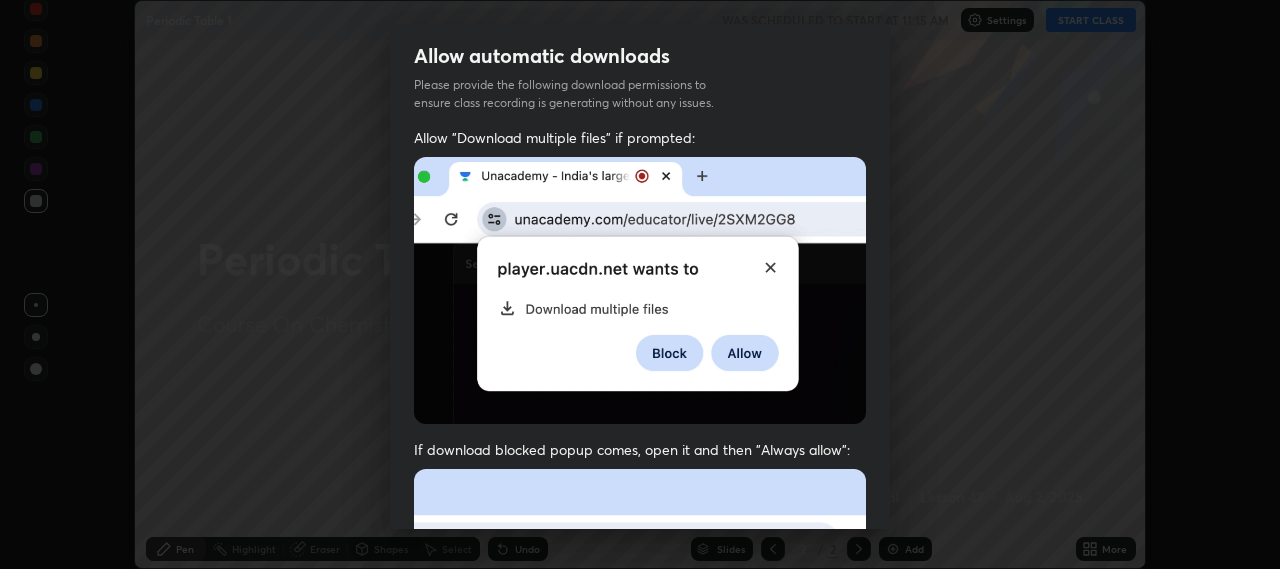 click on "Allow "Download multiple files" if prompted: If download blocked popup comes, open it and then "Always allow": I agree that if I don't provide required permissions, class recording will not be generated" at bounding box center [640, 549] 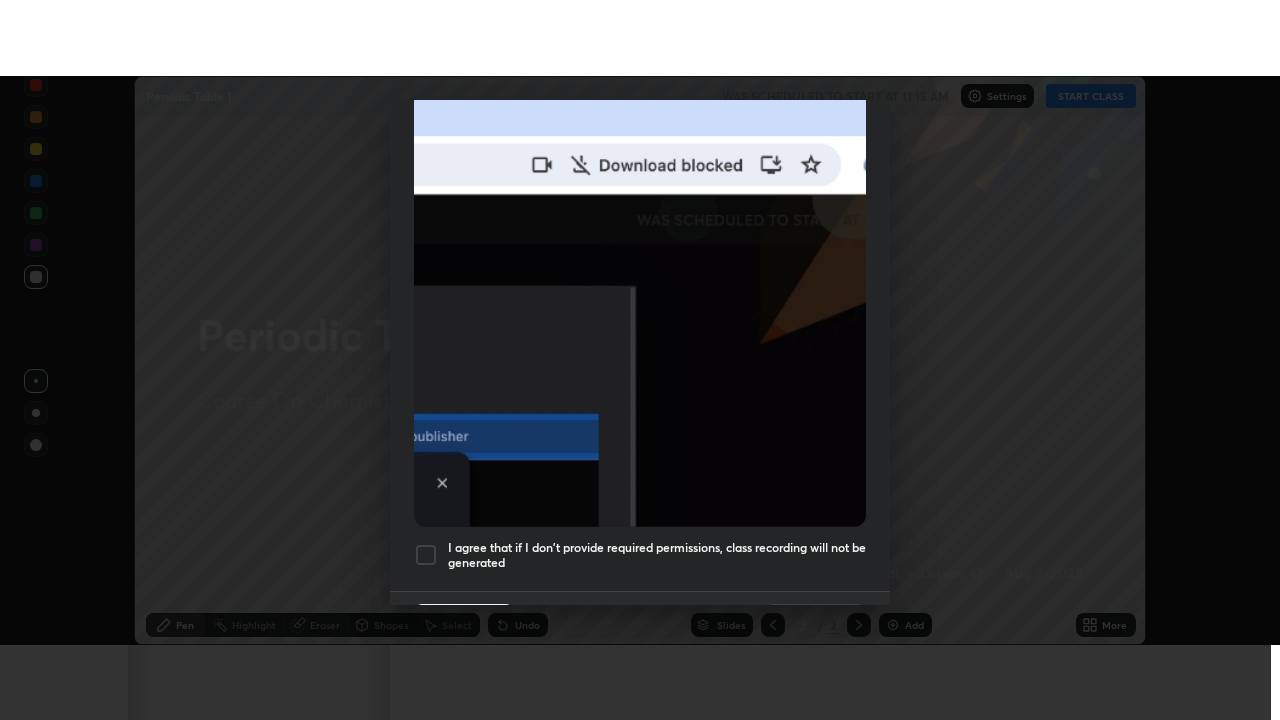 scroll, scrollTop: 495, scrollLeft: 0, axis: vertical 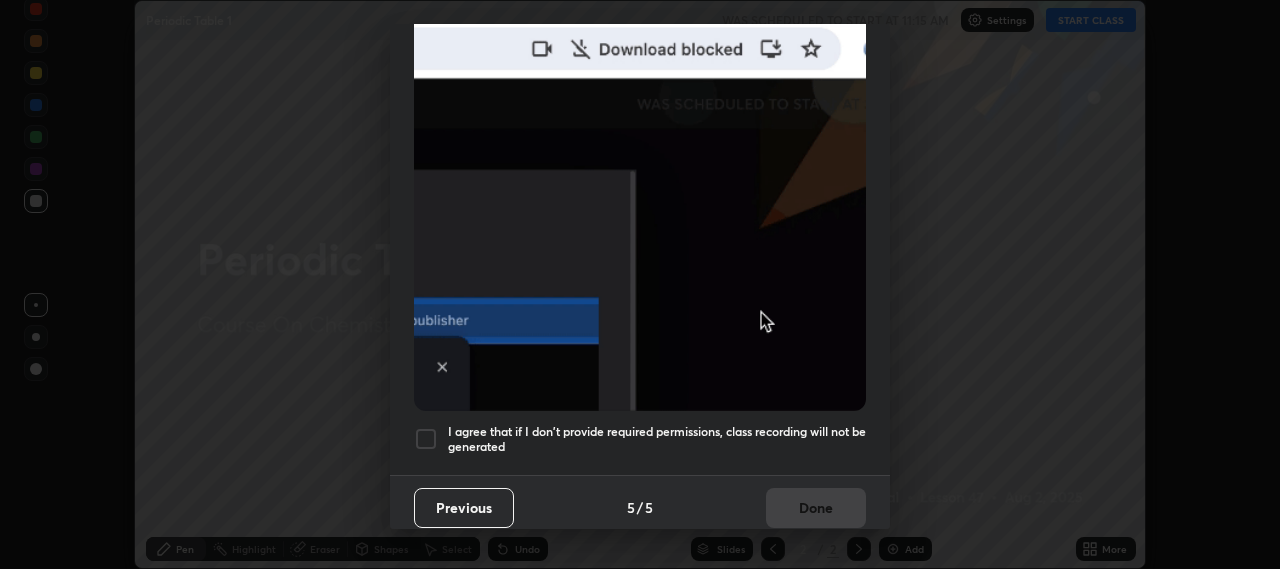 click at bounding box center (426, 439) 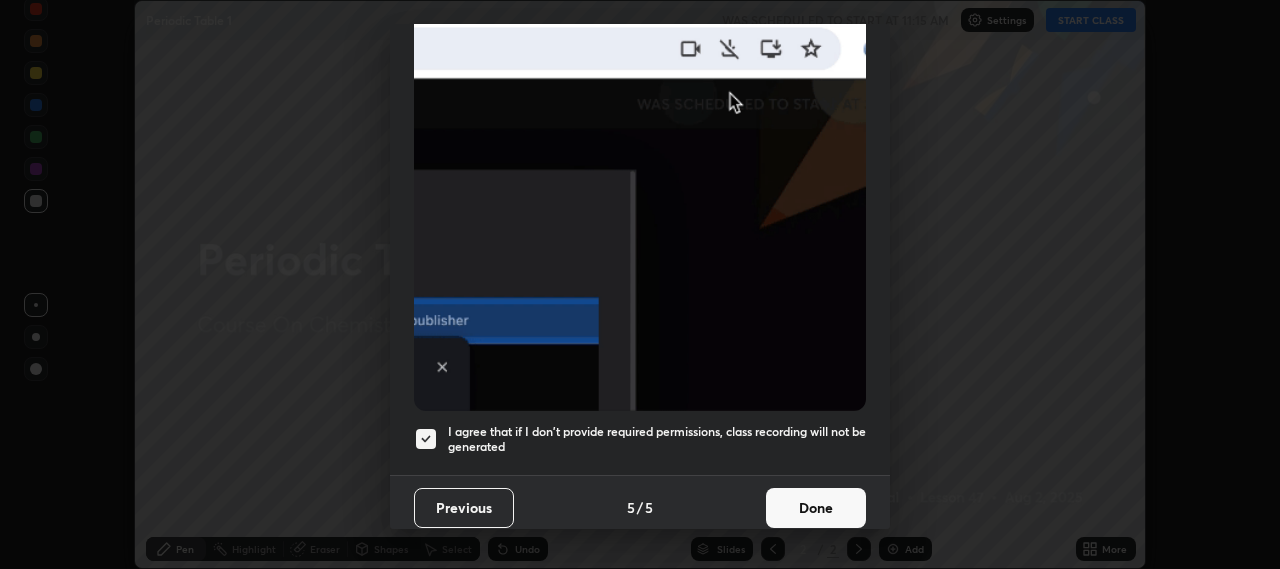 click on "Done" at bounding box center [816, 508] 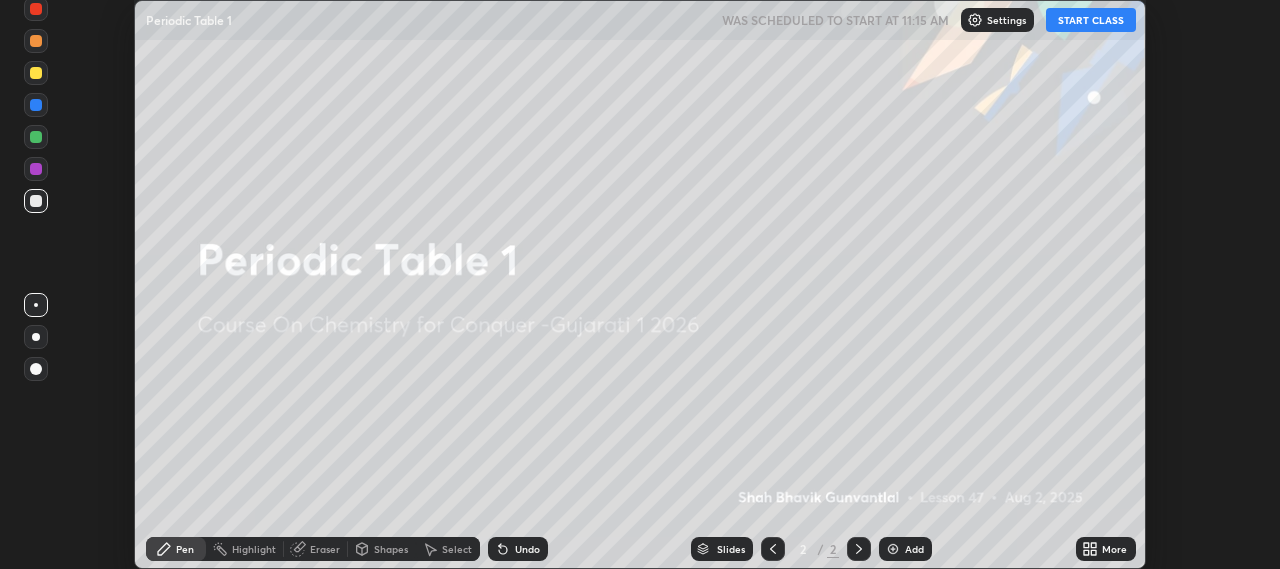 click on "Add" at bounding box center (914, 549) 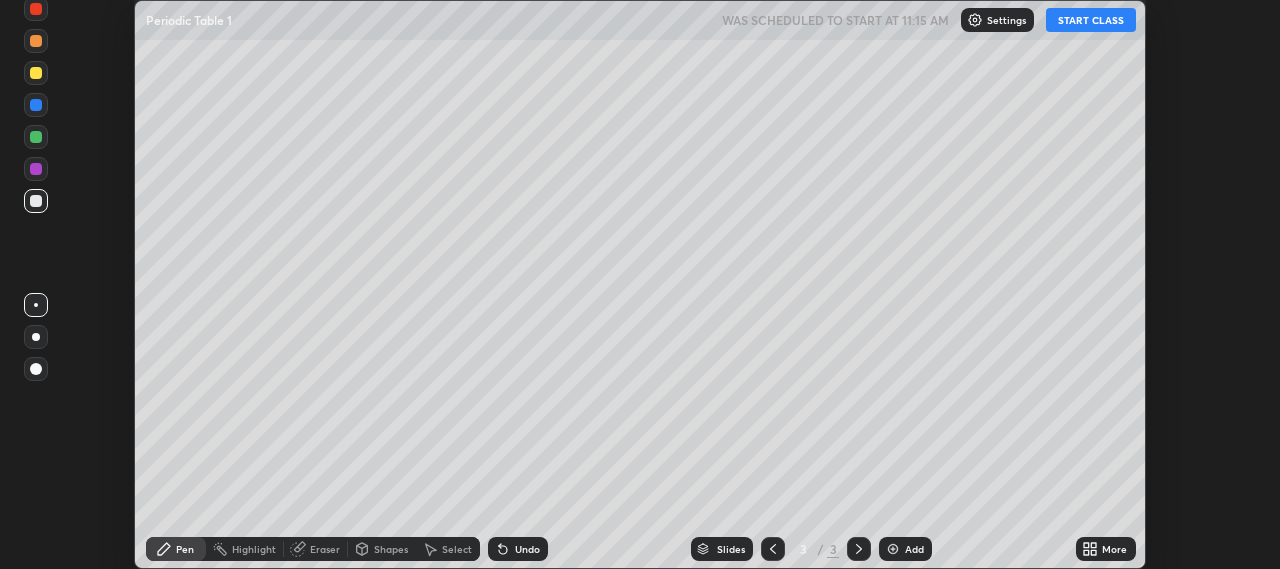 click on "Add" at bounding box center (905, 549) 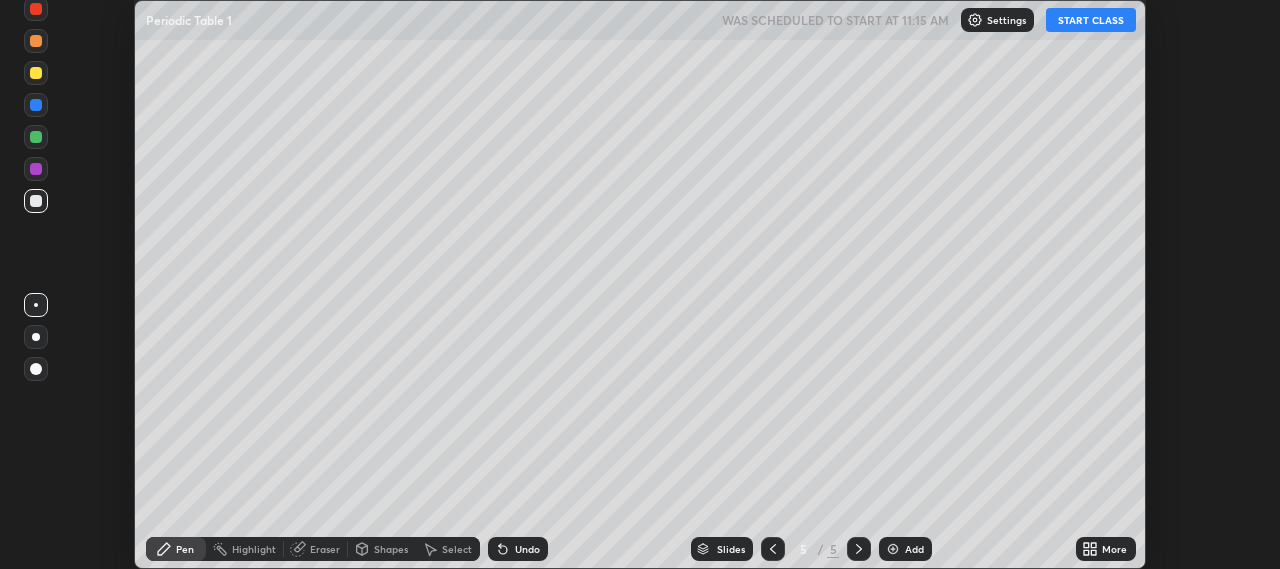 click at bounding box center (893, 549) 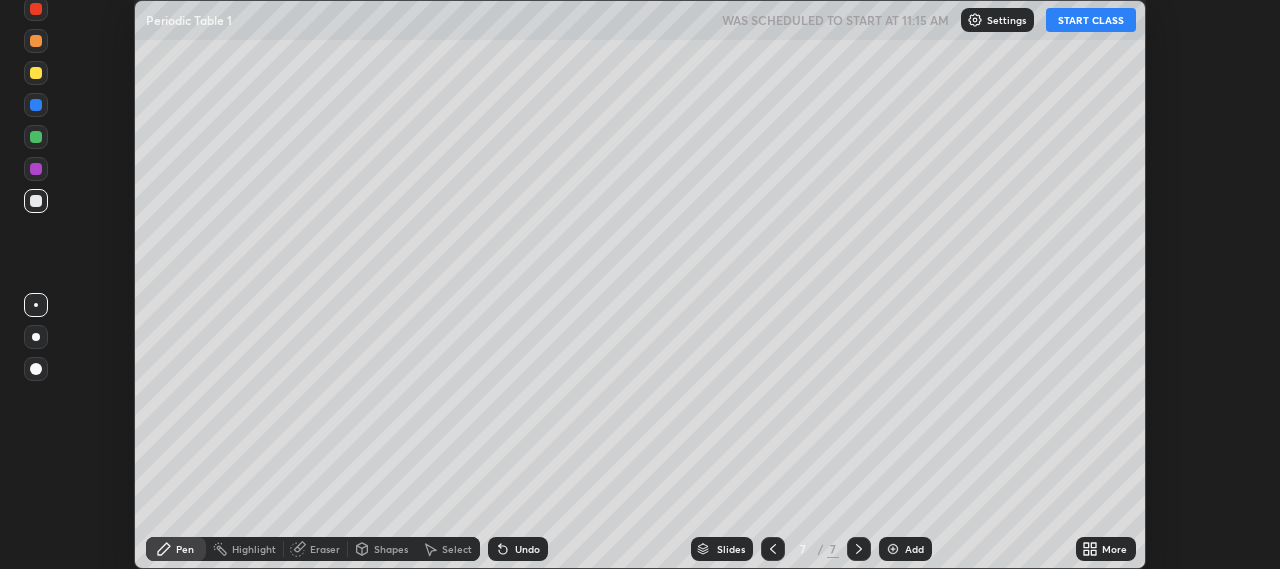 click on "Add" at bounding box center [905, 549] 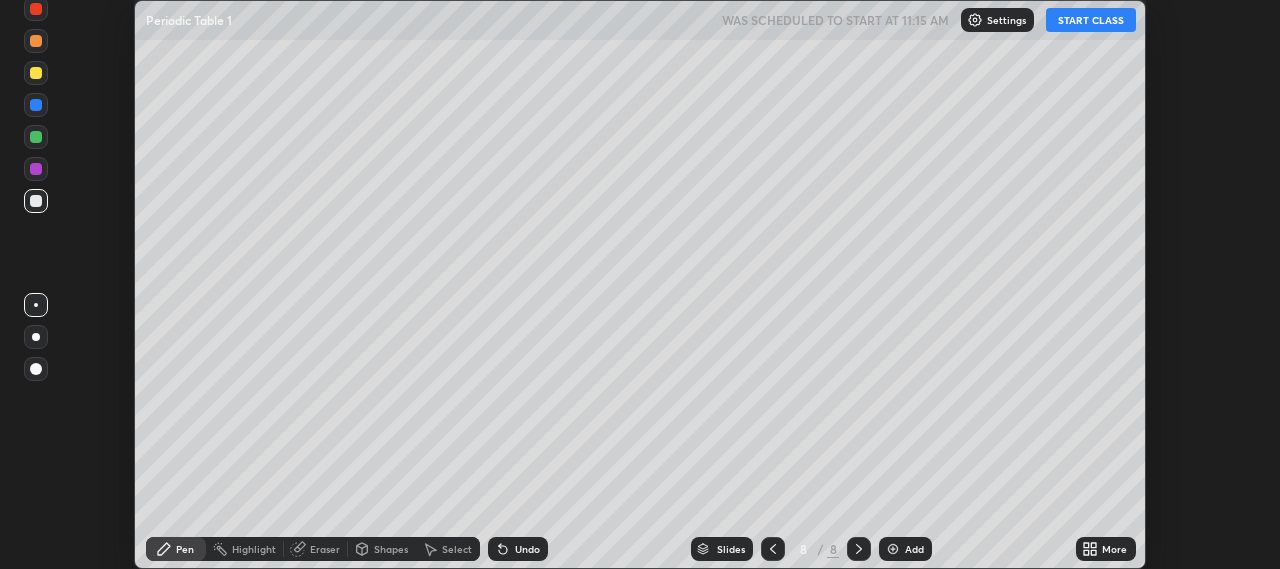 click at bounding box center (893, 549) 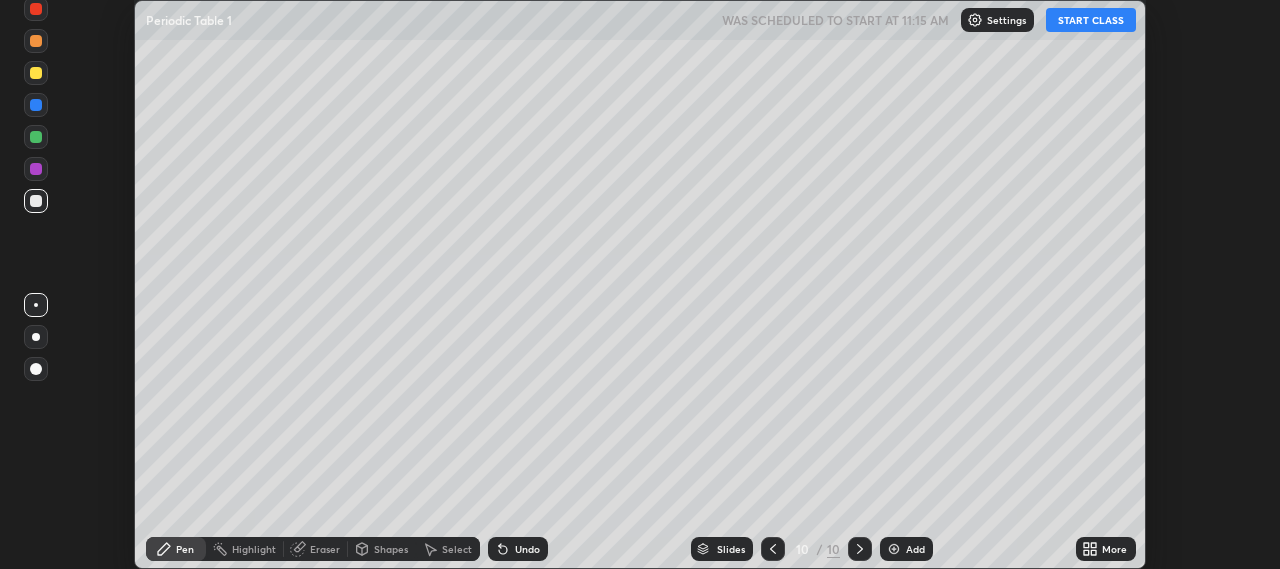 click at bounding box center (894, 549) 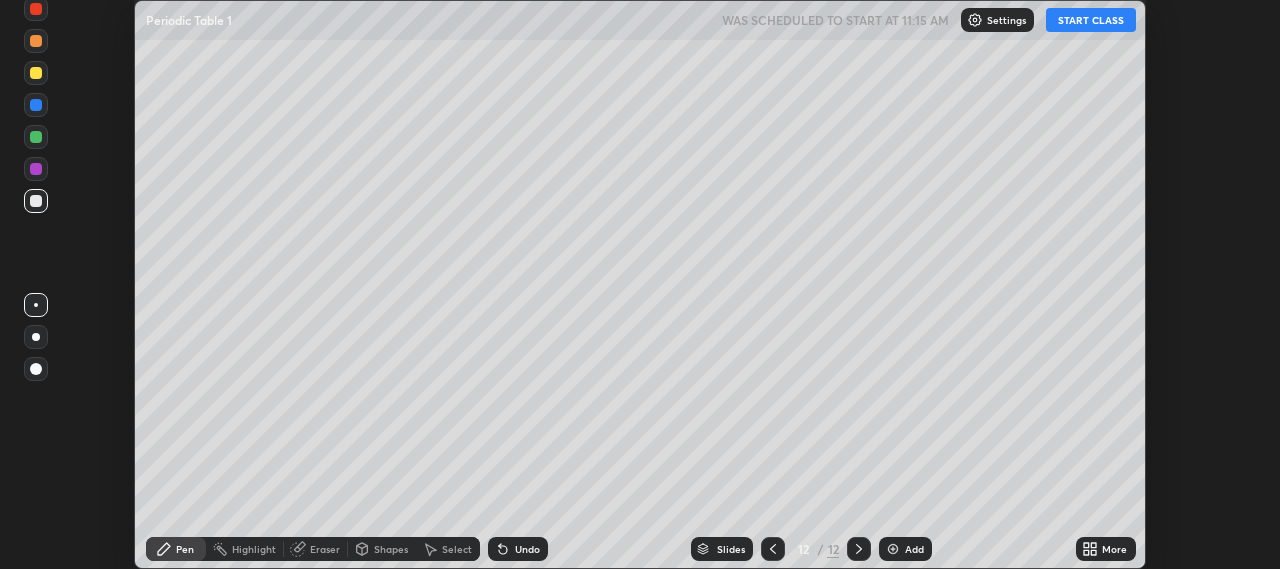 click at bounding box center (773, 549) 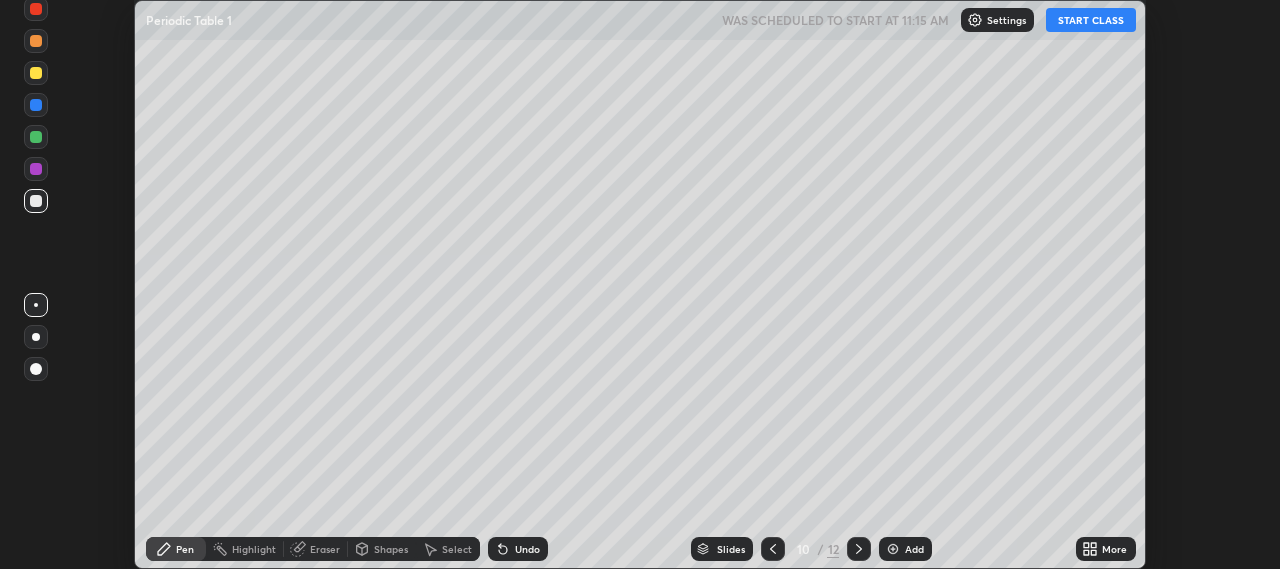 click 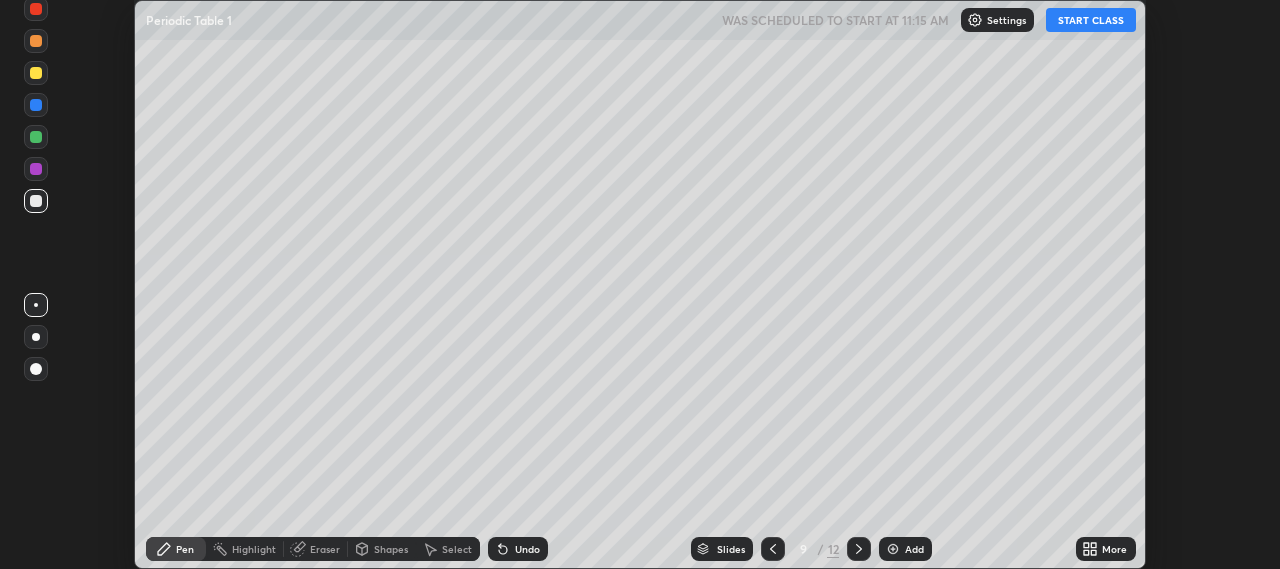 click 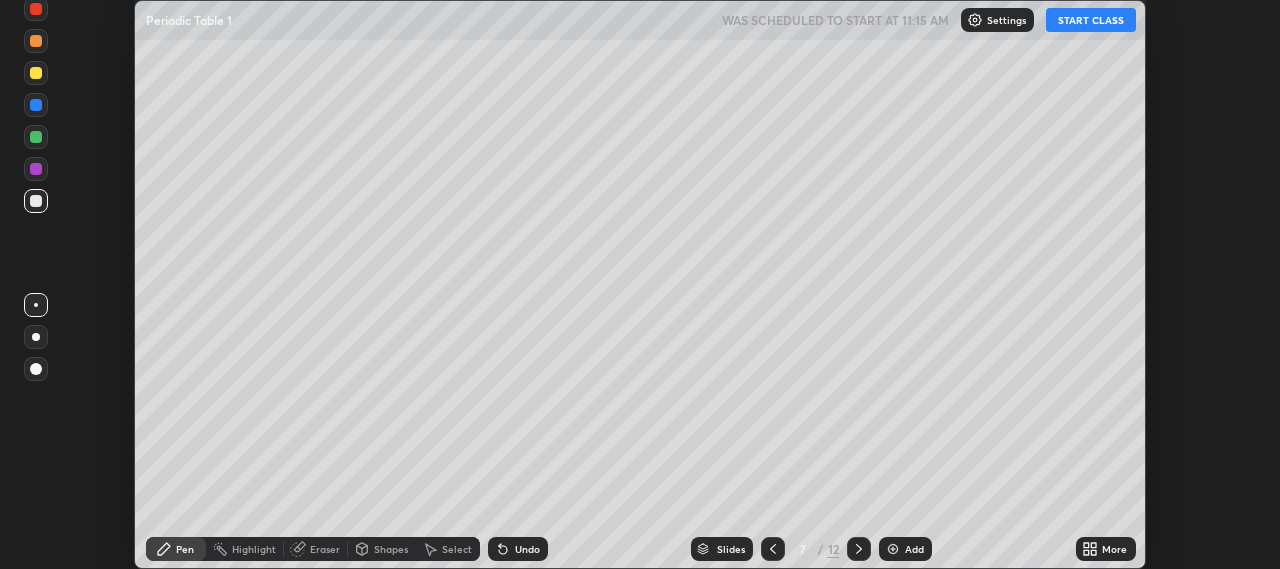 click 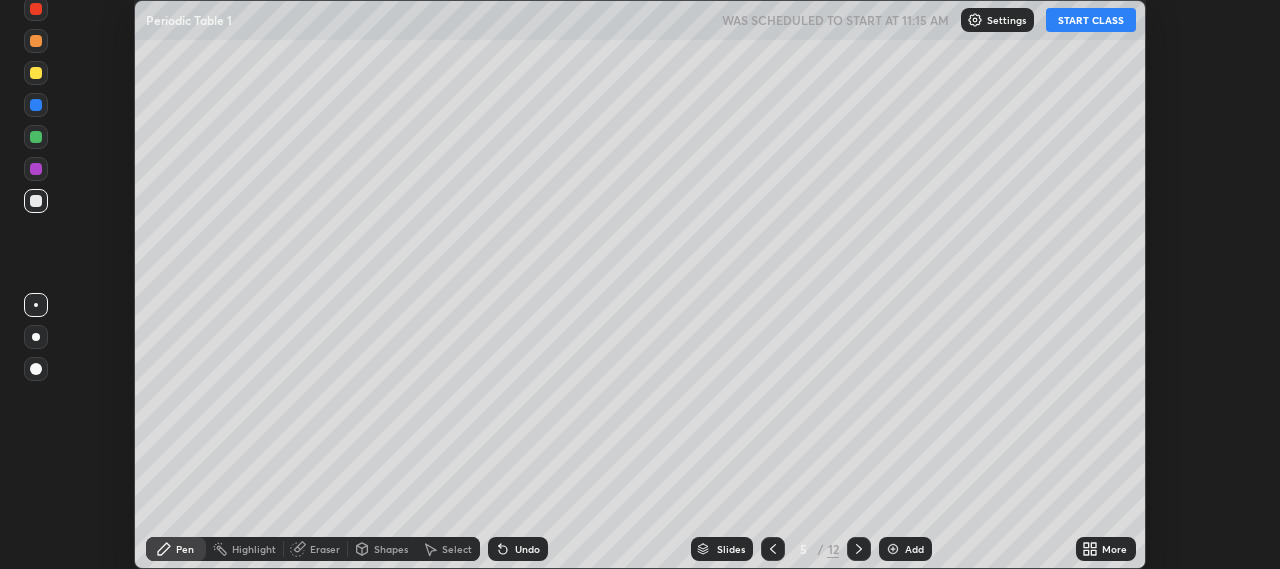 click 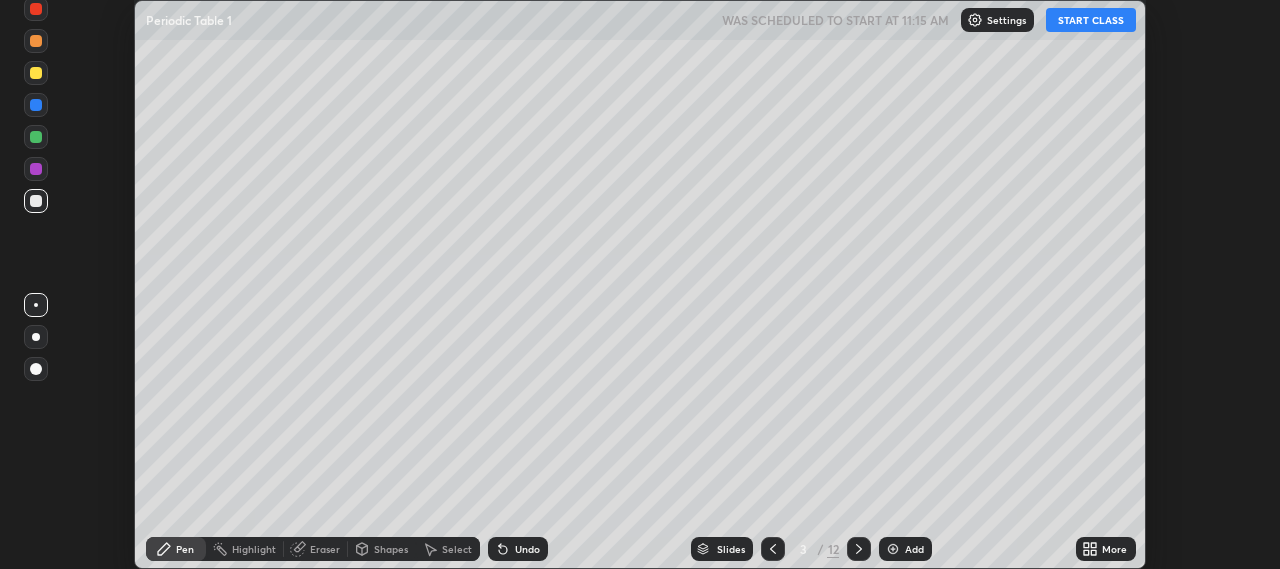 click 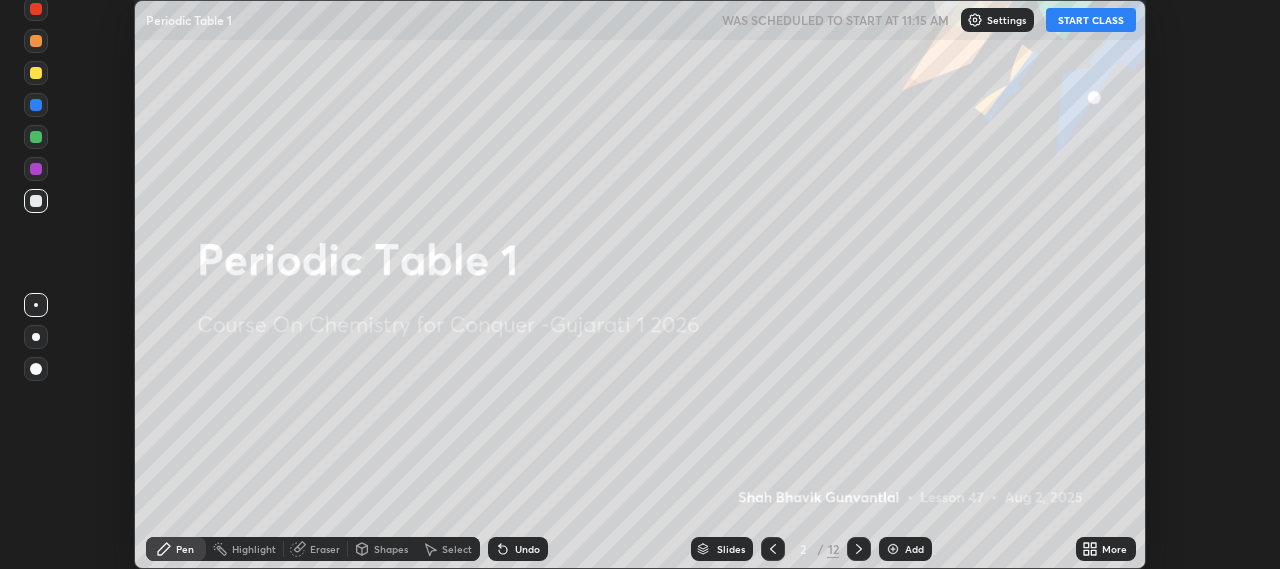 click 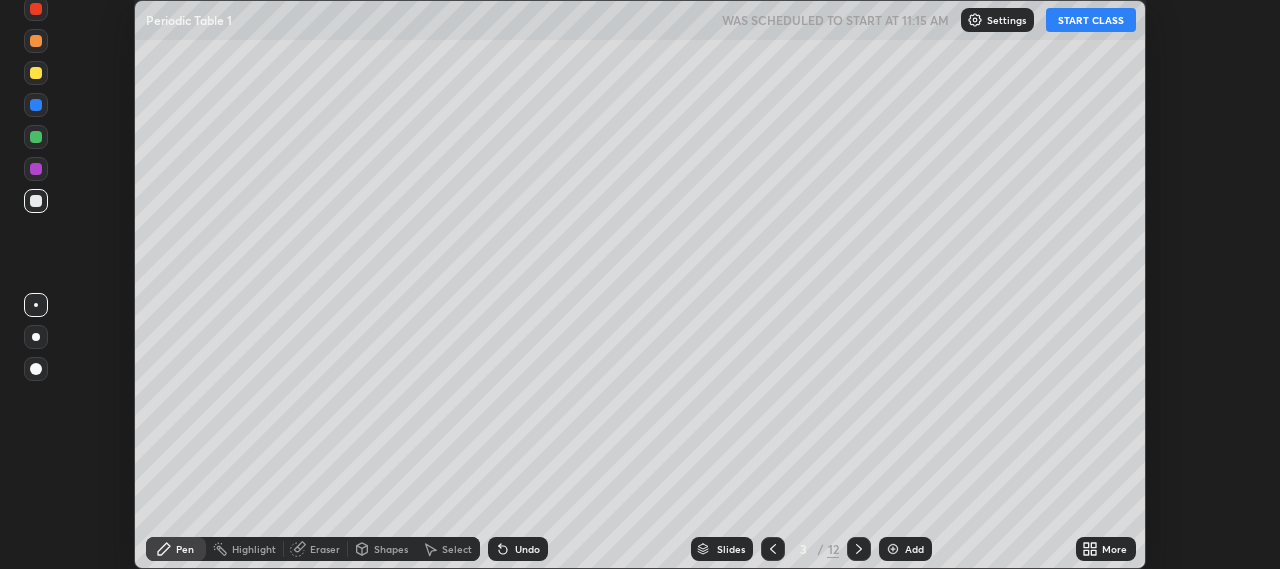 click 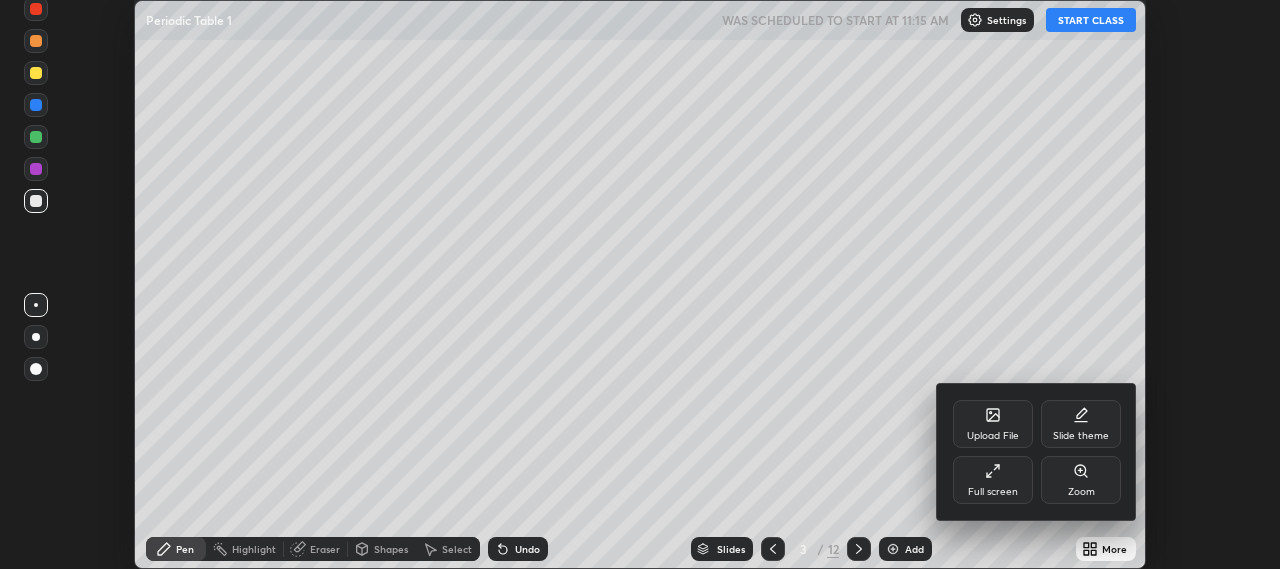 click on "Full screen" at bounding box center (993, 480) 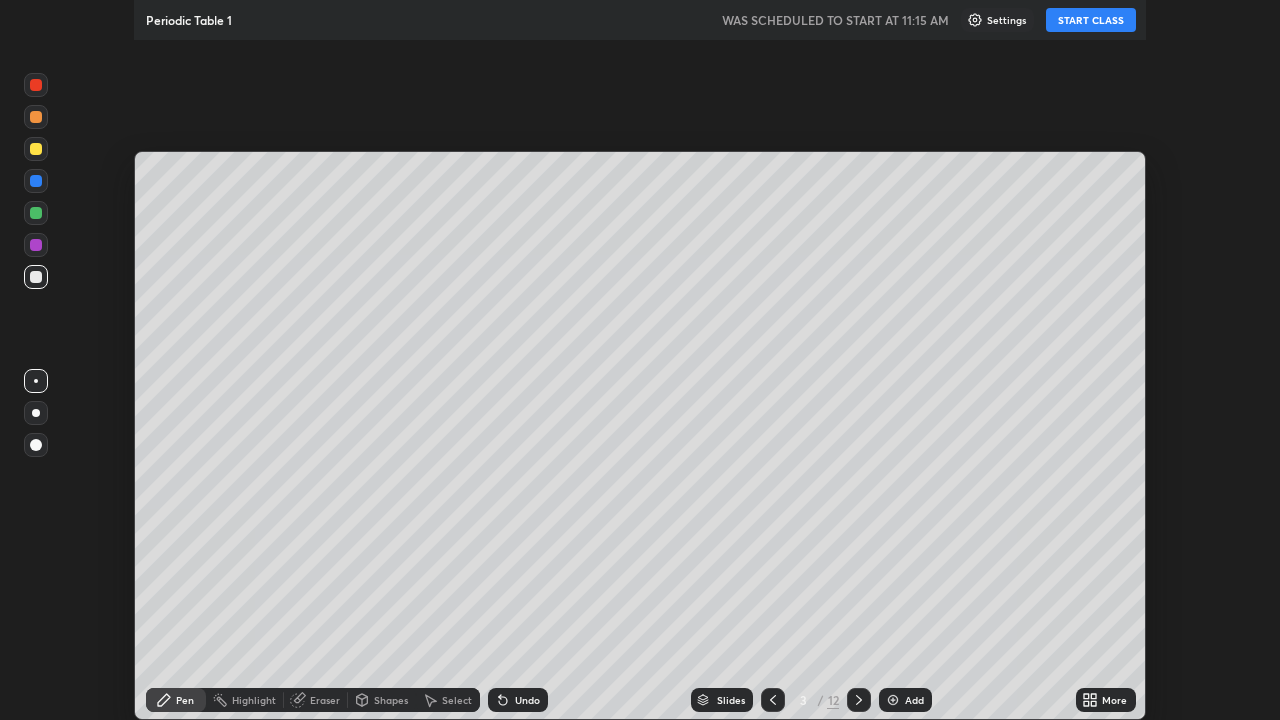 scroll, scrollTop: 99280, scrollLeft: 98720, axis: both 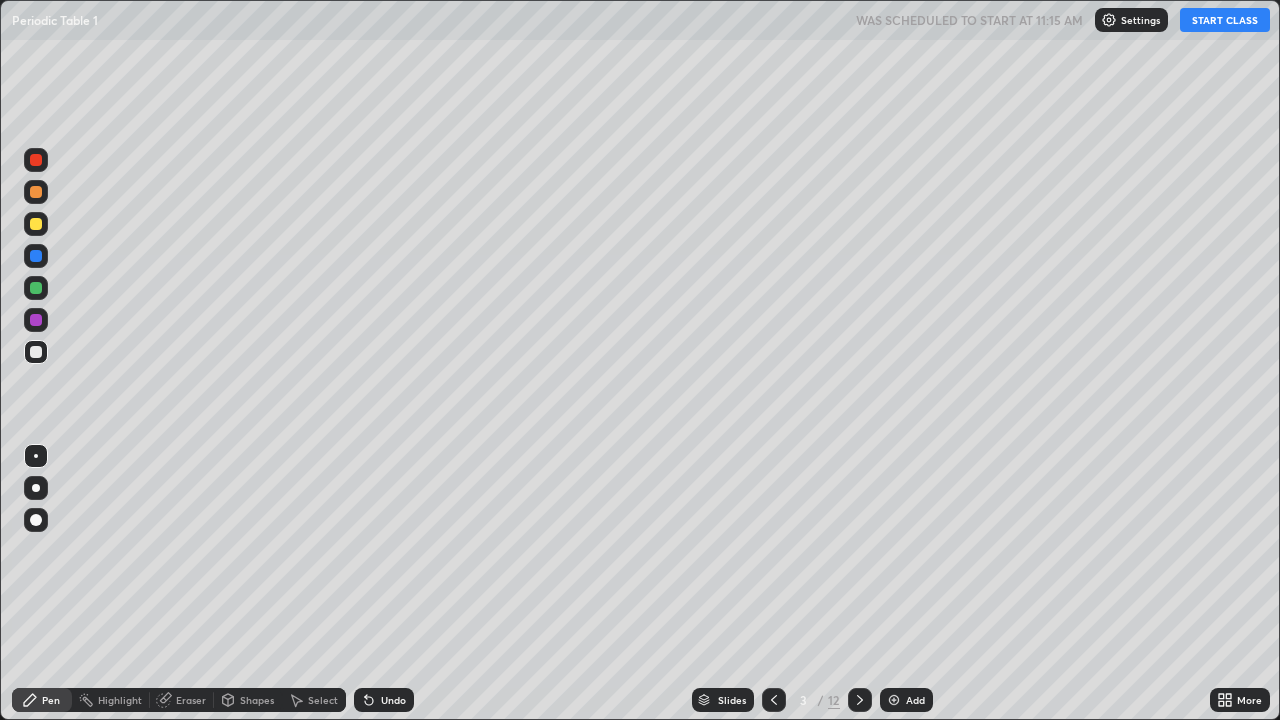 click on "START CLASS" at bounding box center [1225, 20] 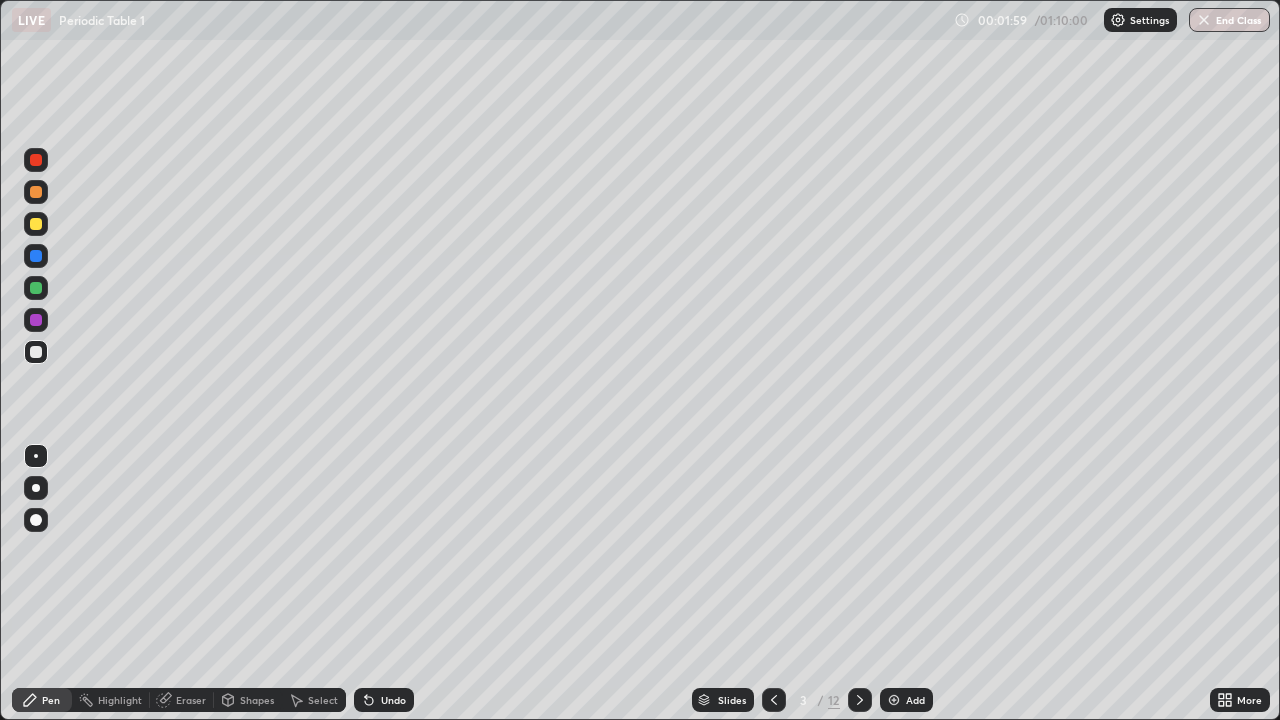 click at bounding box center (36, 256) 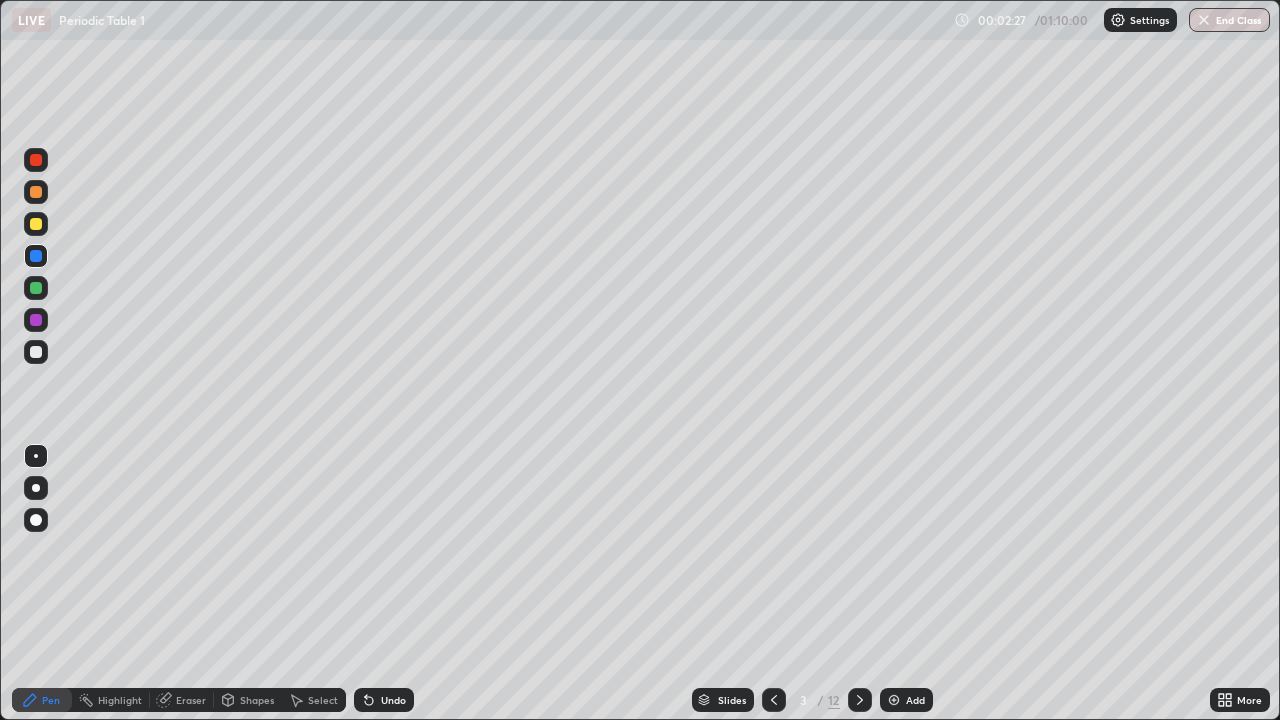 click on "Shapes" at bounding box center [257, 700] 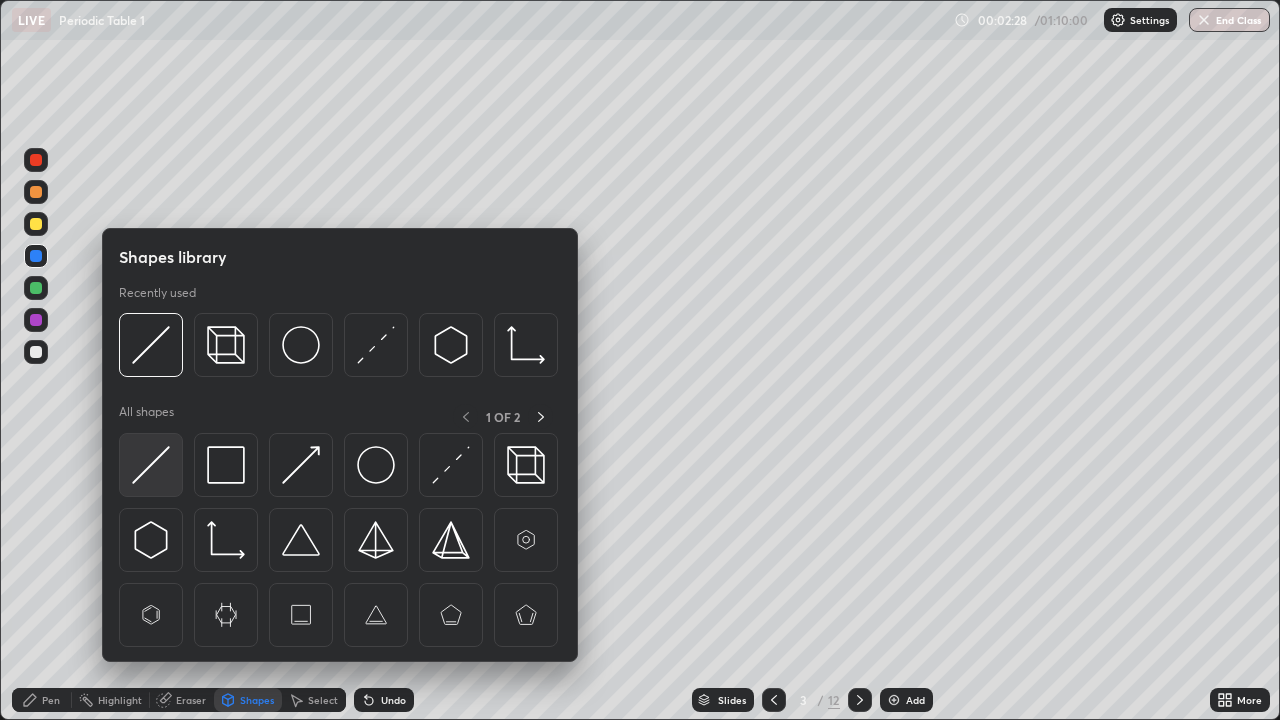click at bounding box center (151, 465) 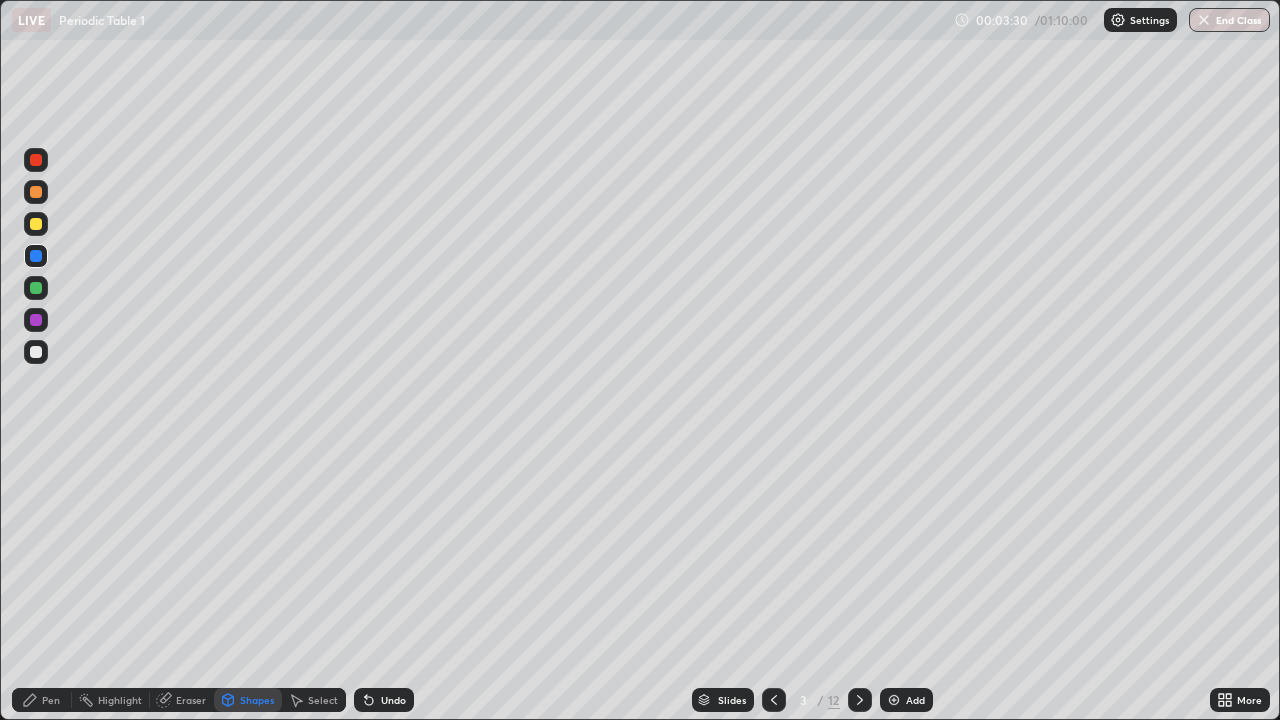 click at bounding box center [36, 288] 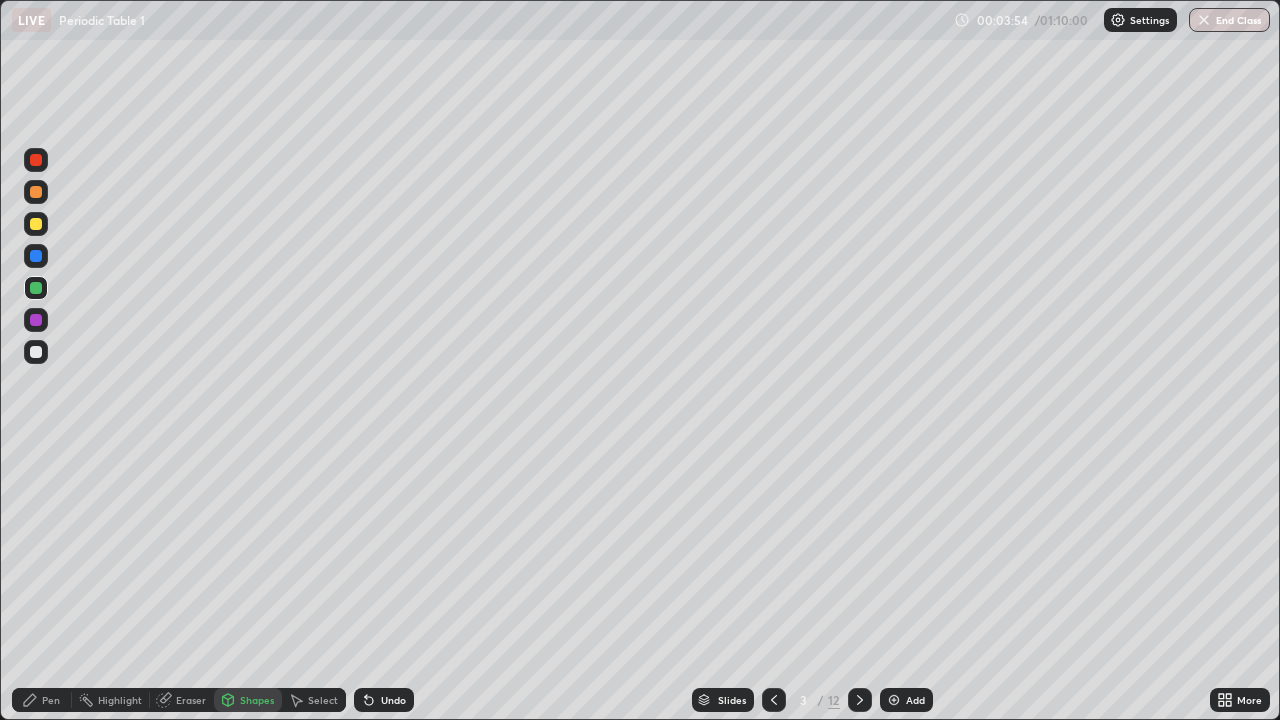 click on "Eraser" at bounding box center [191, 700] 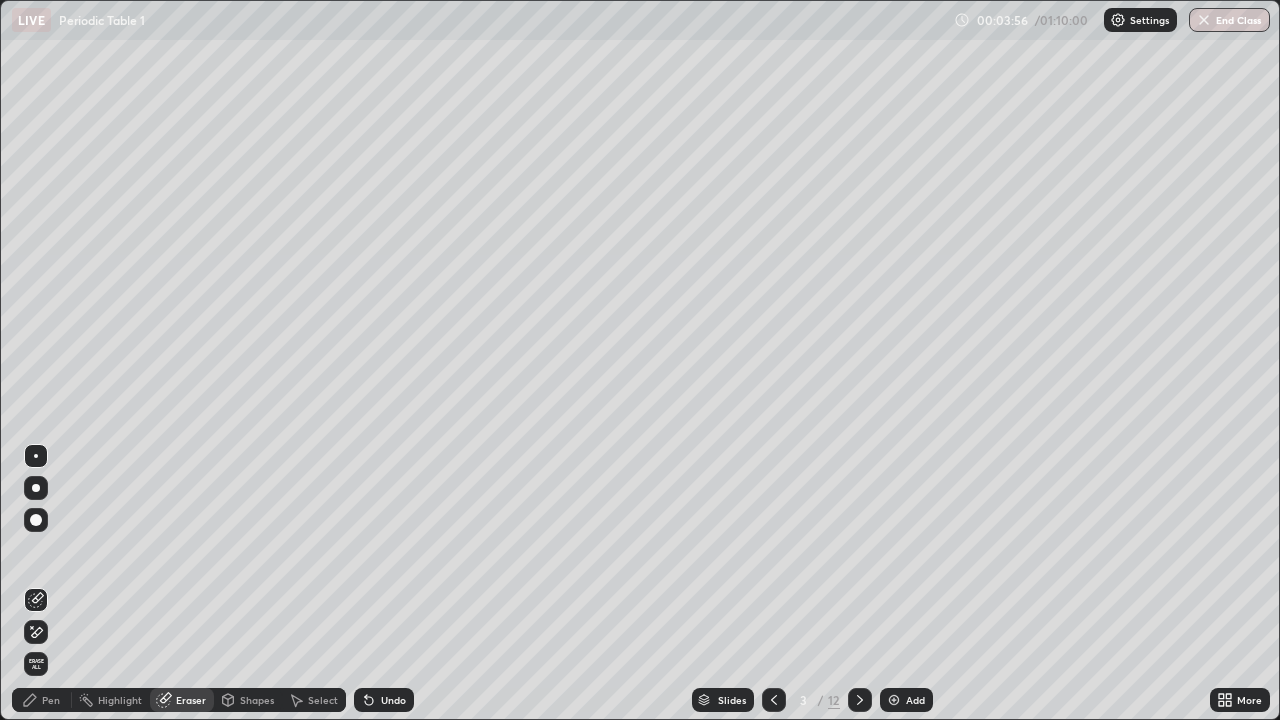 click 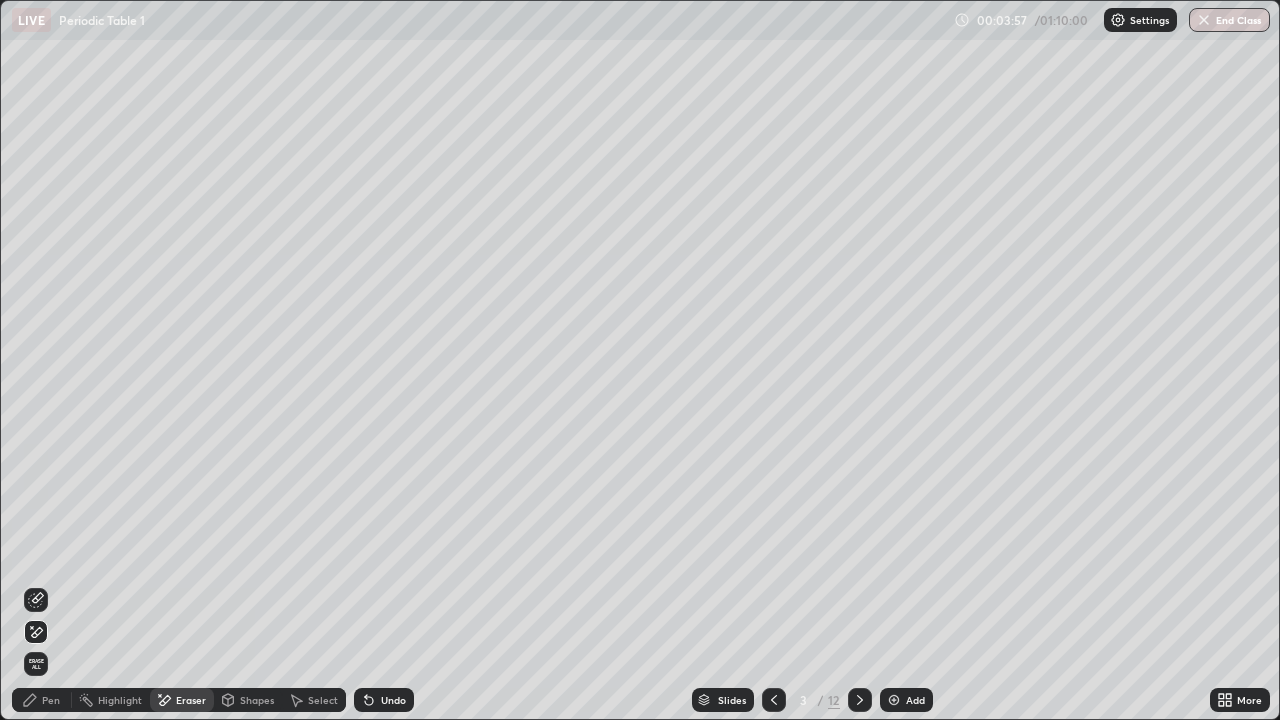 click 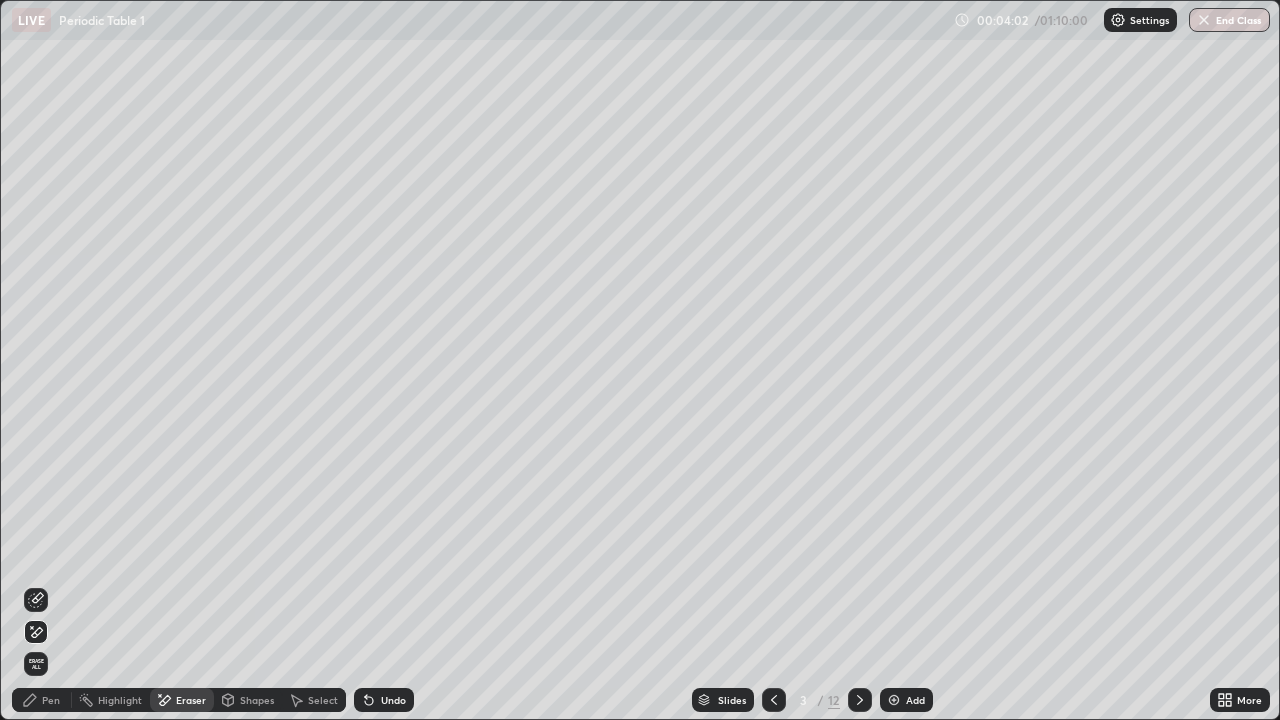click on "Undo" at bounding box center (384, 700) 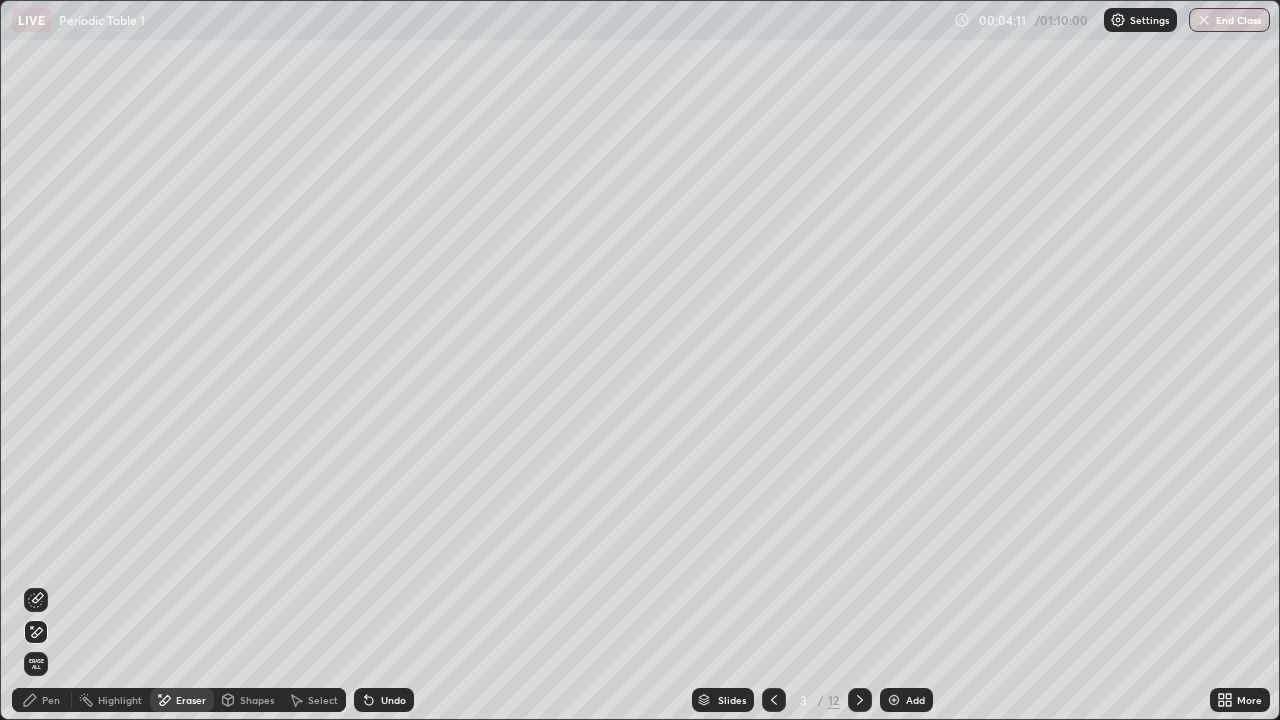 click on "Undo" at bounding box center [393, 700] 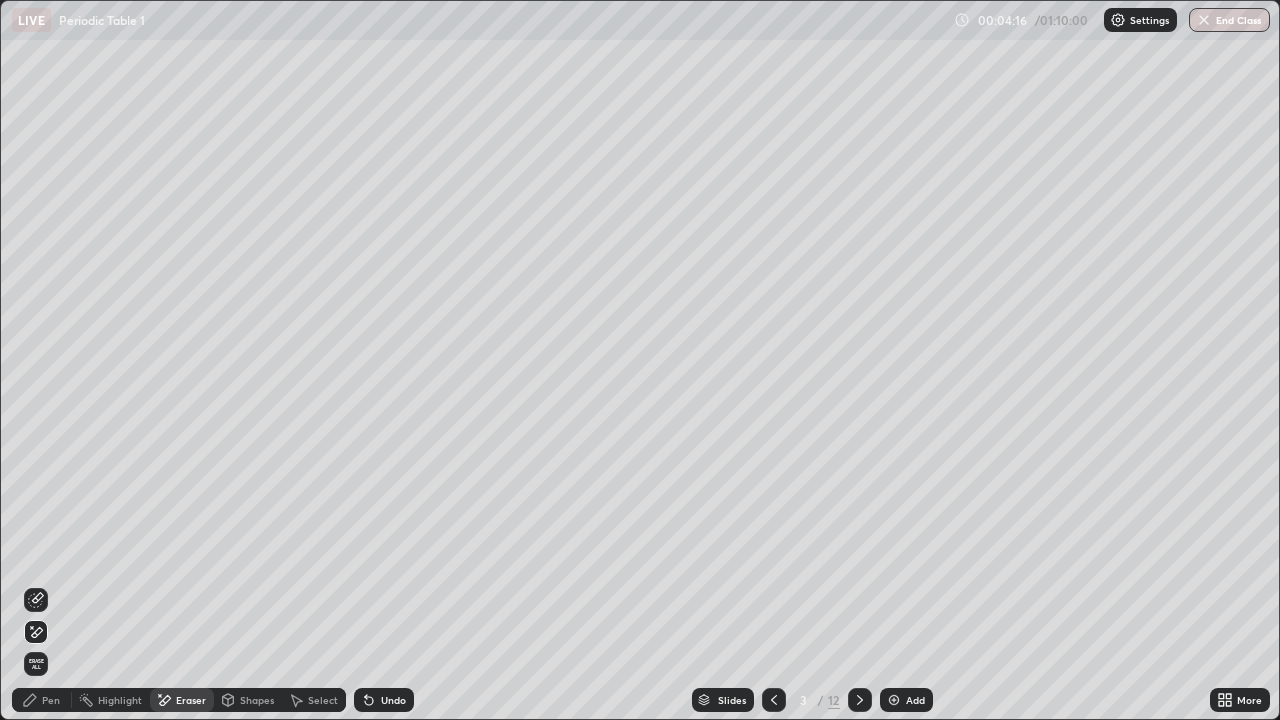 click on "Undo" at bounding box center (384, 700) 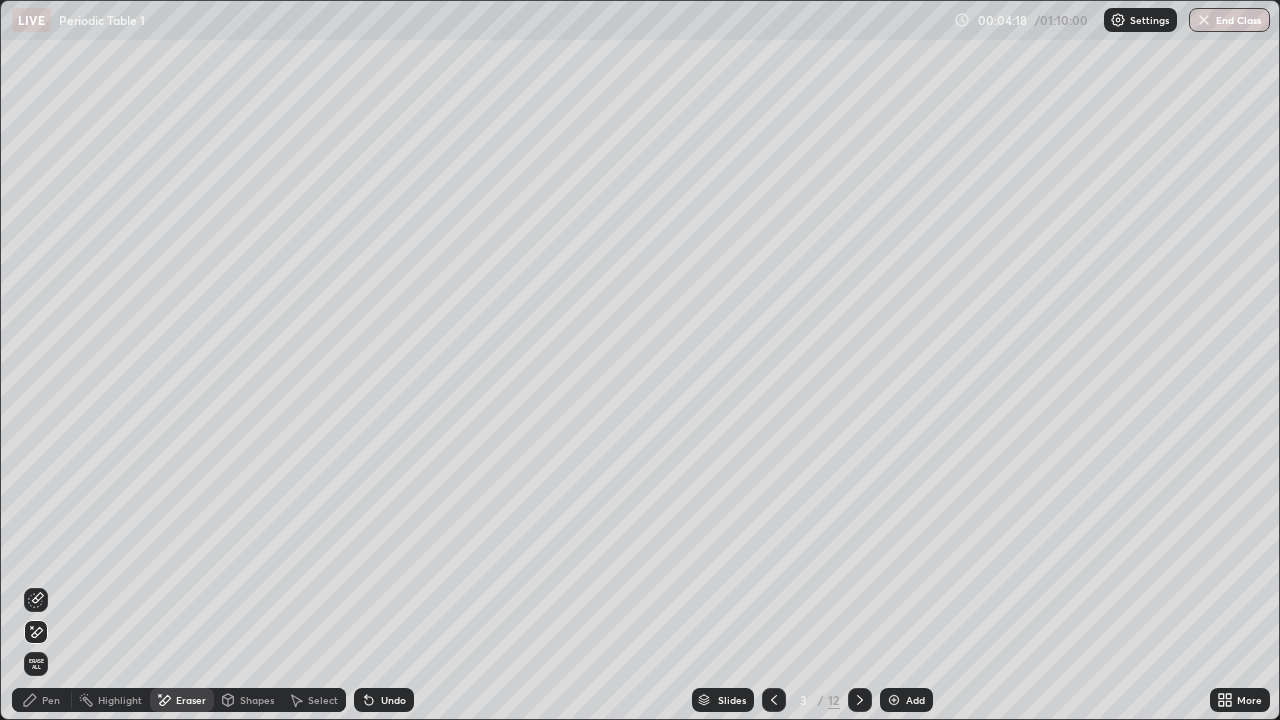 click on "Undo" at bounding box center (393, 700) 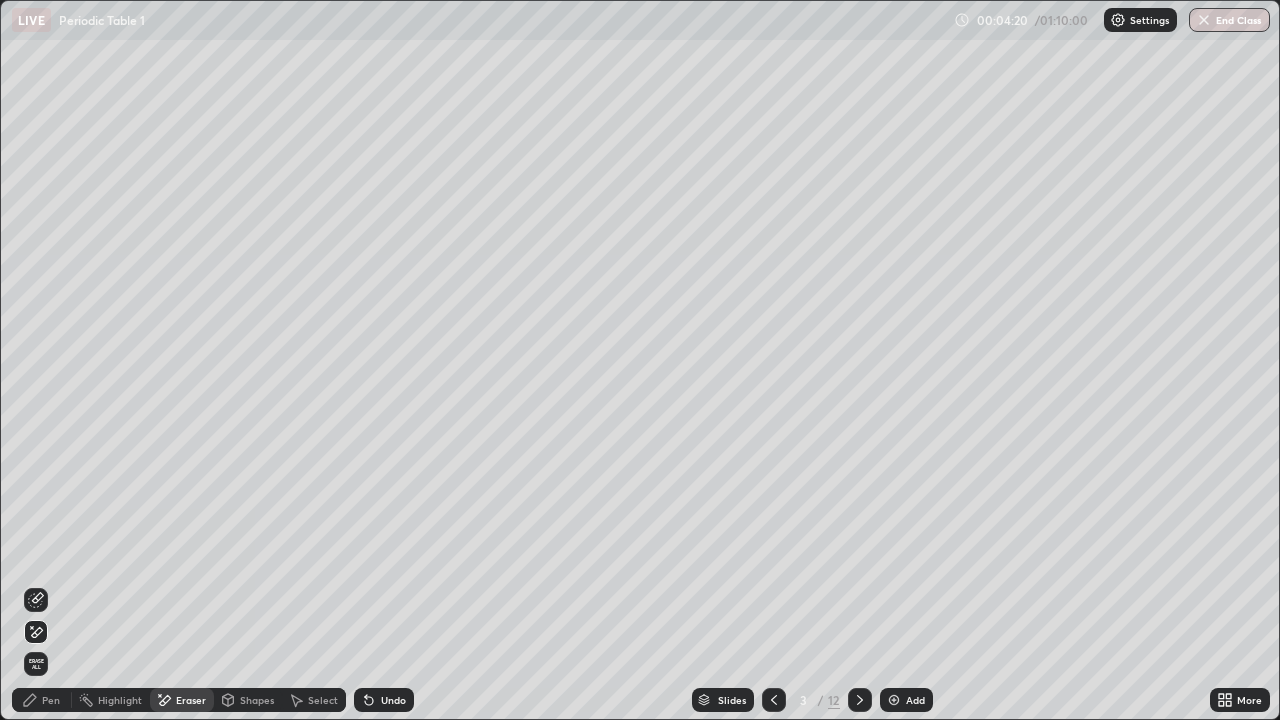 click 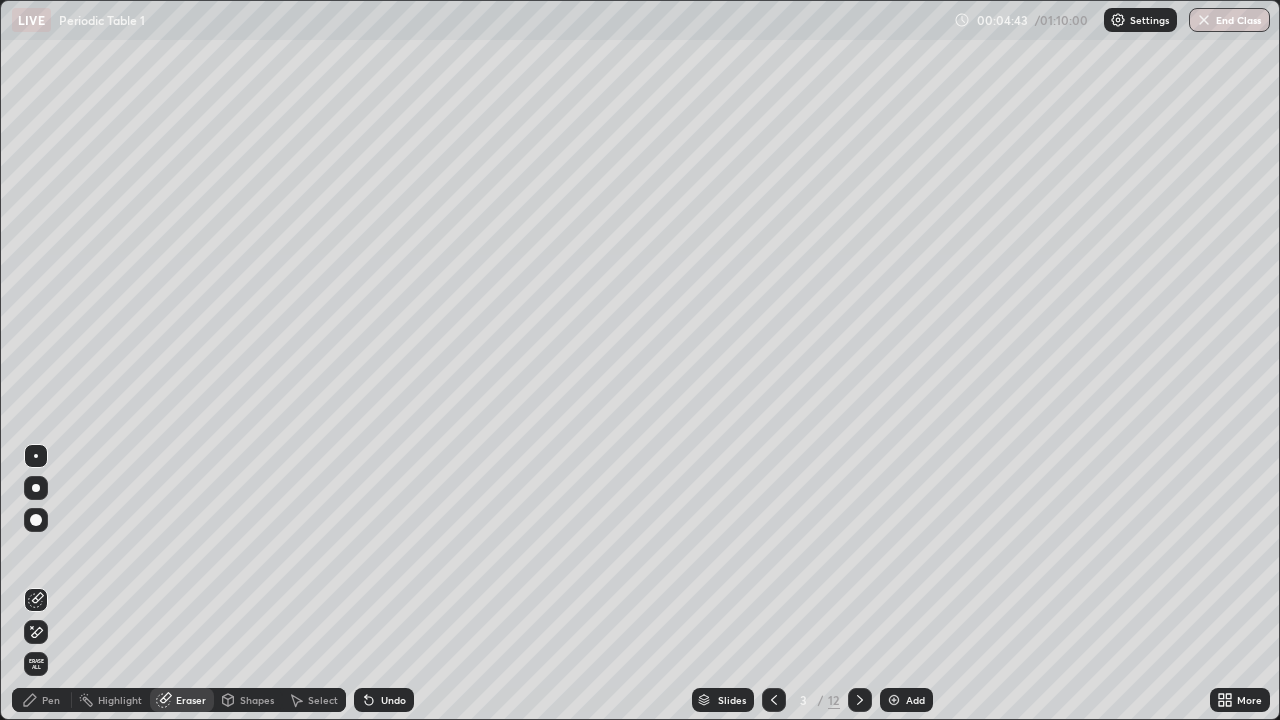 click on "Pen" at bounding box center (42, 700) 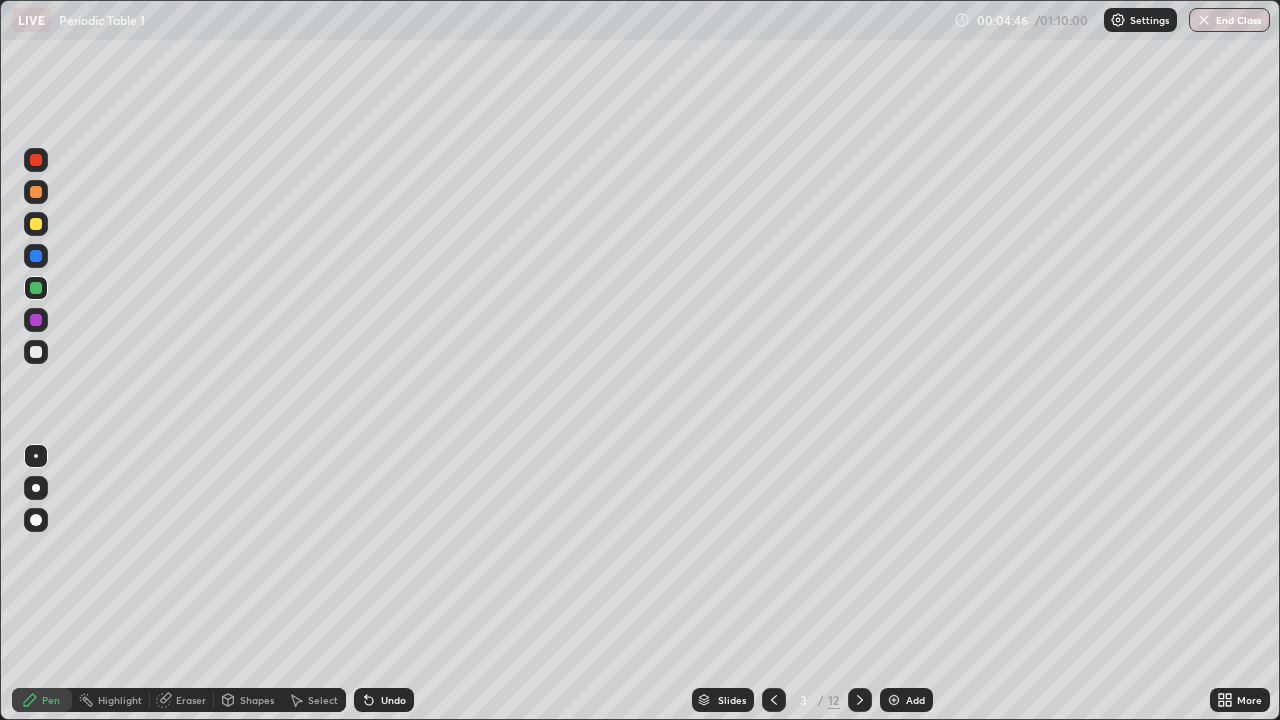 click at bounding box center (36, 192) 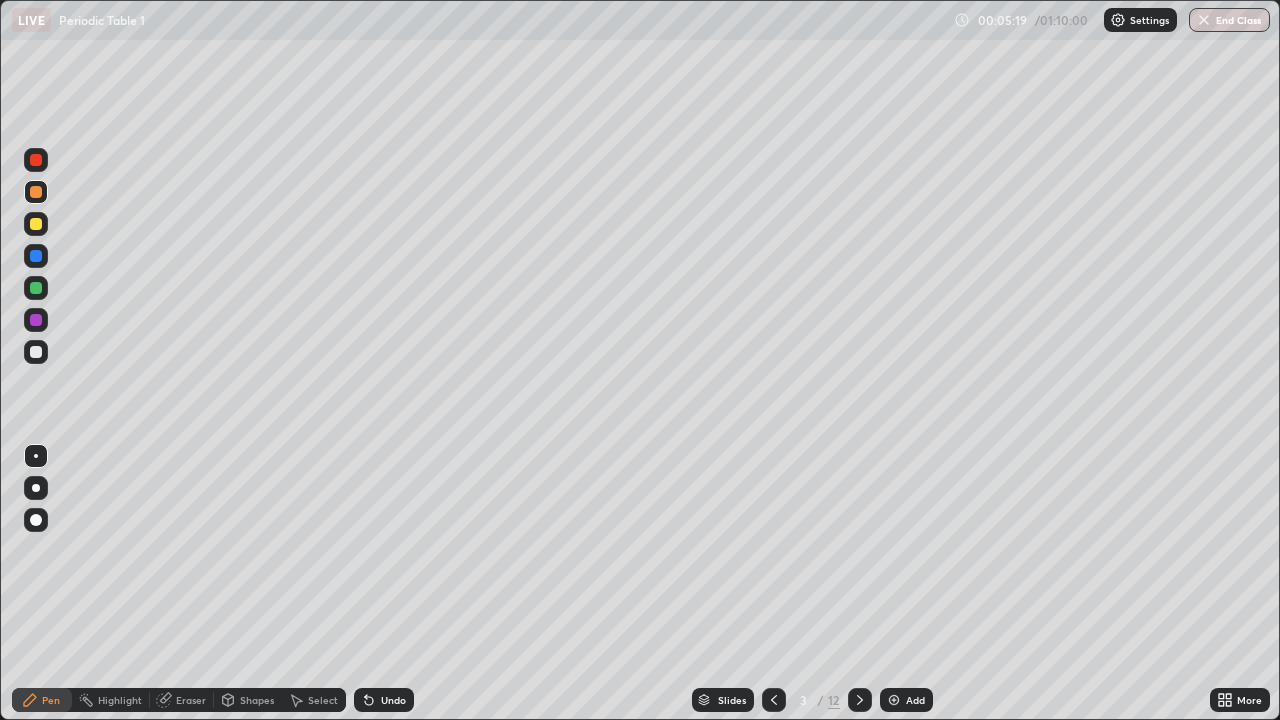 click on "Eraser" at bounding box center (191, 700) 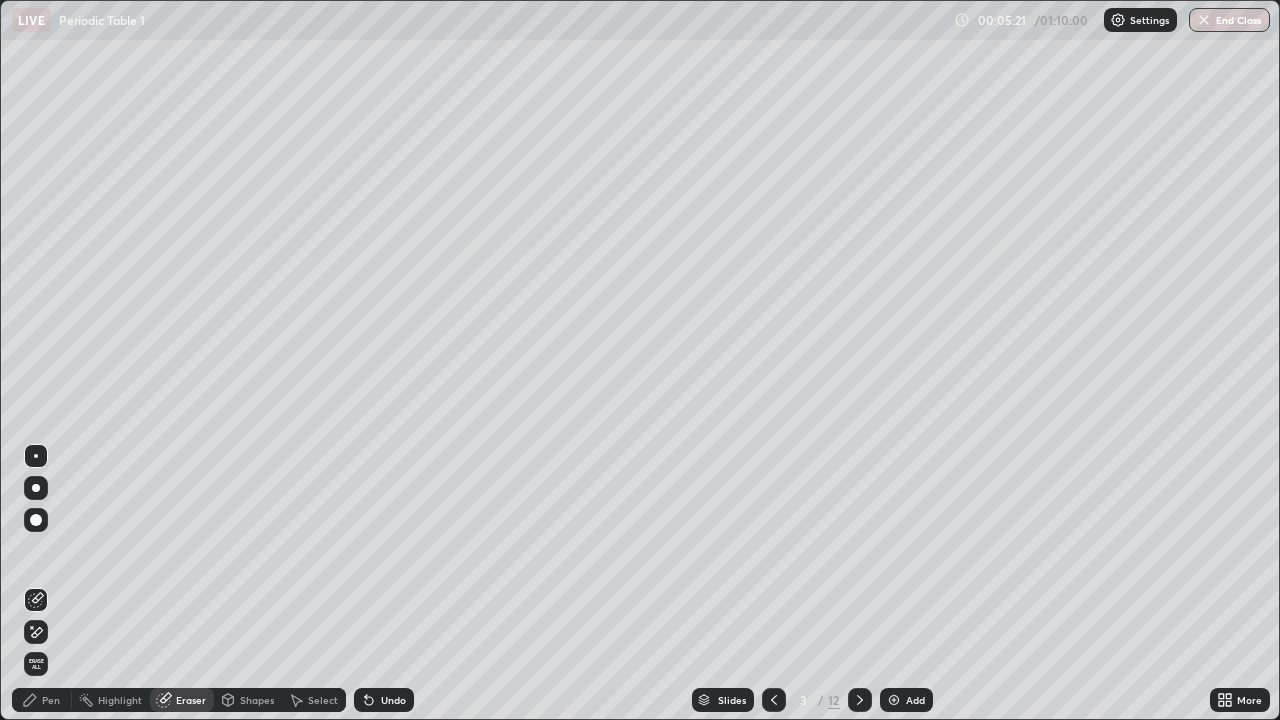 click 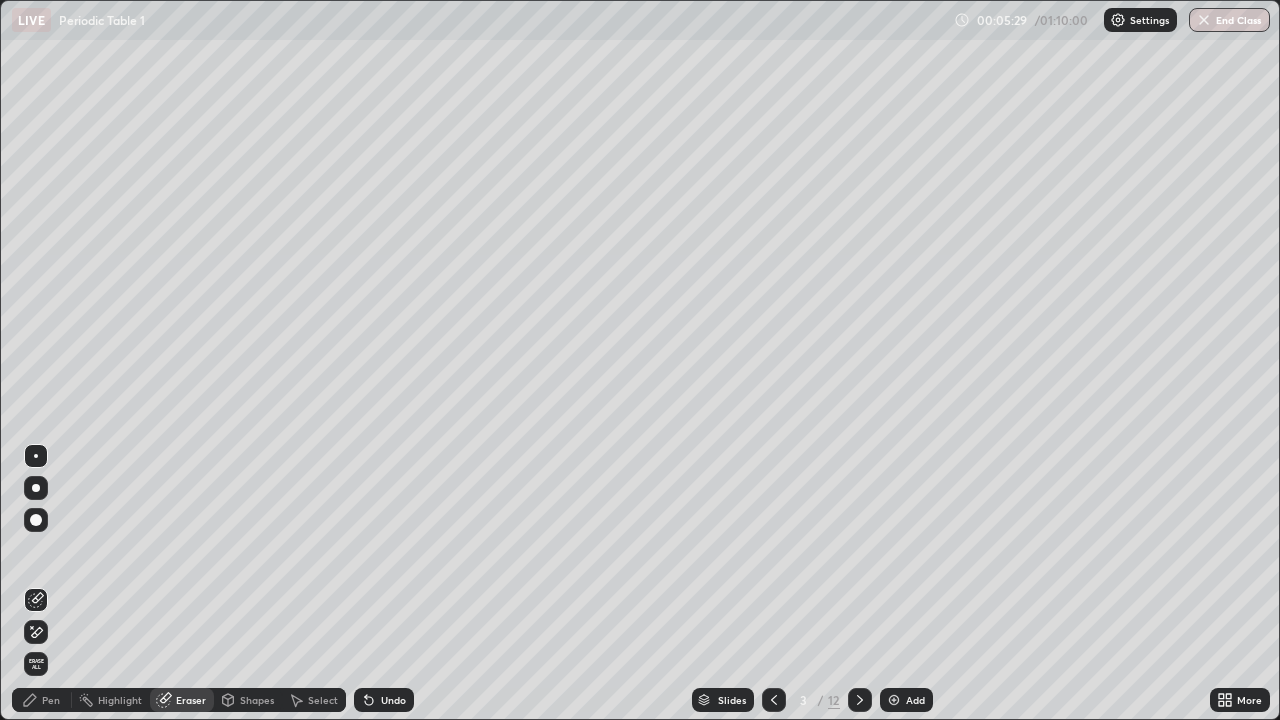 click on "Pen" at bounding box center [42, 700] 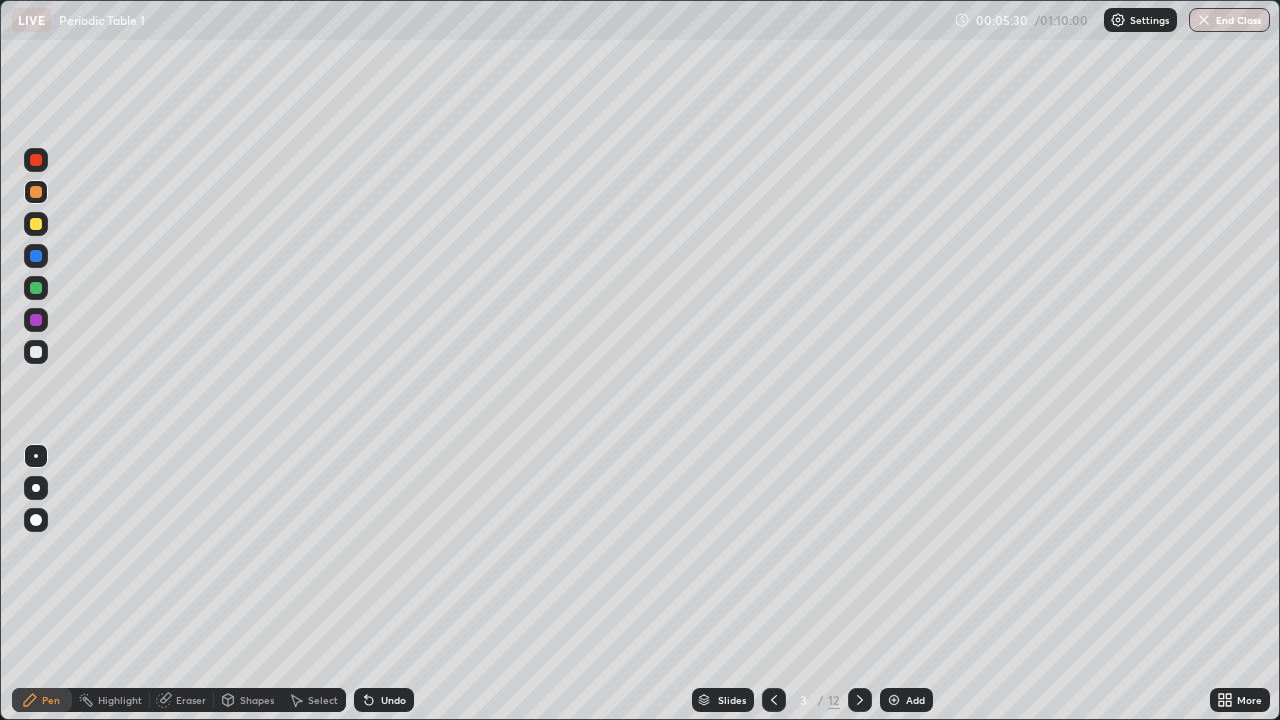 click at bounding box center [36, 320] 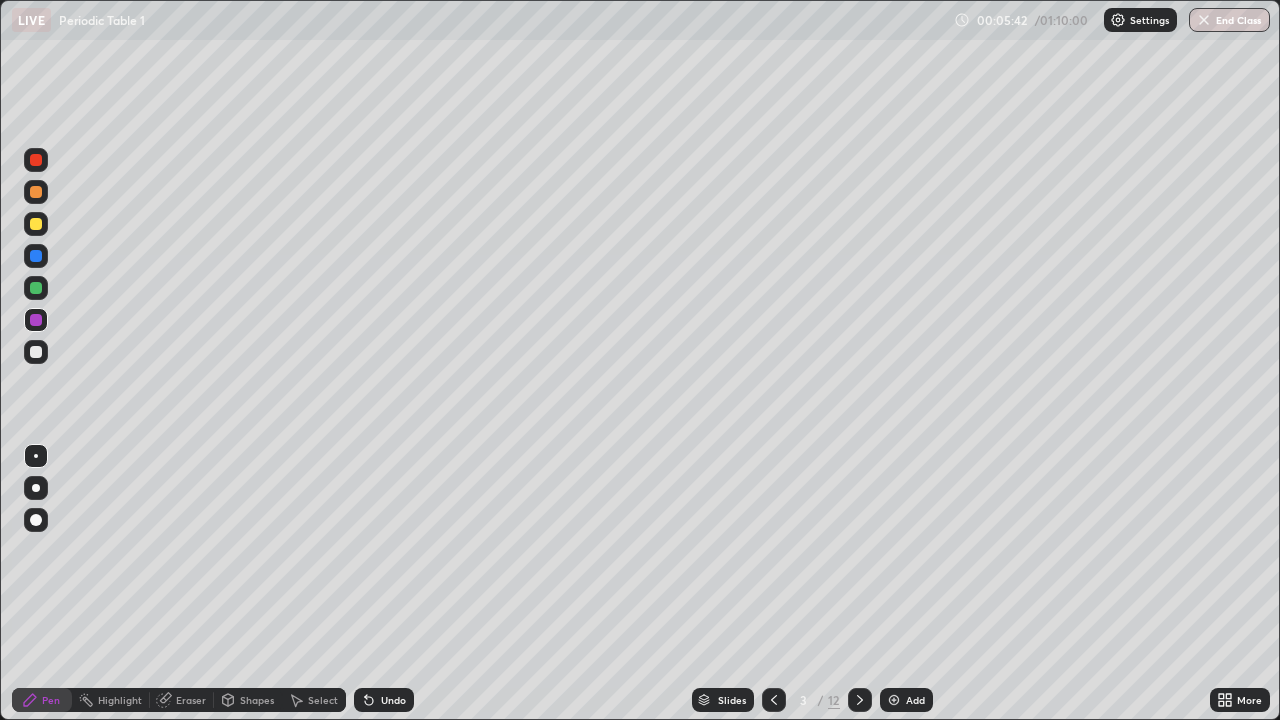 click on "Eraser" at bounding box center (191, 700) 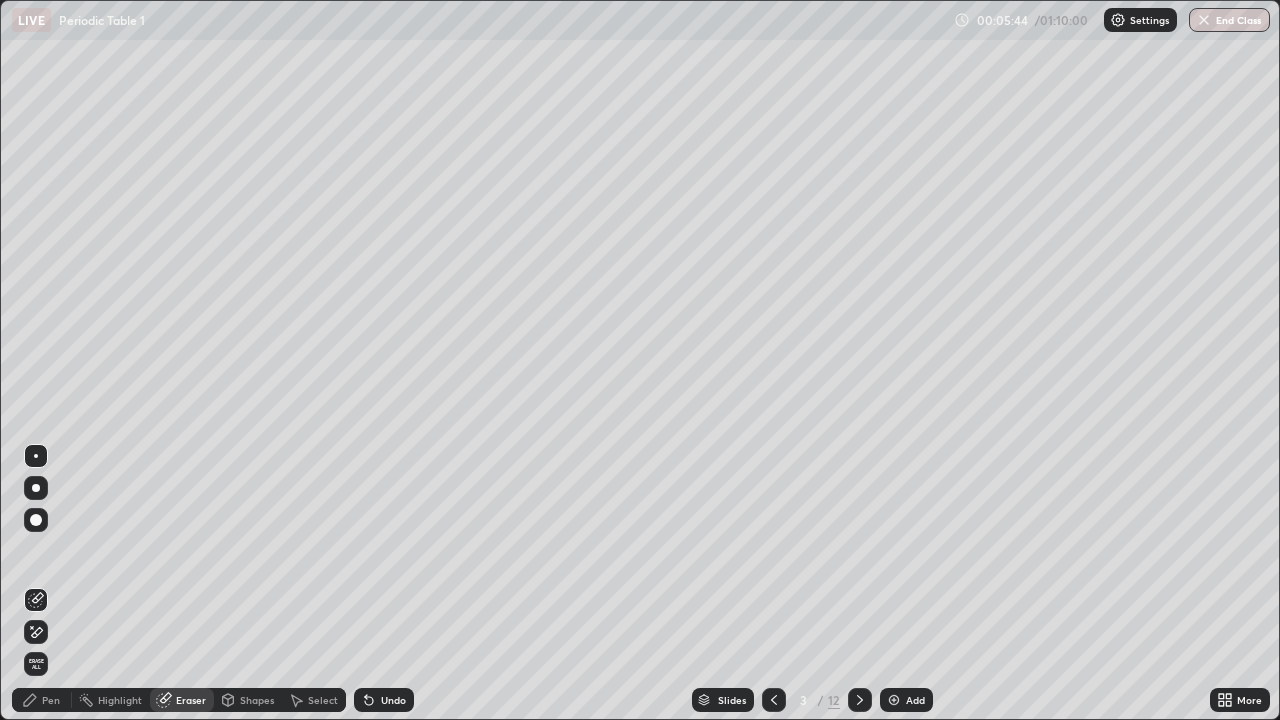 click 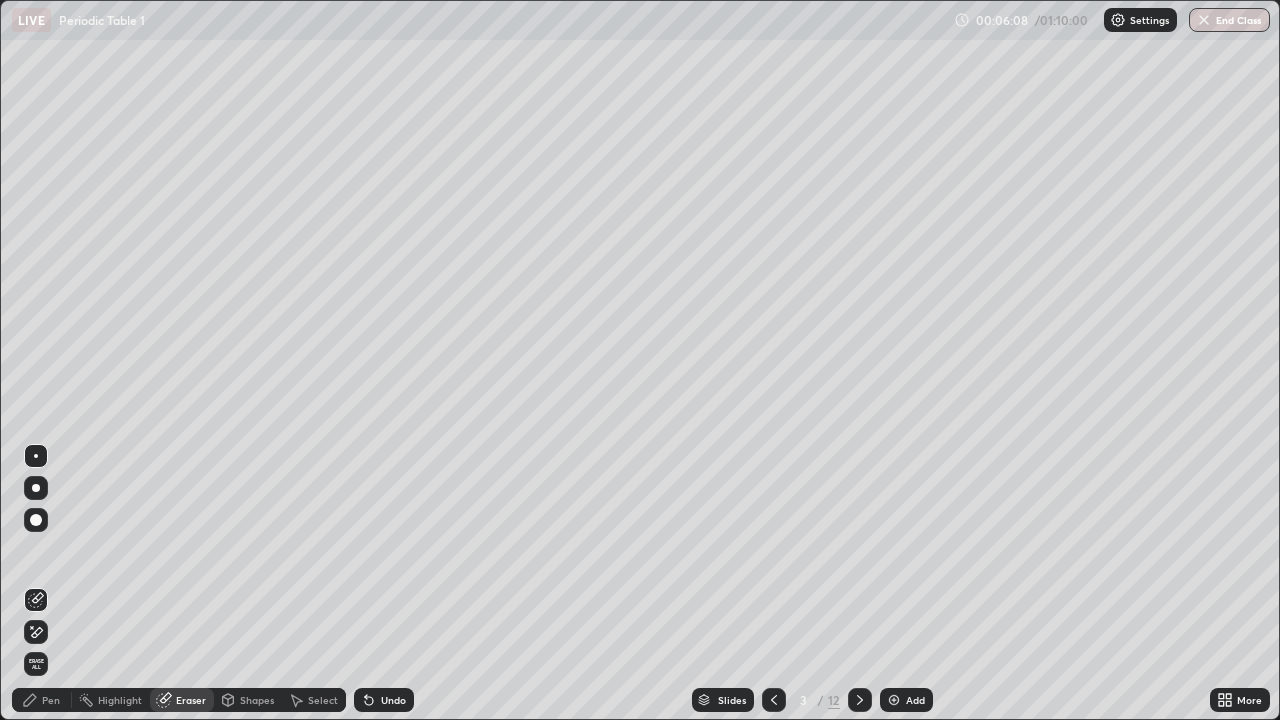 click on "Pen" at bounding box center [42, 700] 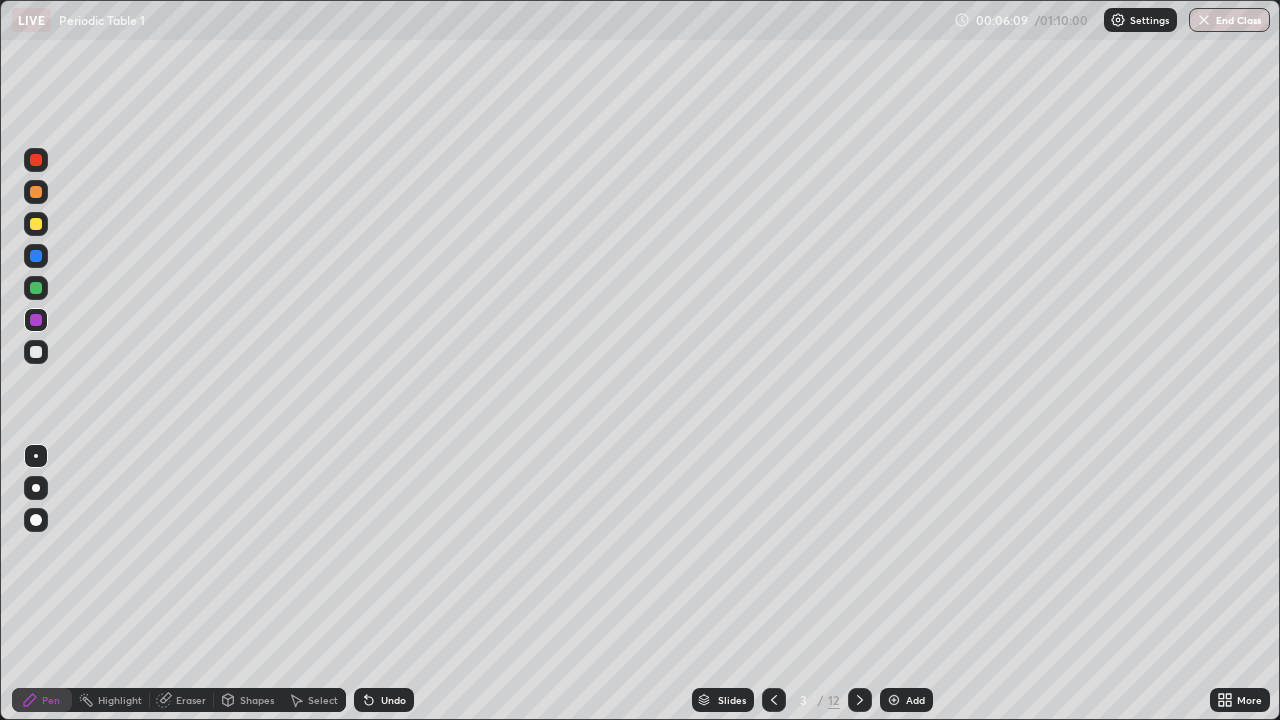 click at bounding box center (36, 256) 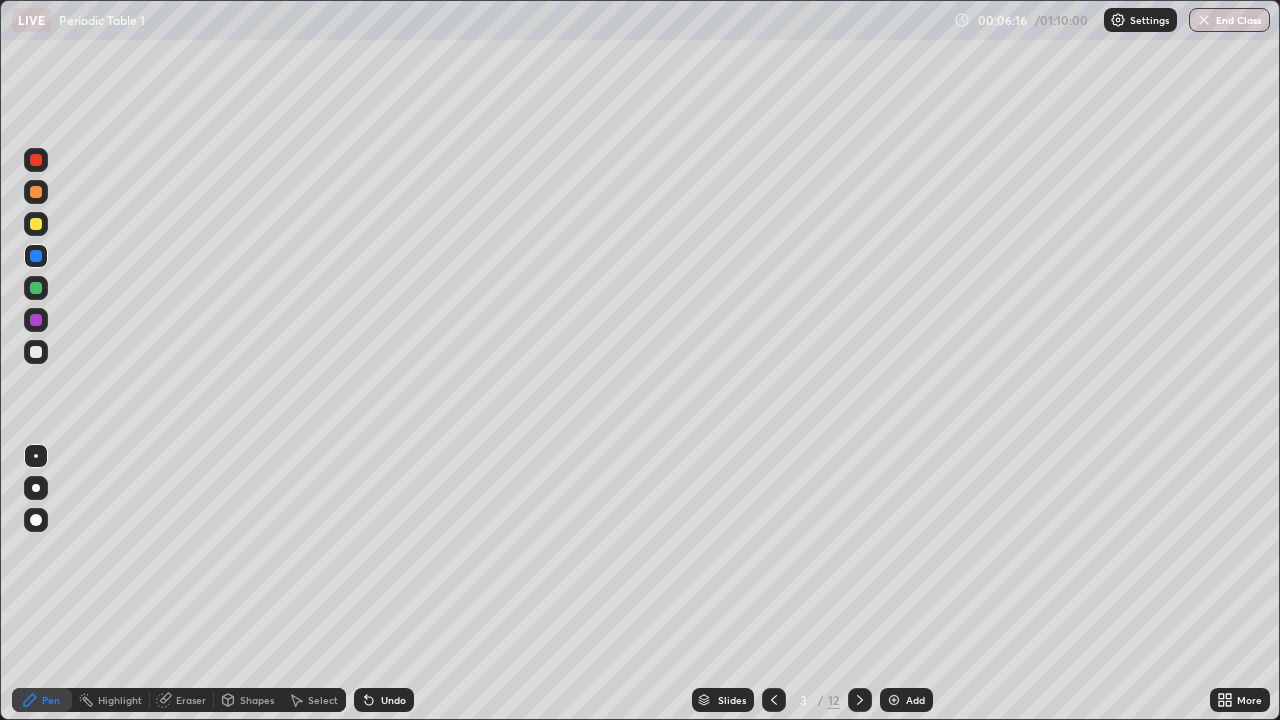 click at bounding box center (36, 288) 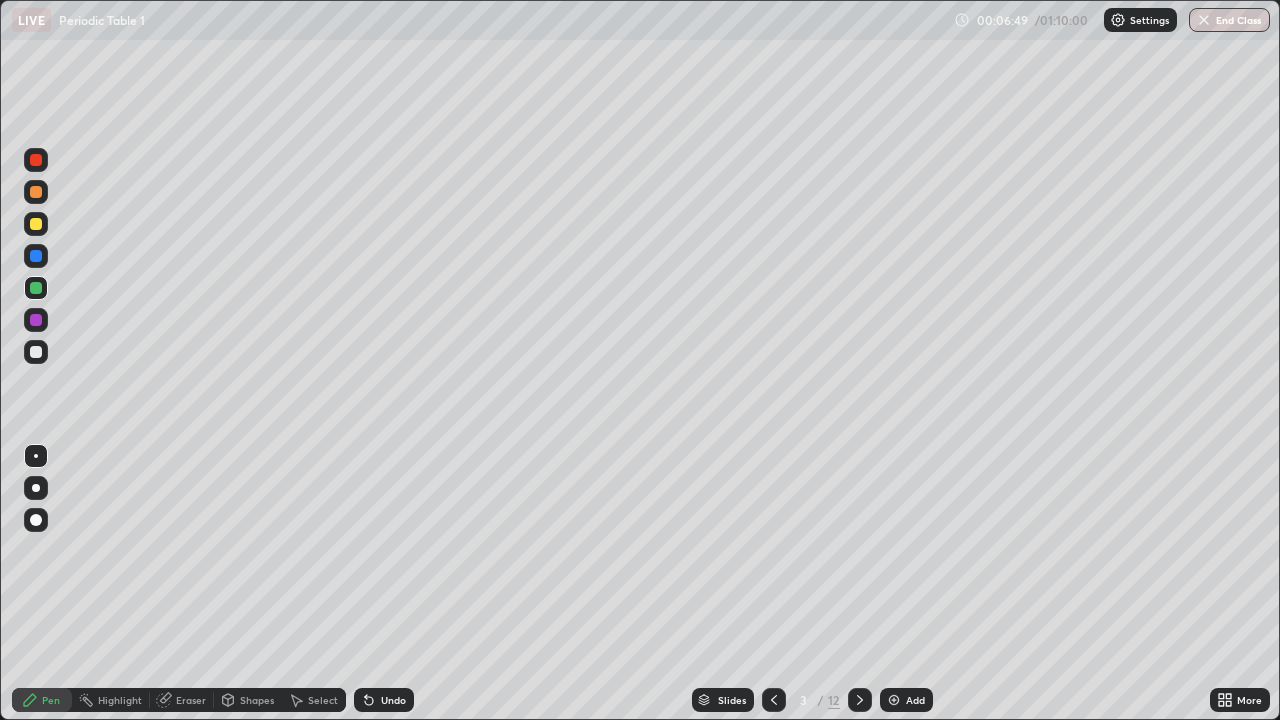 click at bounding box center [36, 256] 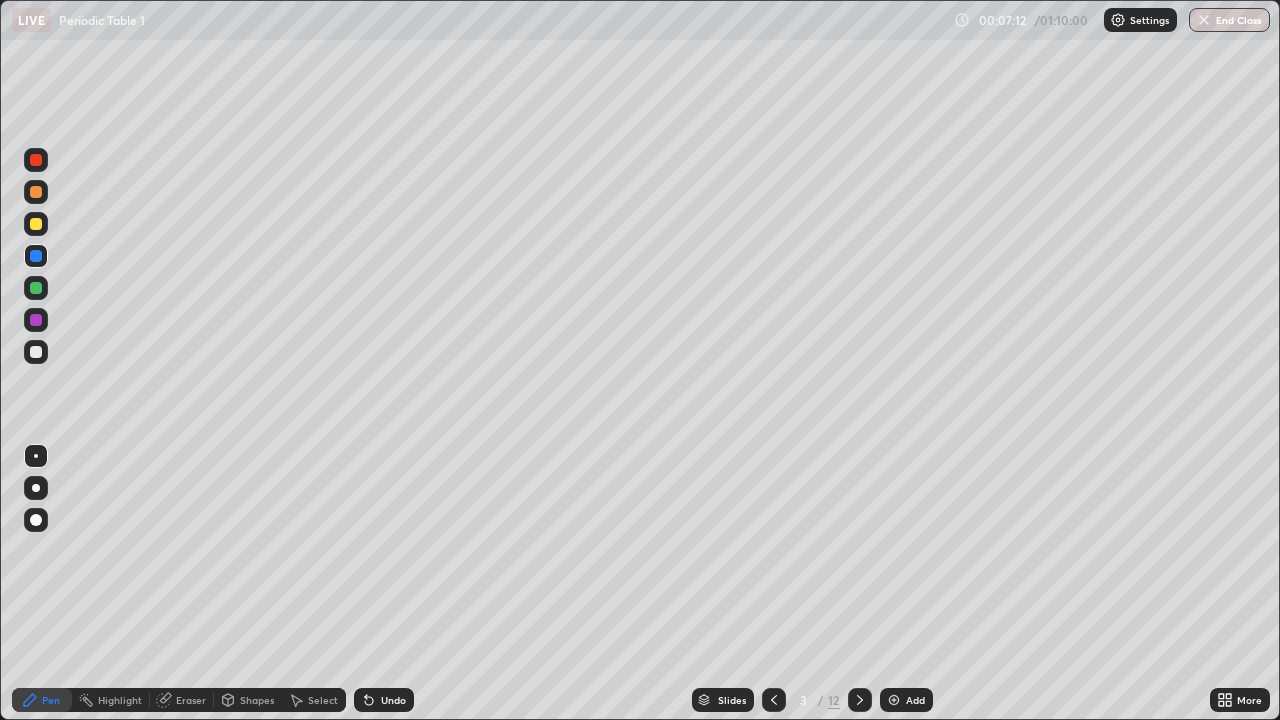 click at bounding box center [36, 288] 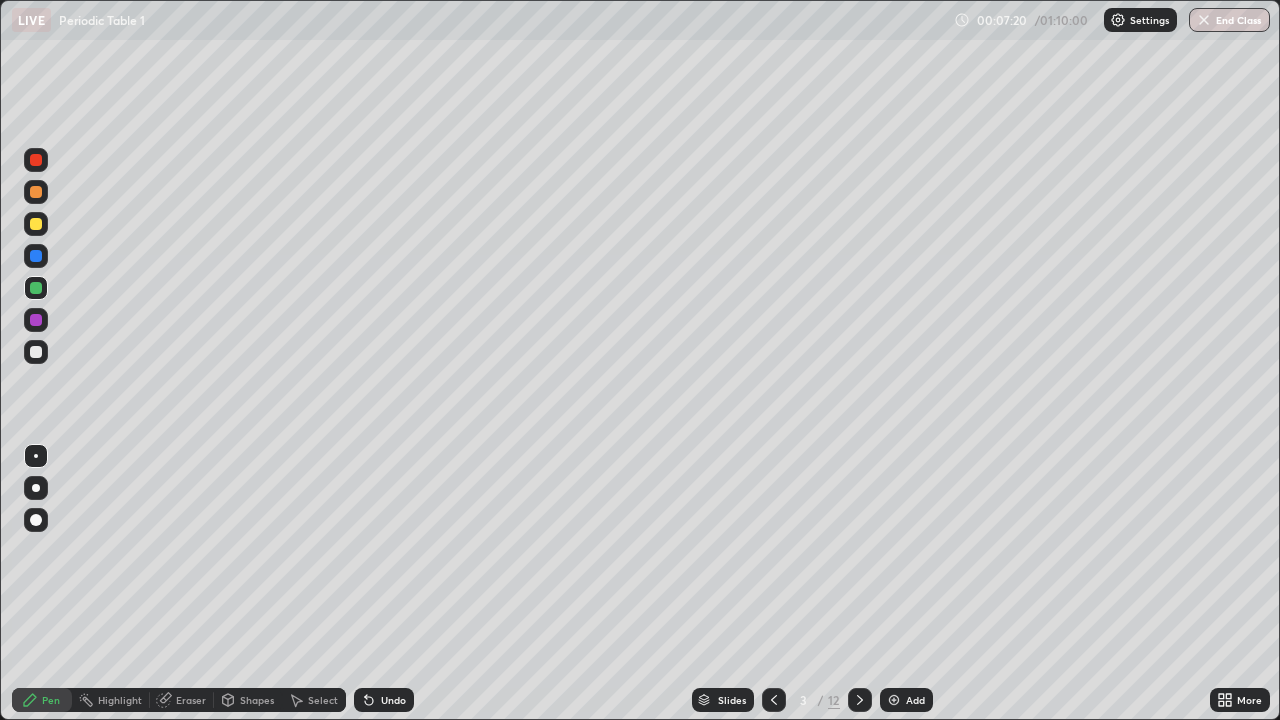 click at bounding box center (36, 320) 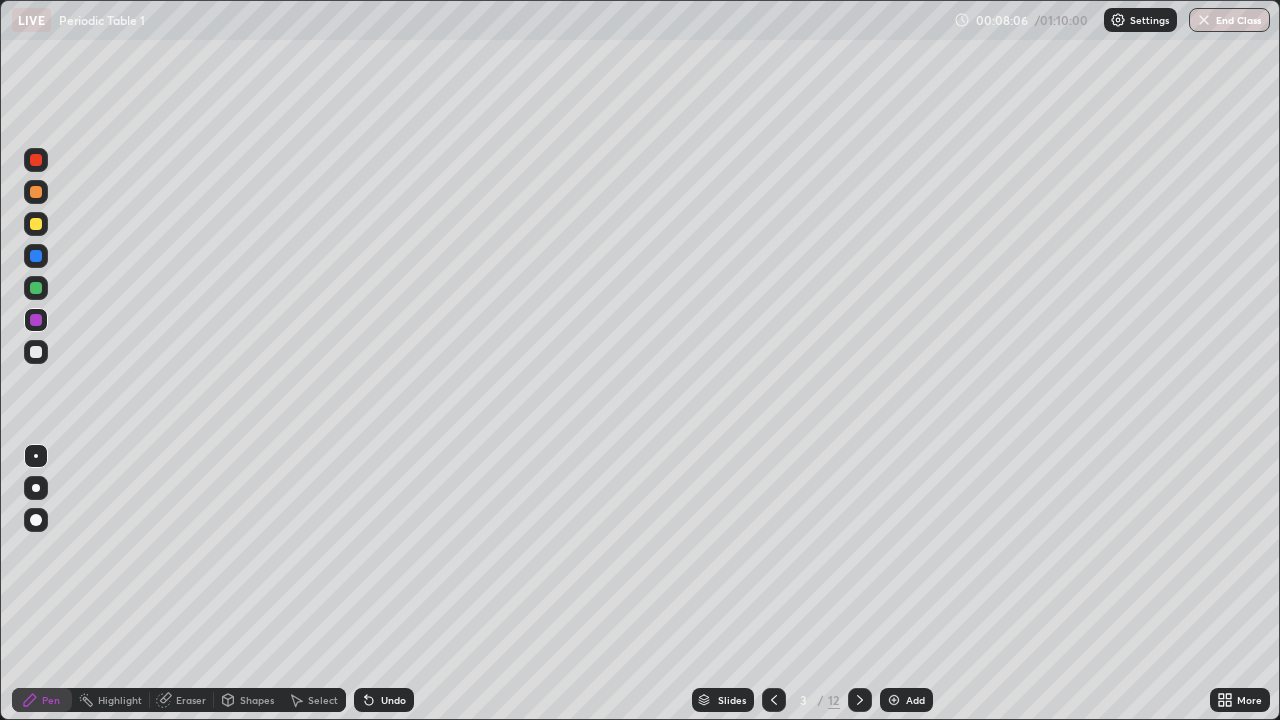 click at bounding box center (36, 352) 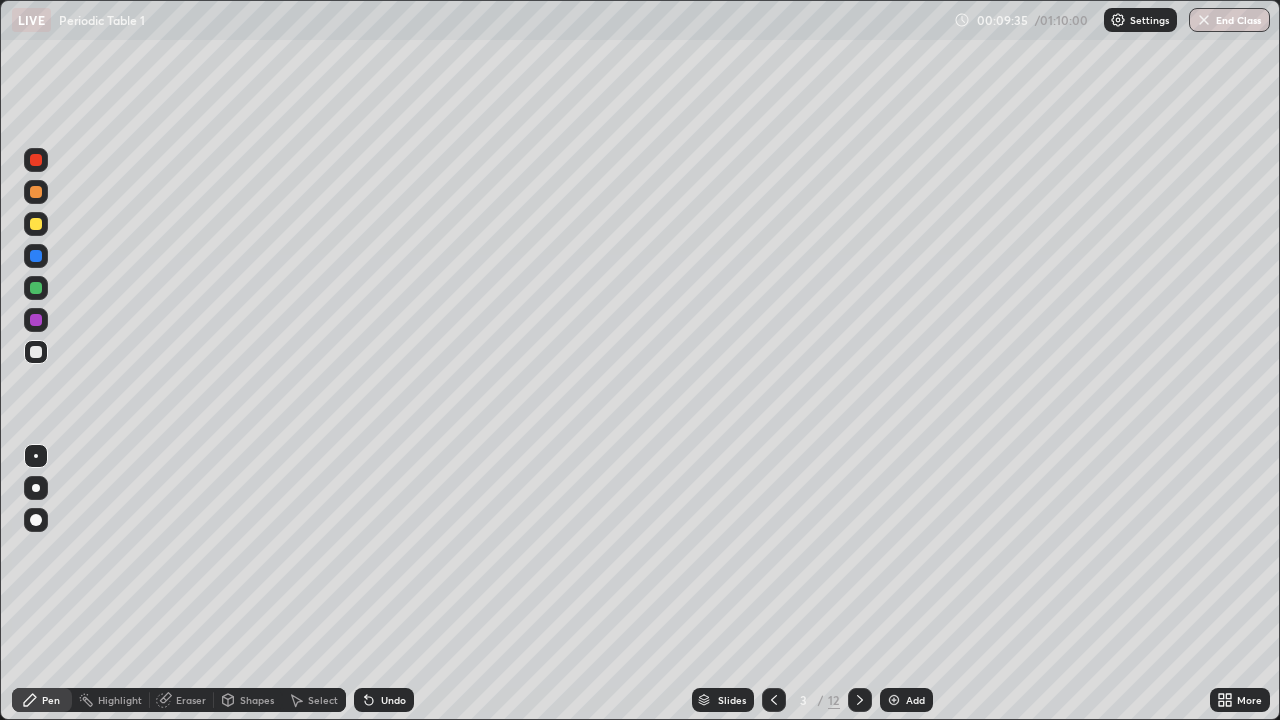 click at bounding box center [36, 288] 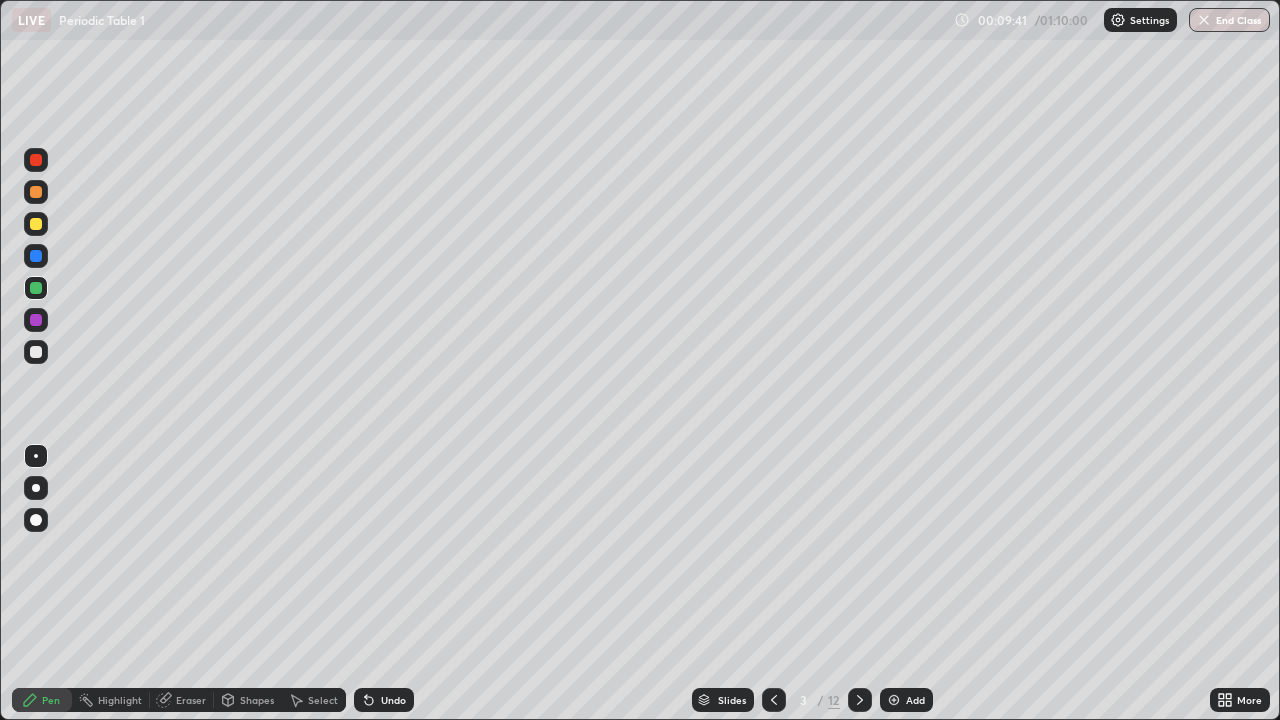 click at bounding box center (36, 352) 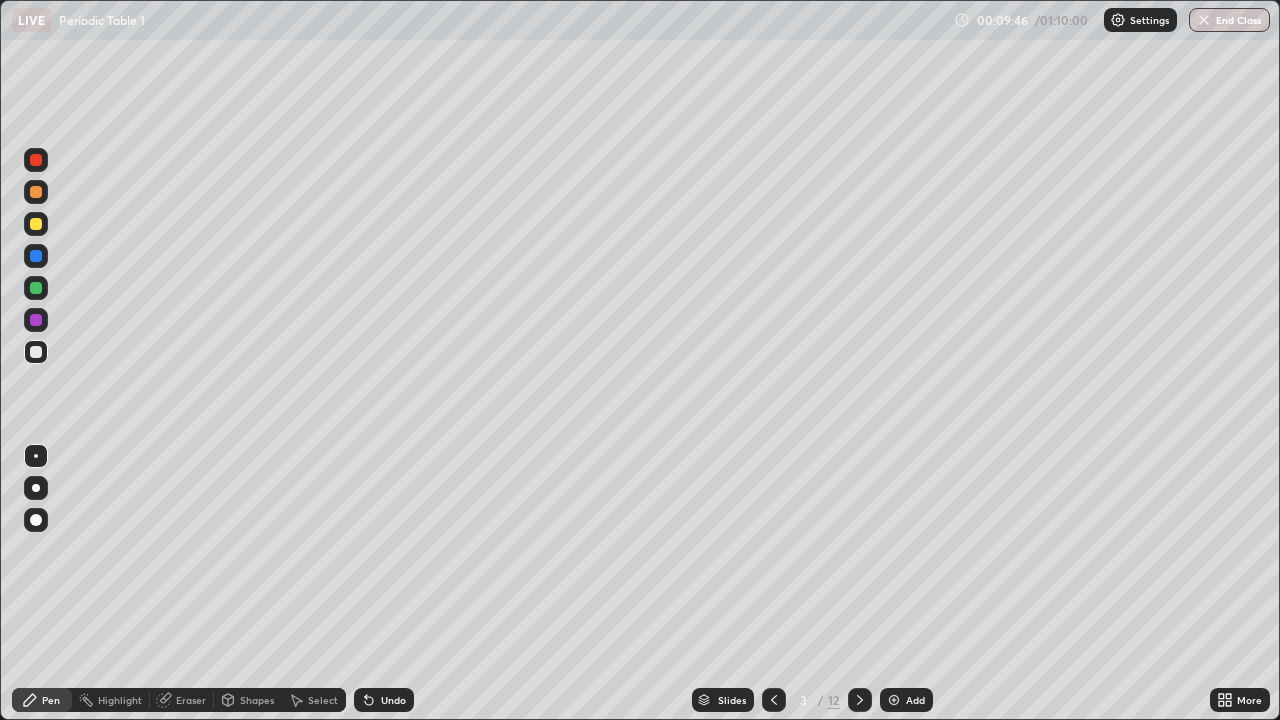 click at bounding box center [36, 288] 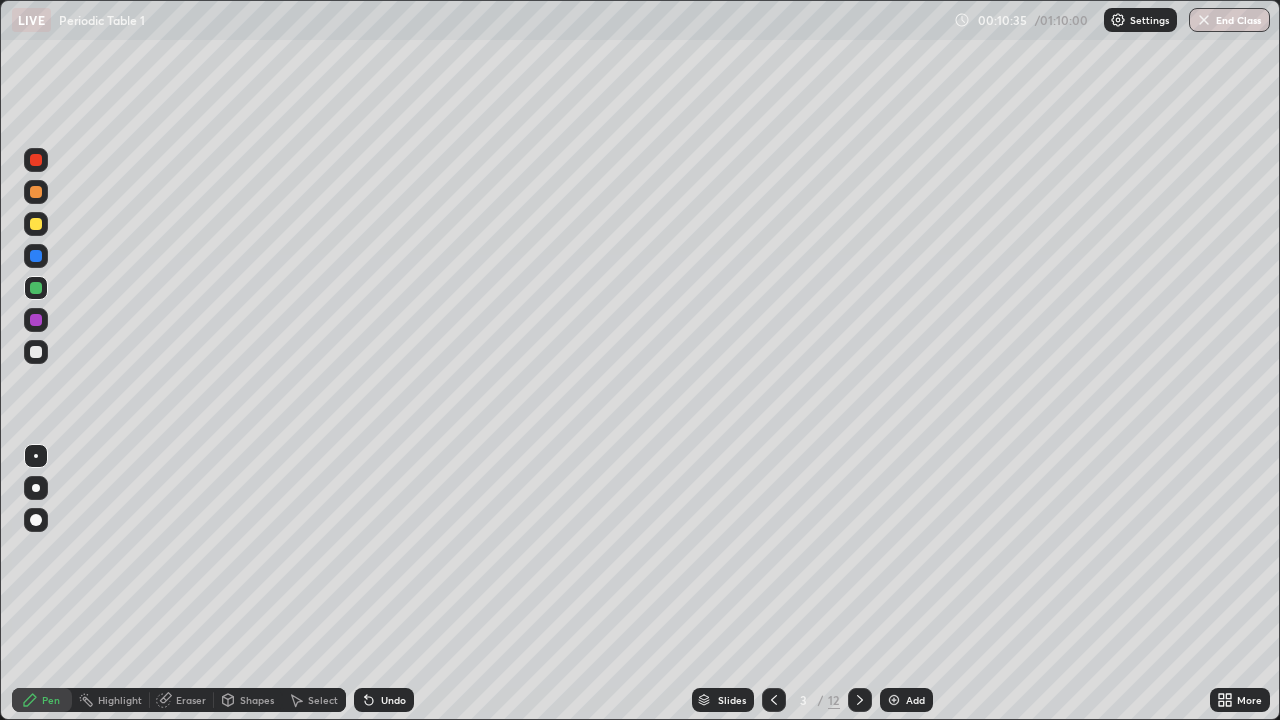 click at bounding box center (36, 224) 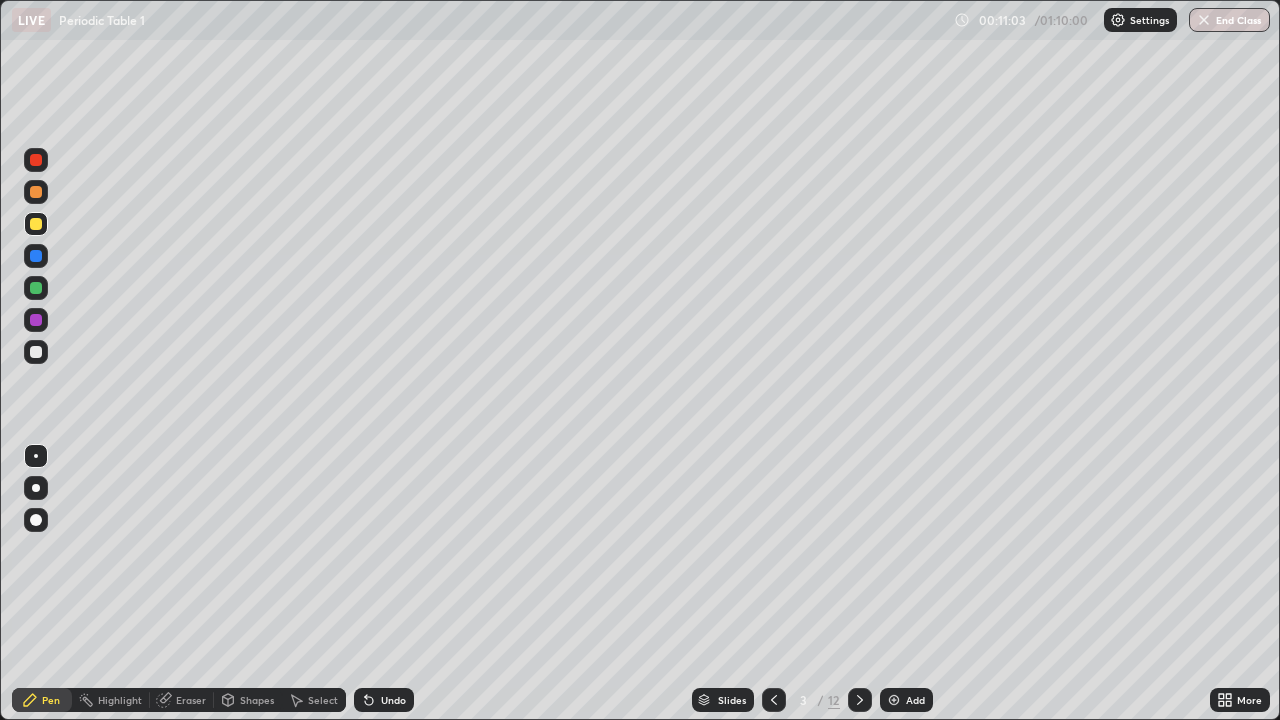click at bounding box center [36, 488] 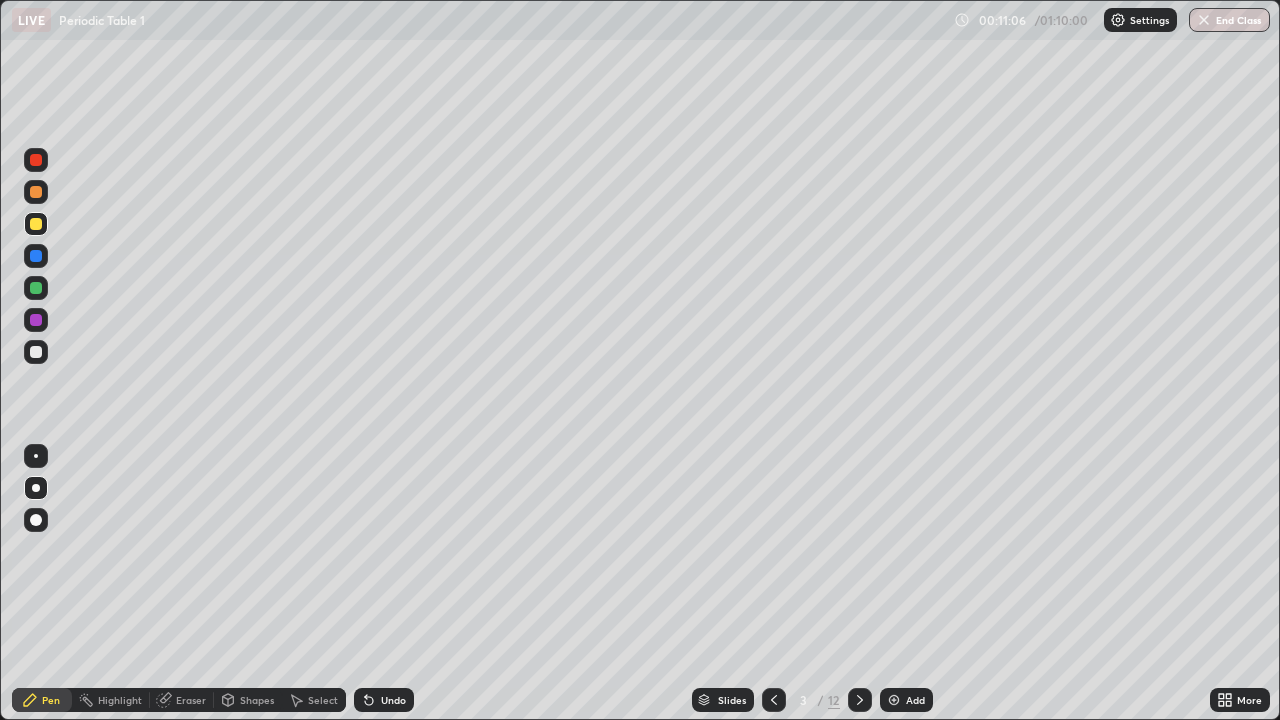 click at bounding box center [36, 352] 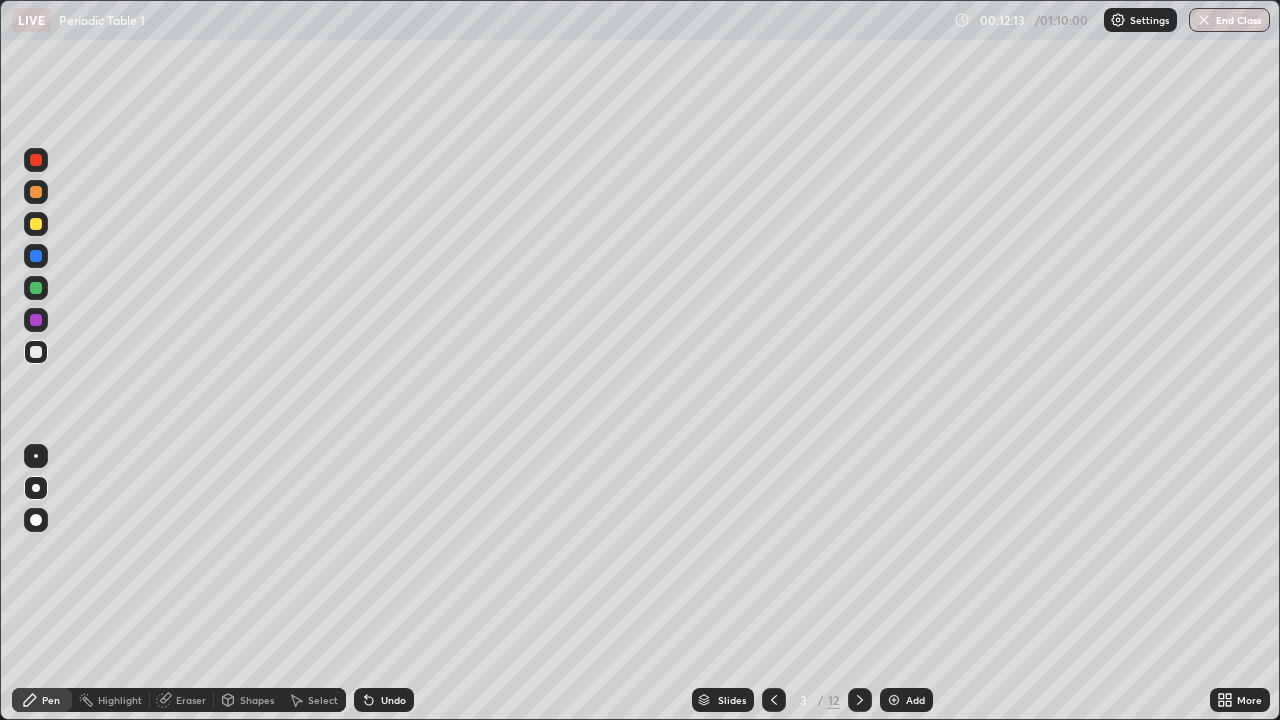 click at bounding box center (36, 192) 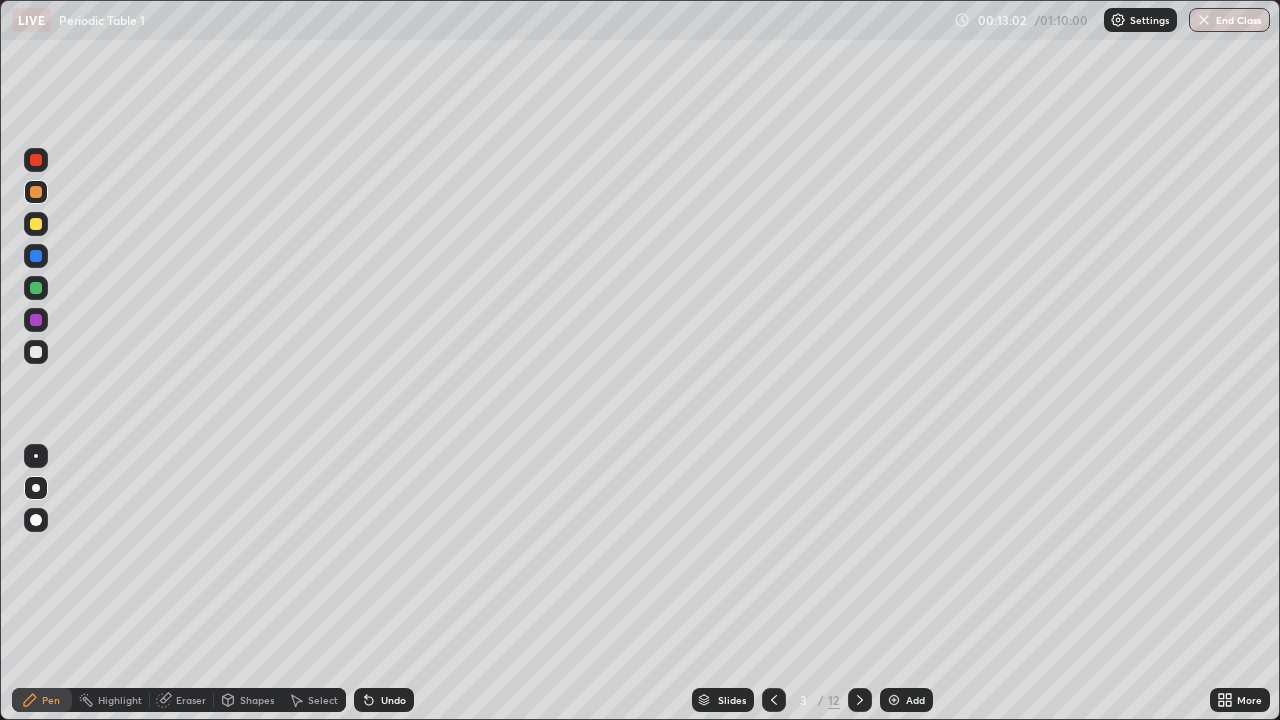 click 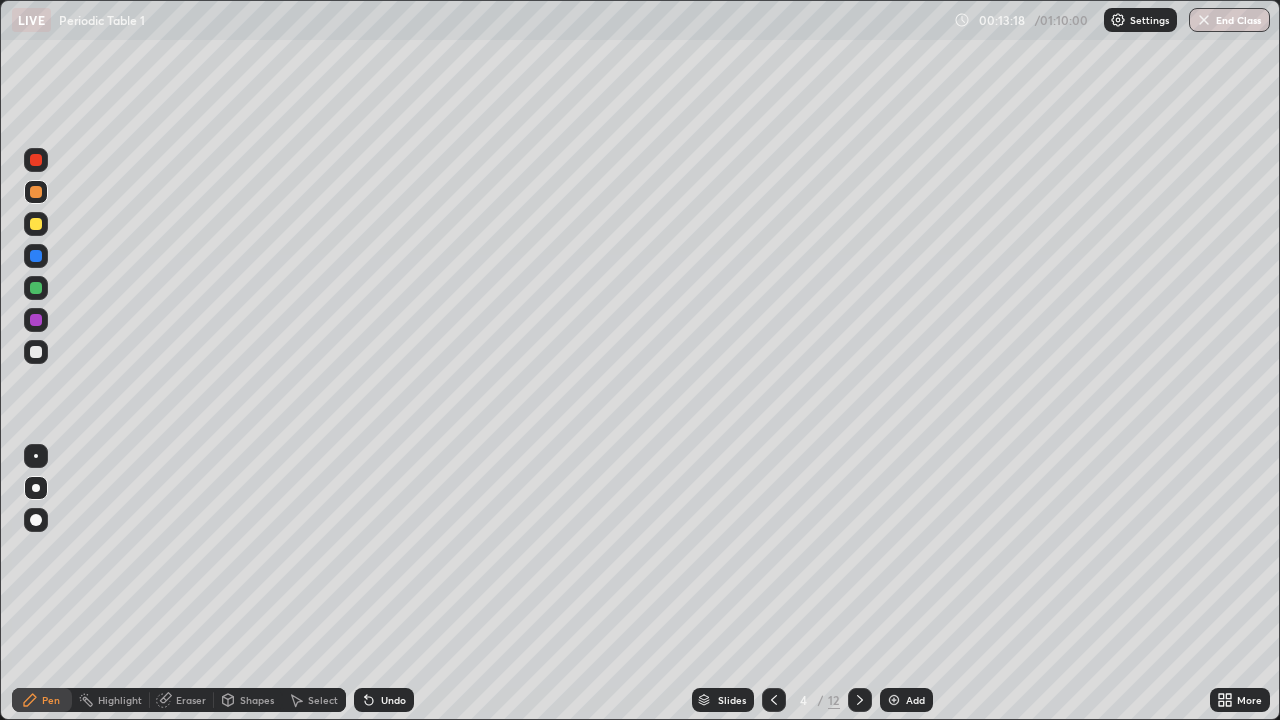 click 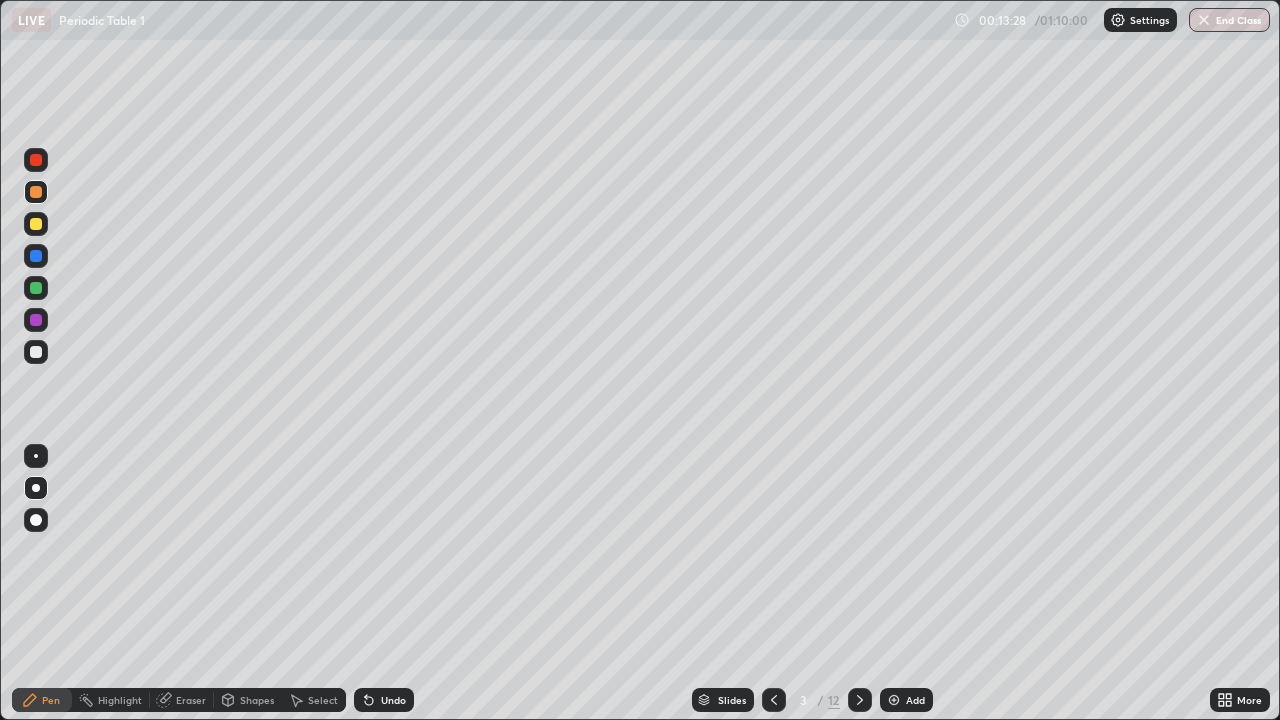 click 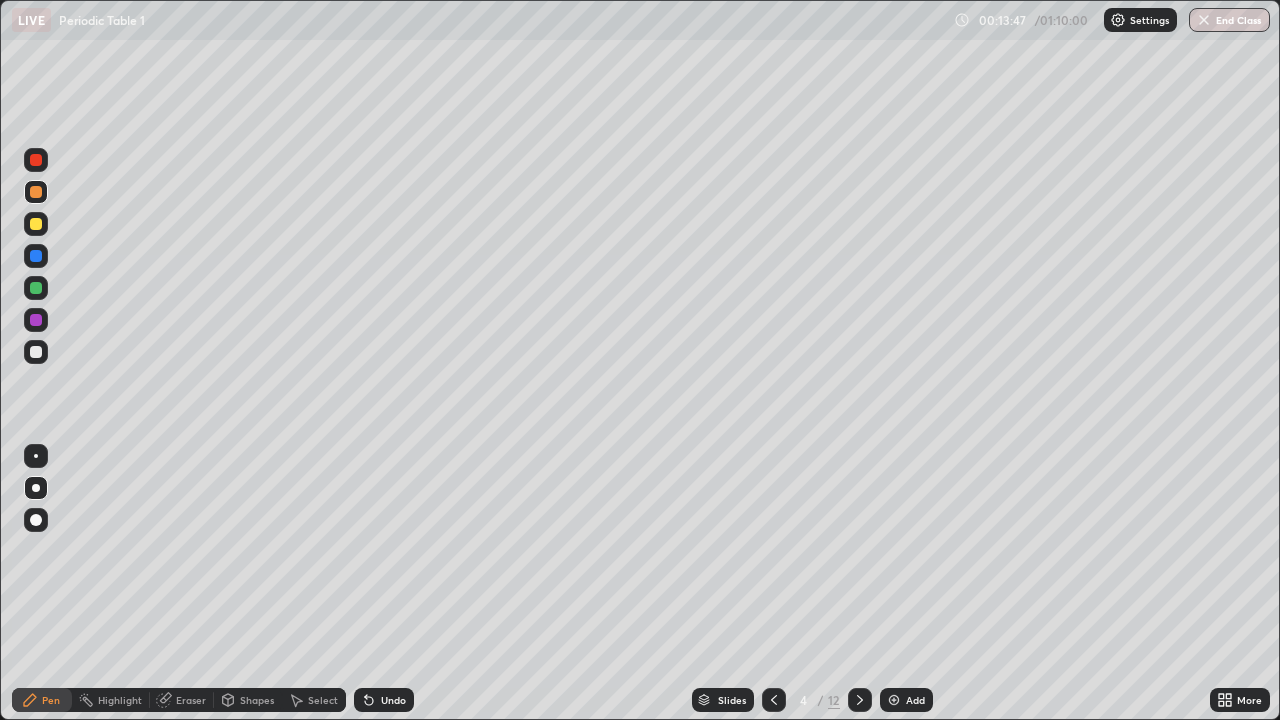 click at bounding box center [36, 288] 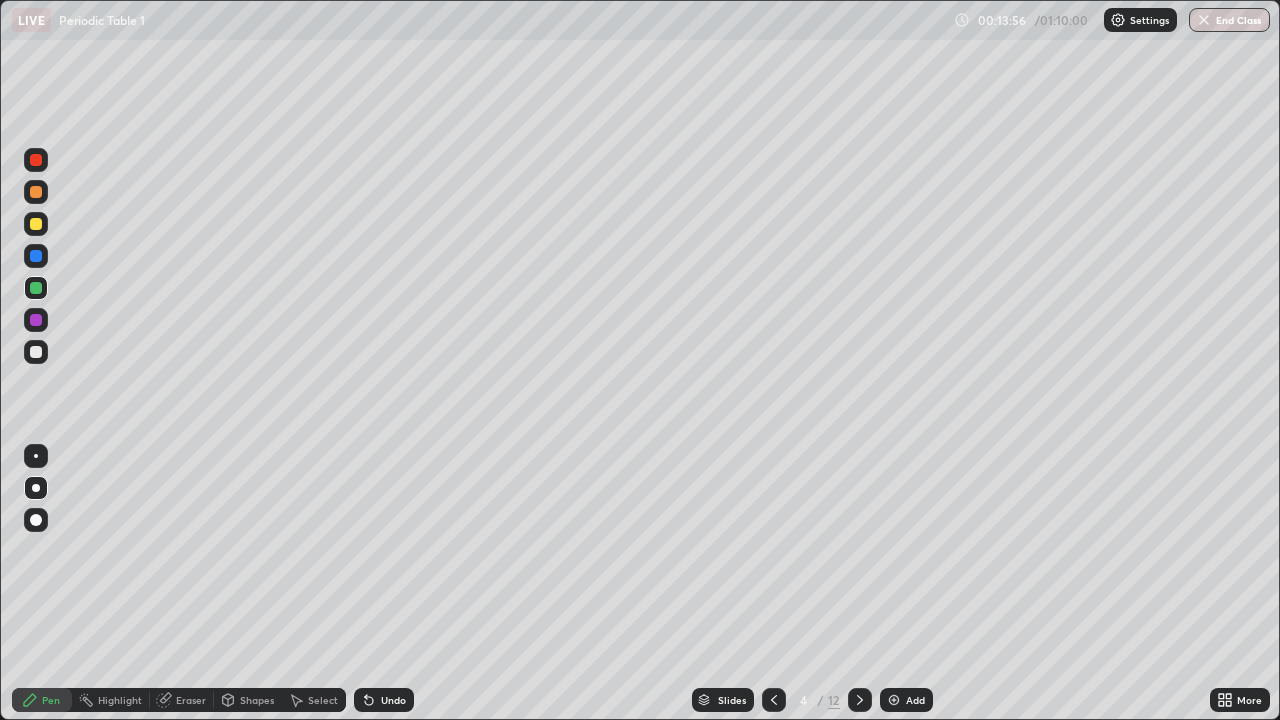 click 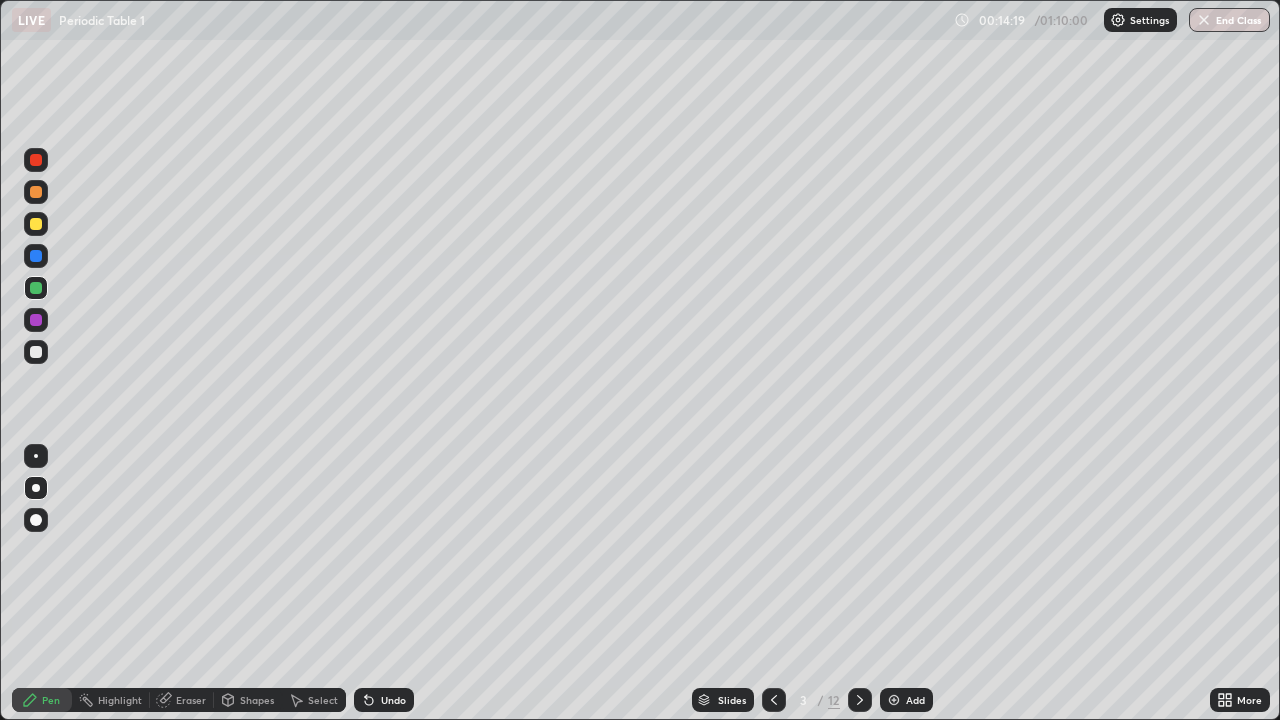 click at bounding box center (36, 352) 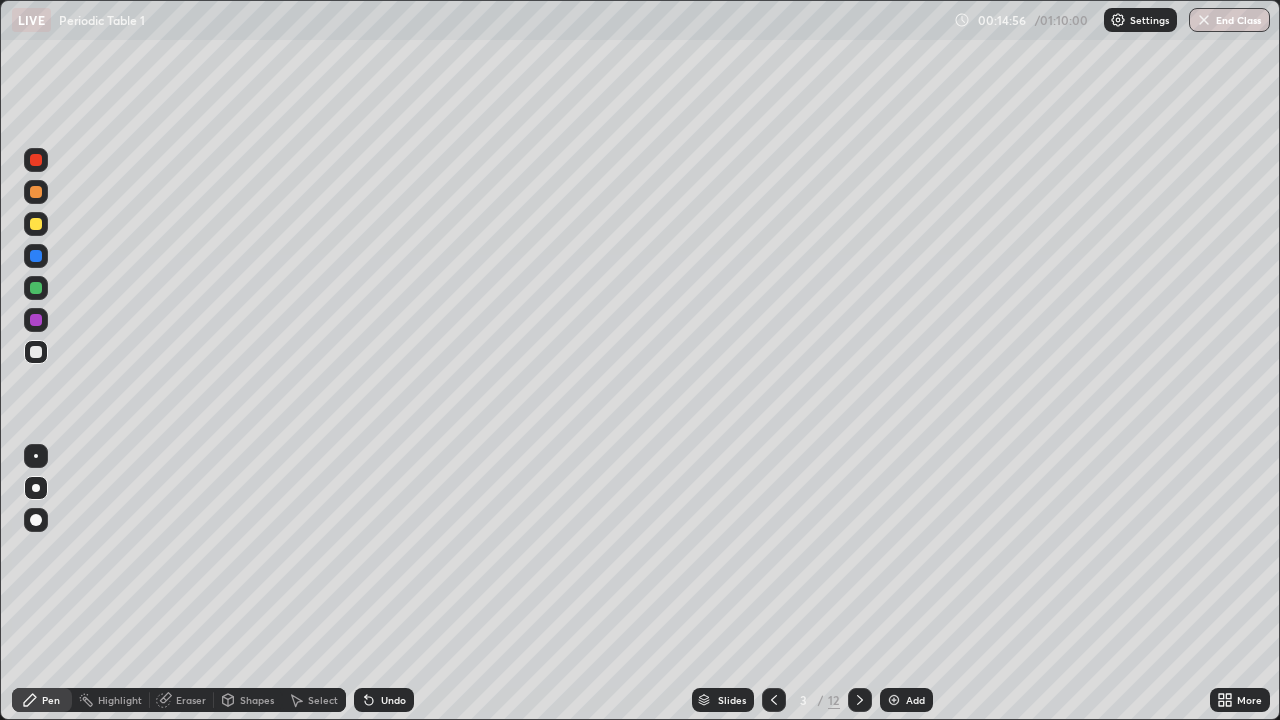 click 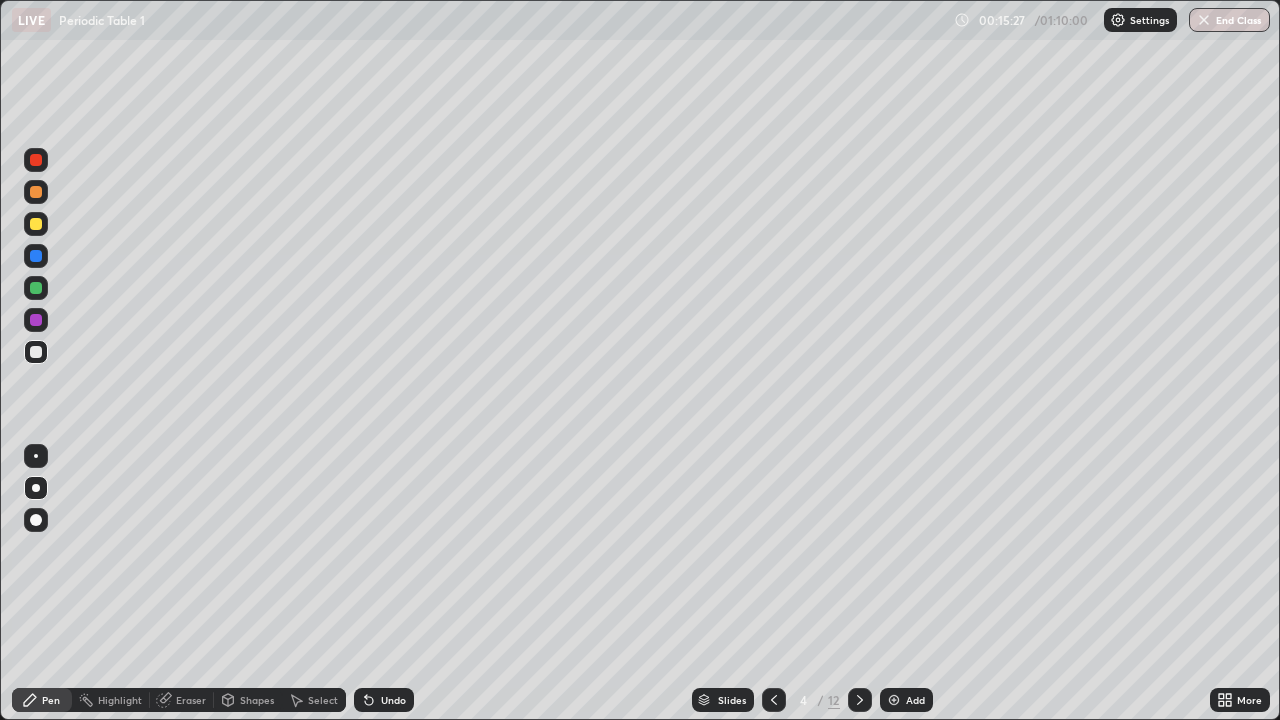 click 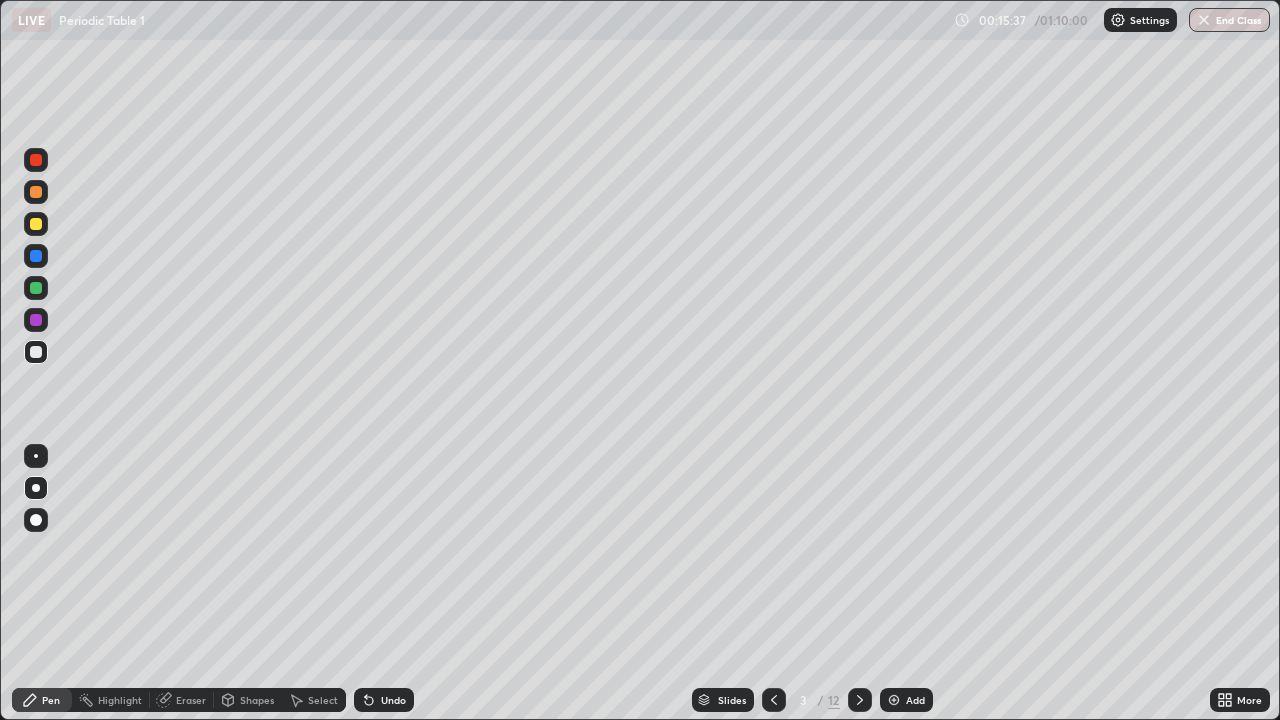 click 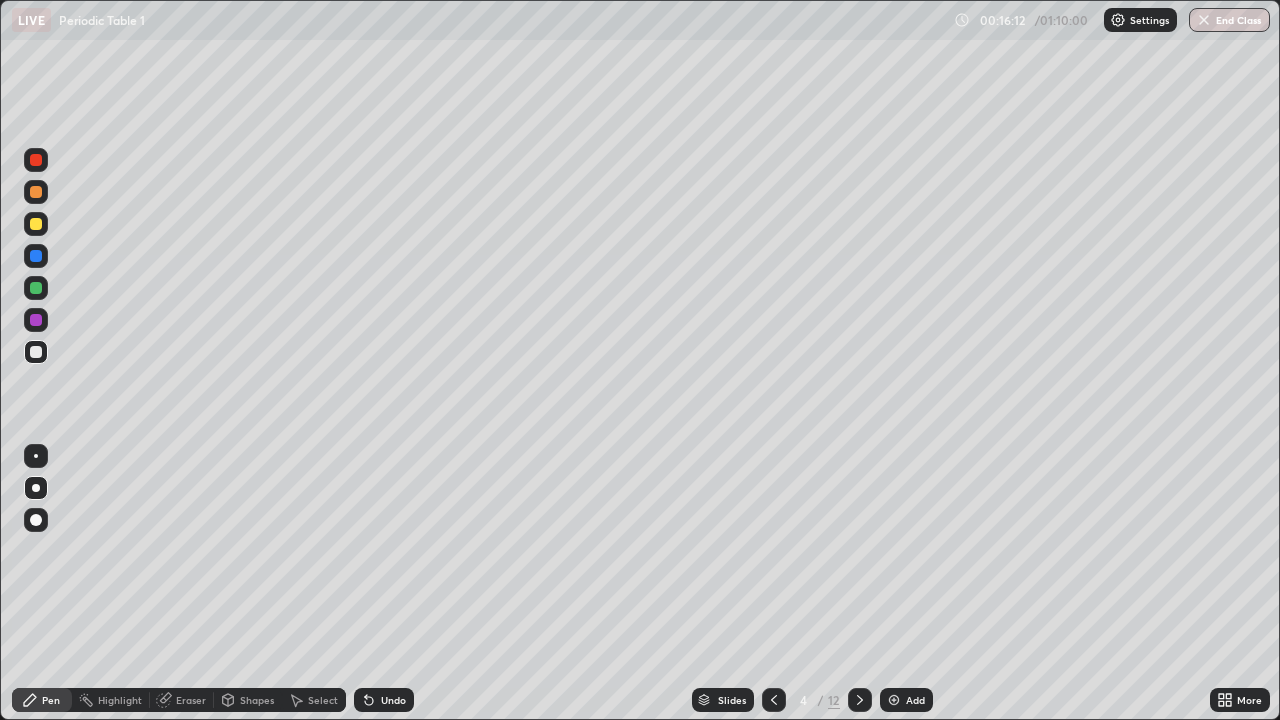 click 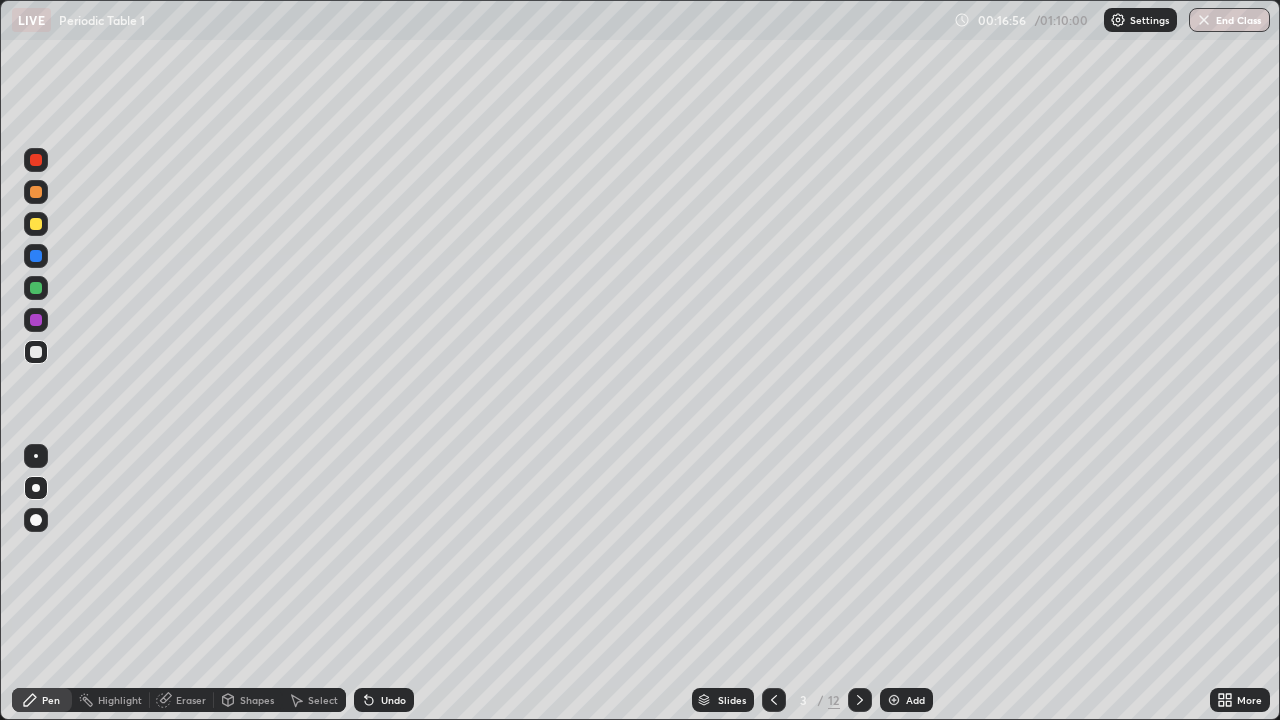 click 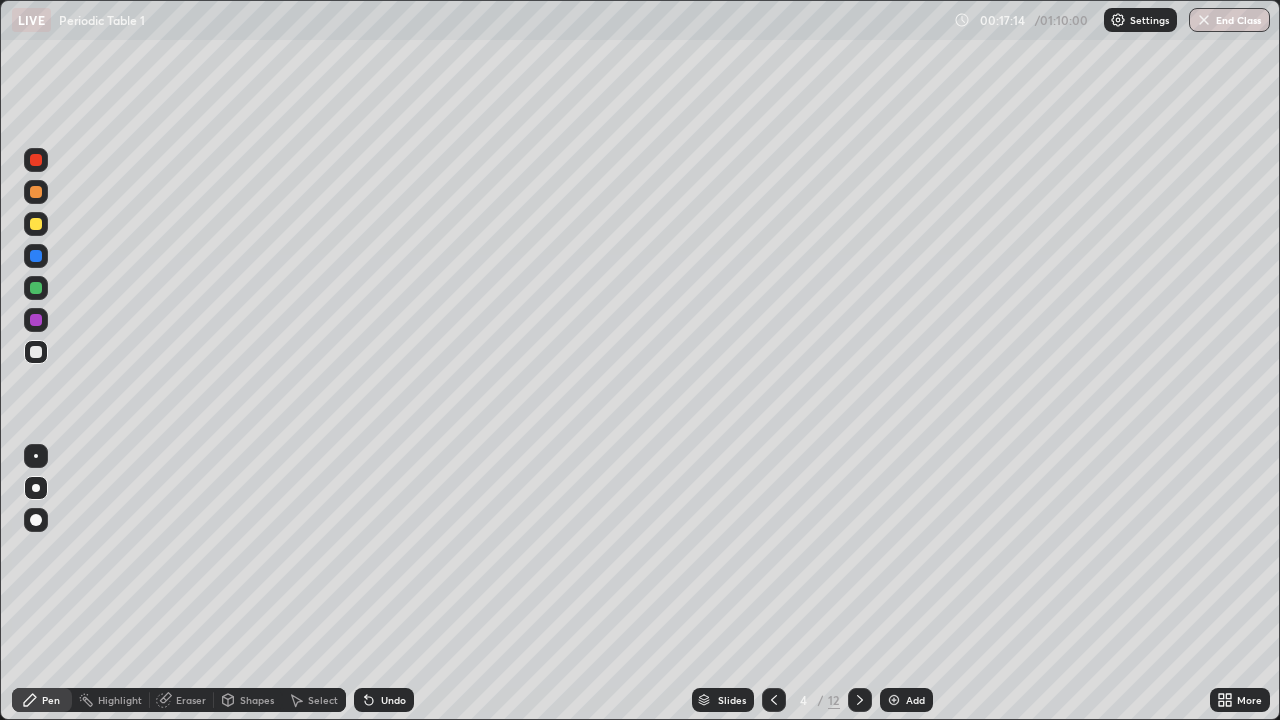 click at bounding box center [774, 700] 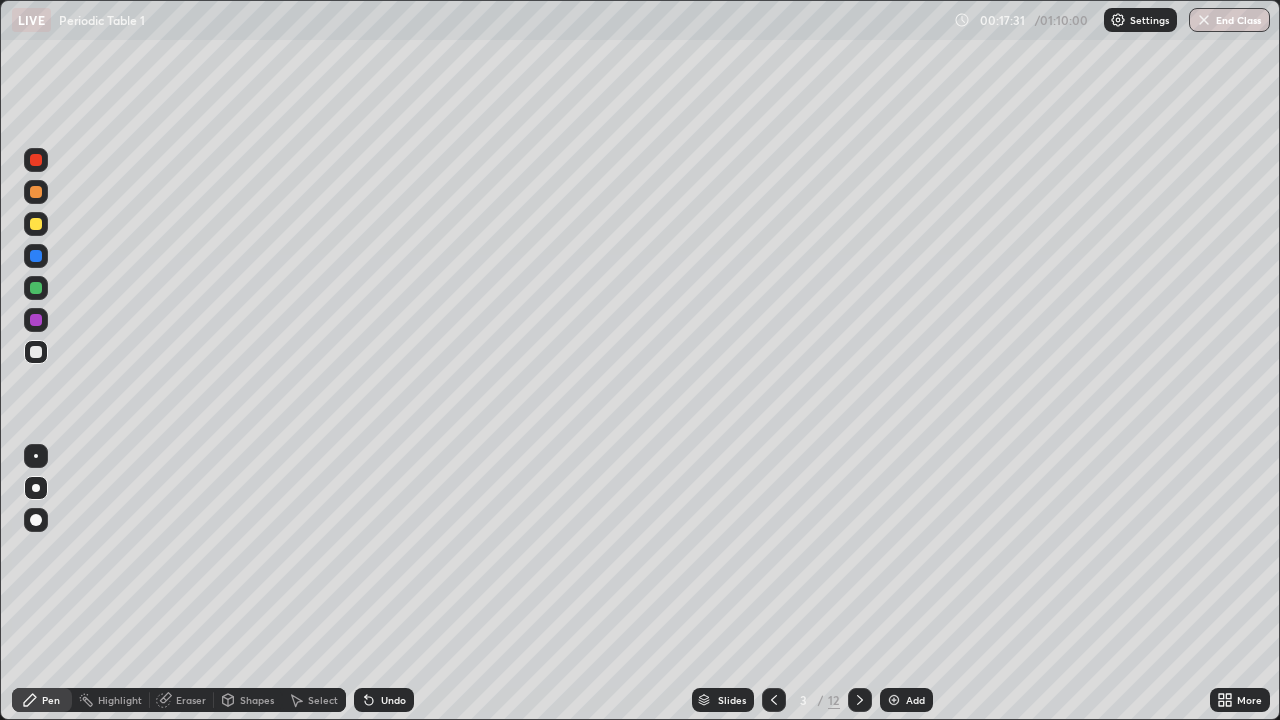 click 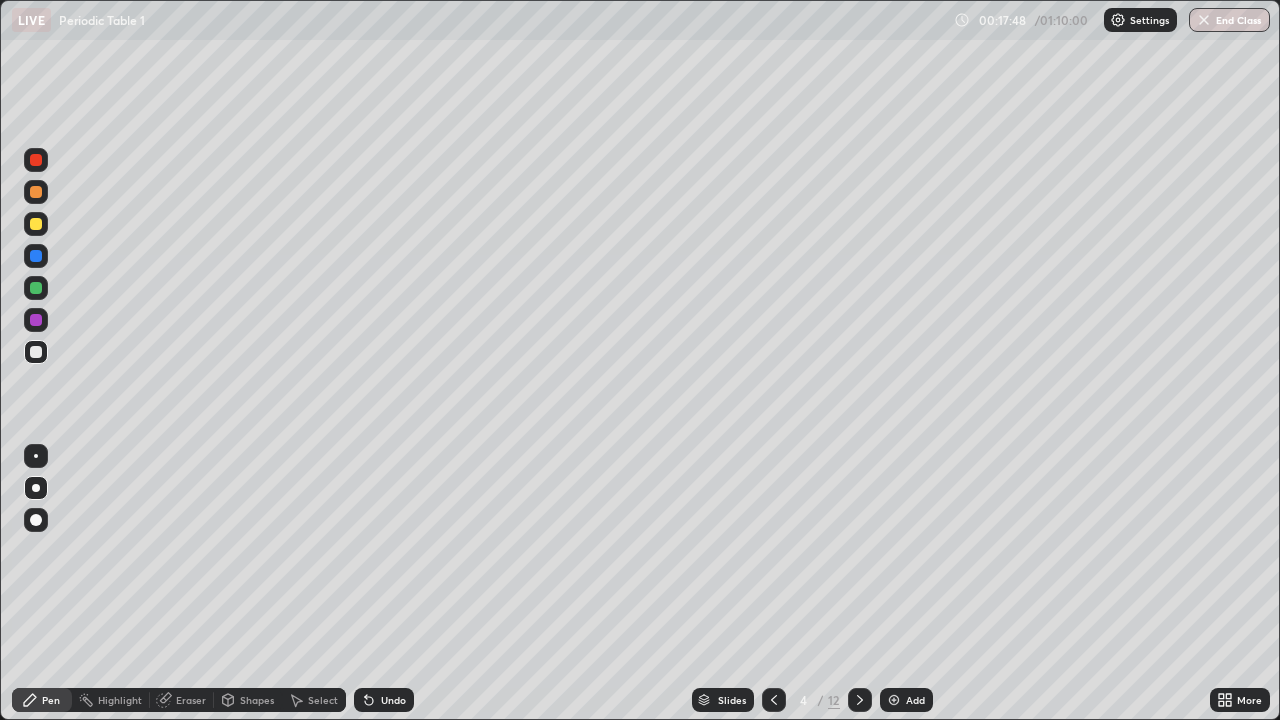 click 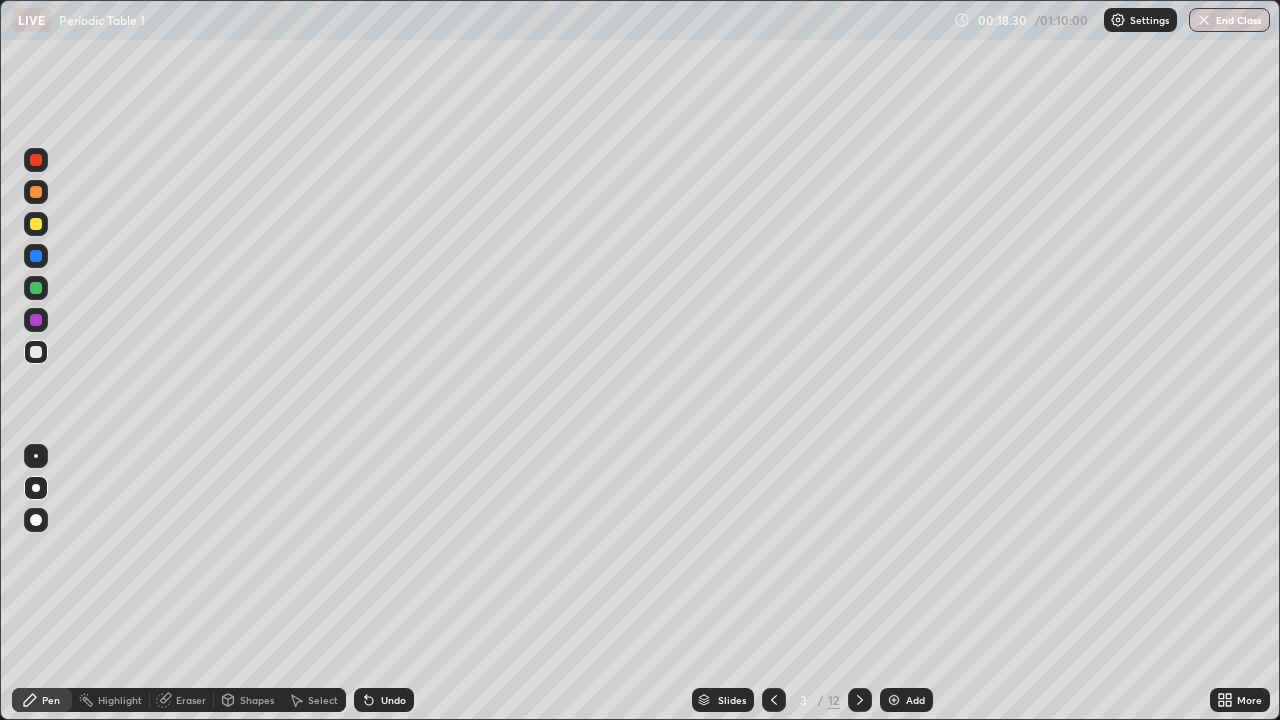 click 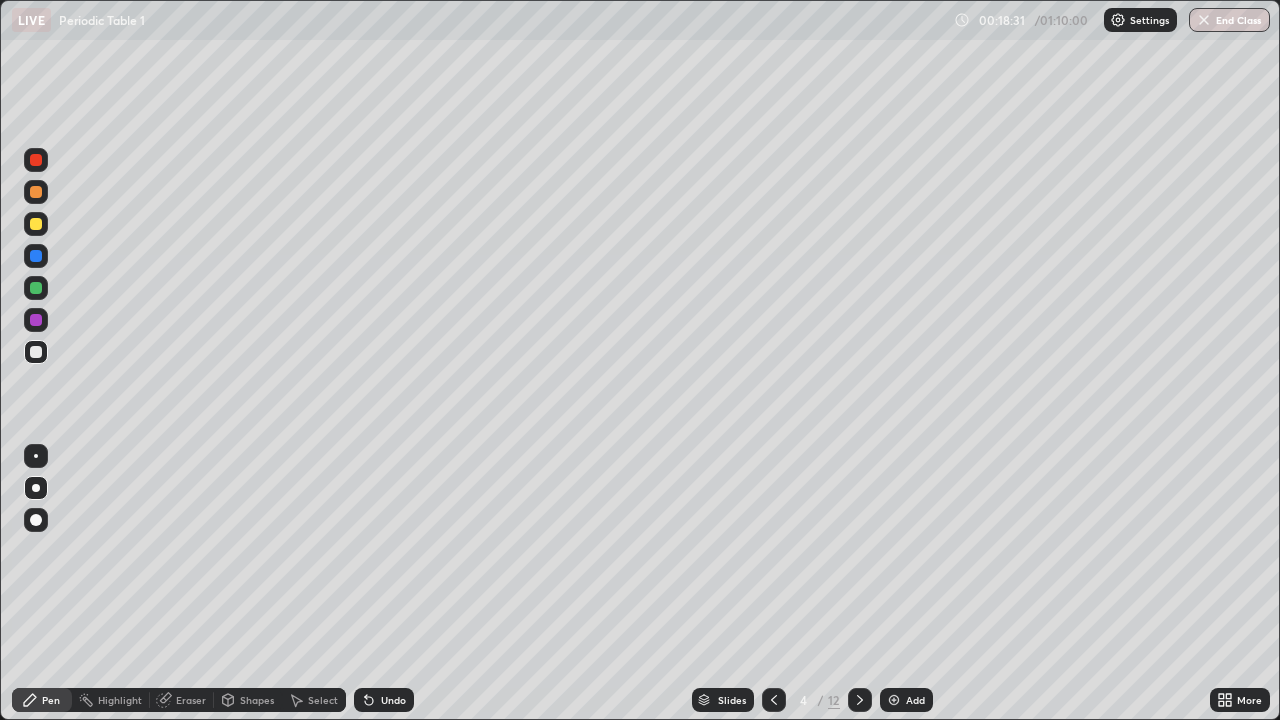 click 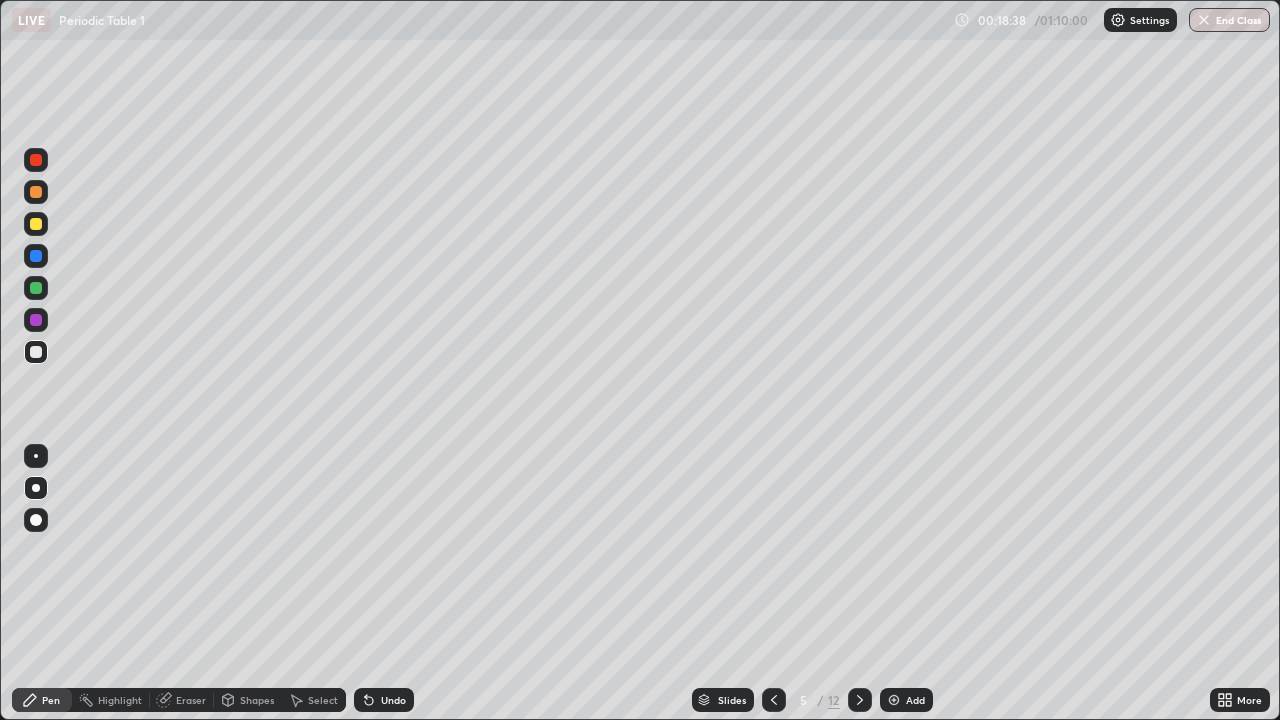 click at bounding box center [36, 224] 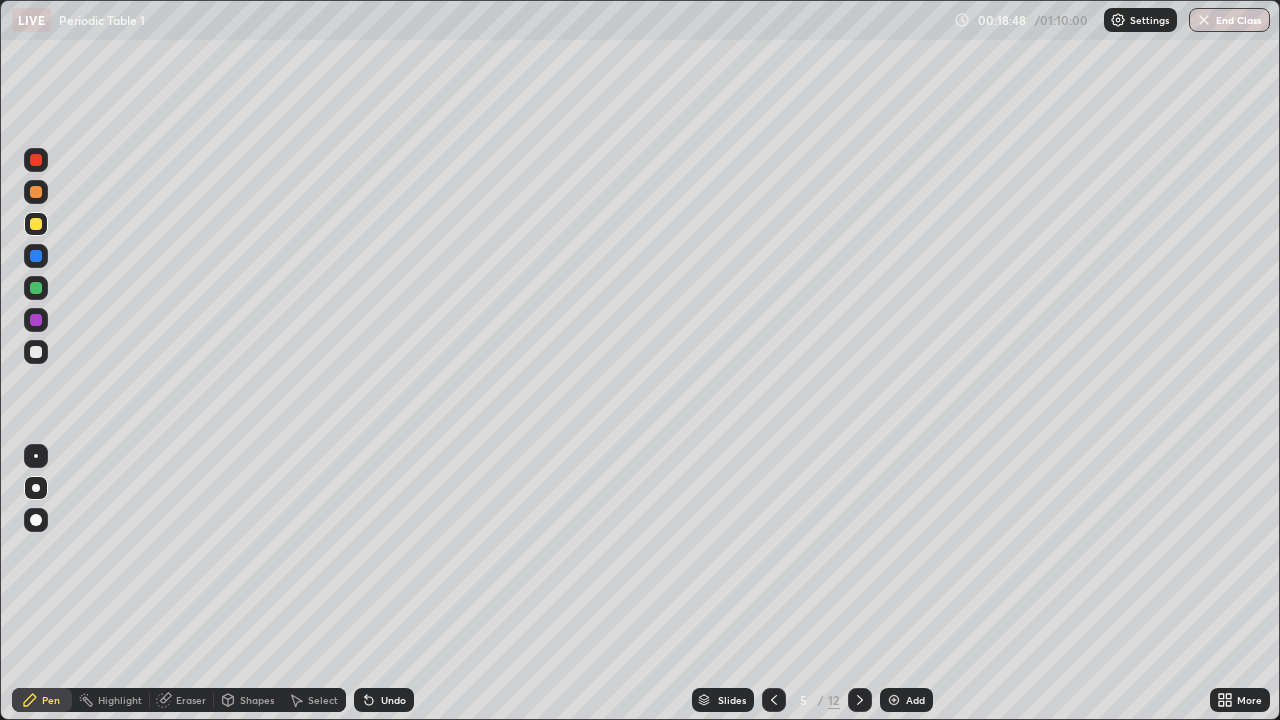 click at bounding box center [36, 288] 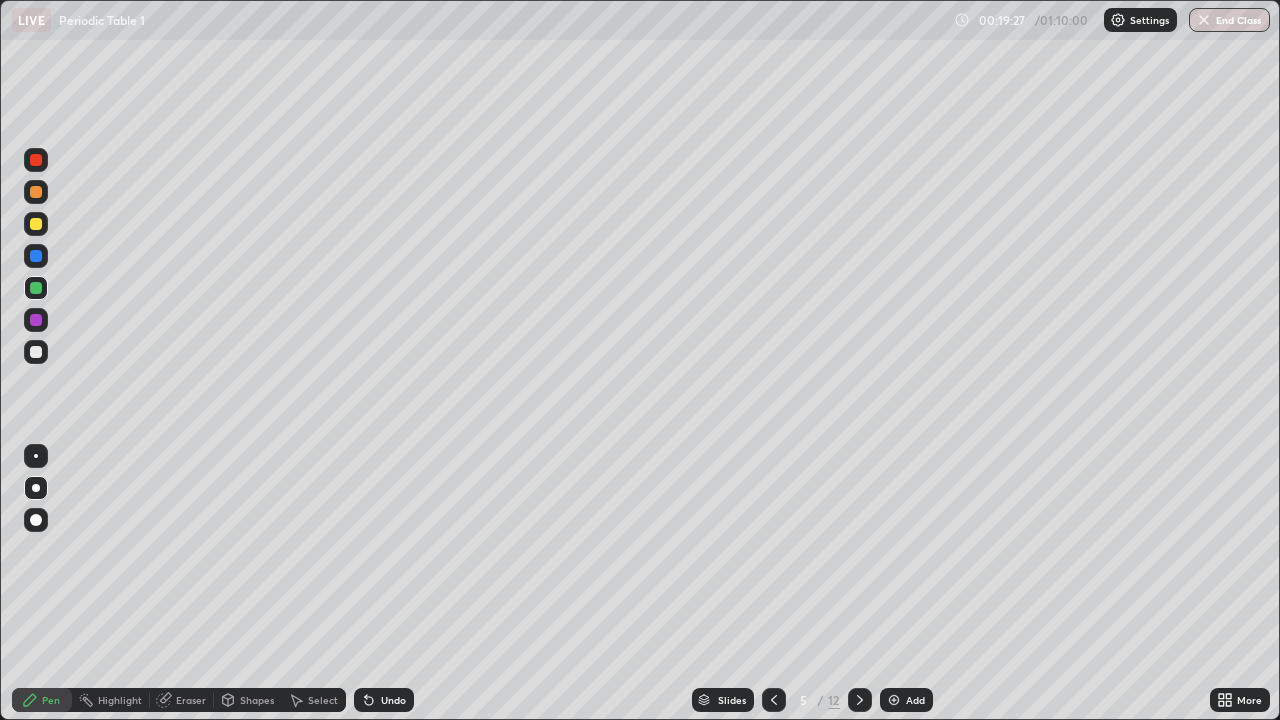 click at bounding box center (36, 352) 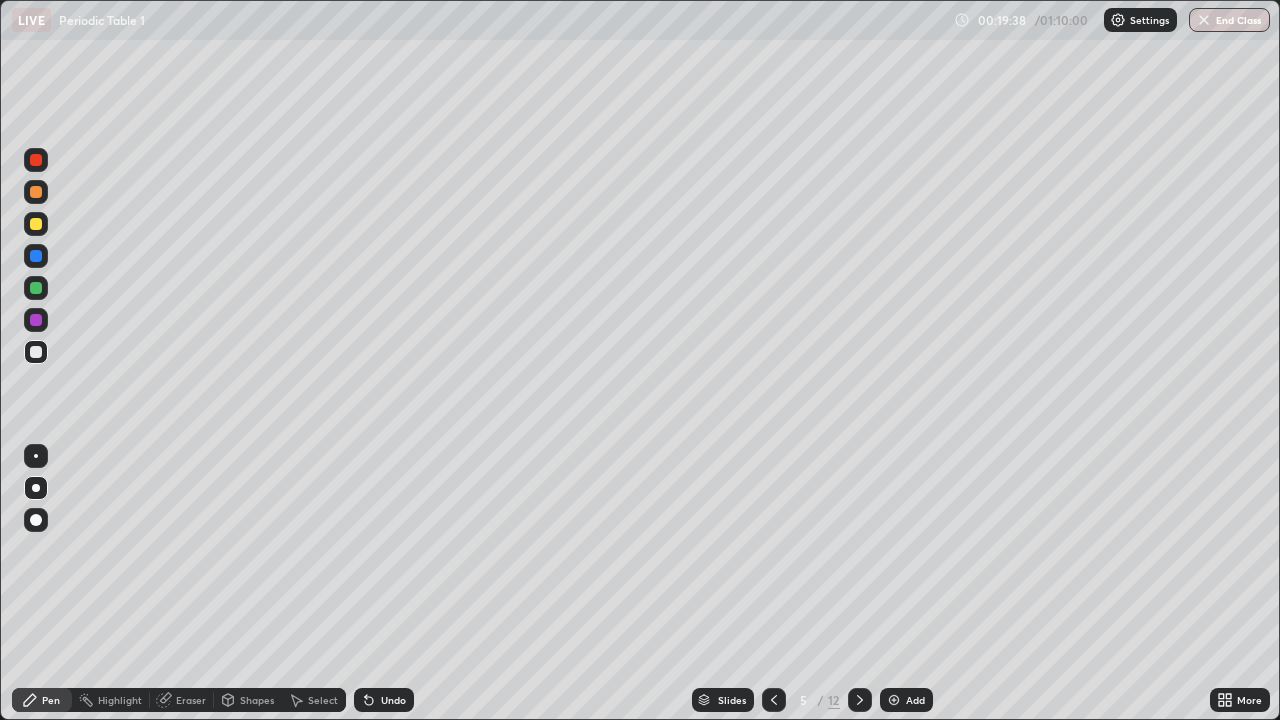 click at bounding box center [36, 288] 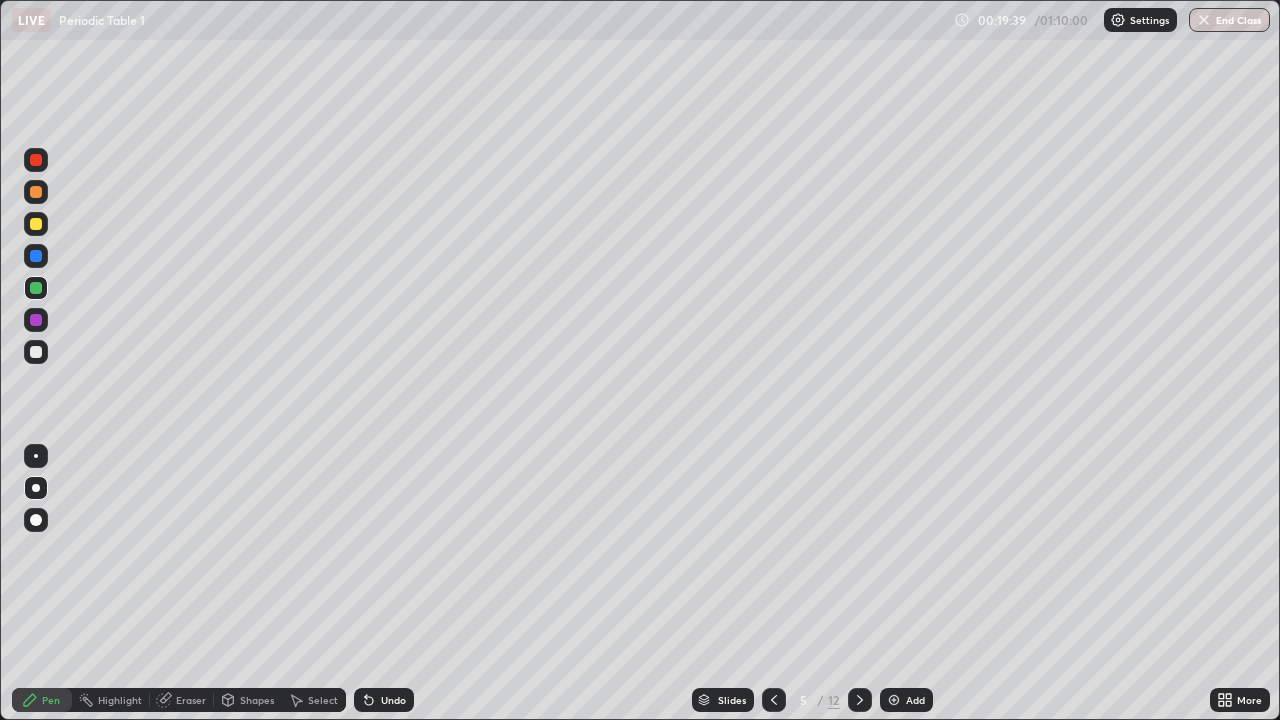 click at bounding box center [36, 192] 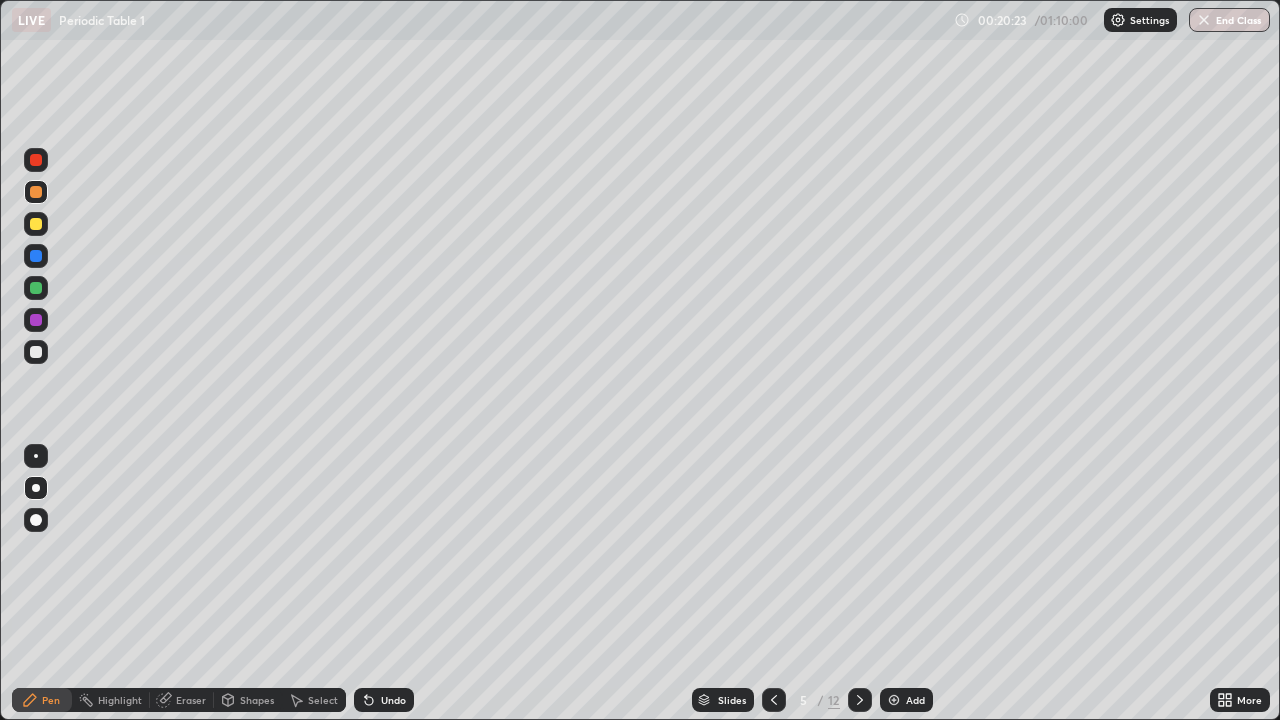 click at bounding box center [36, 288] 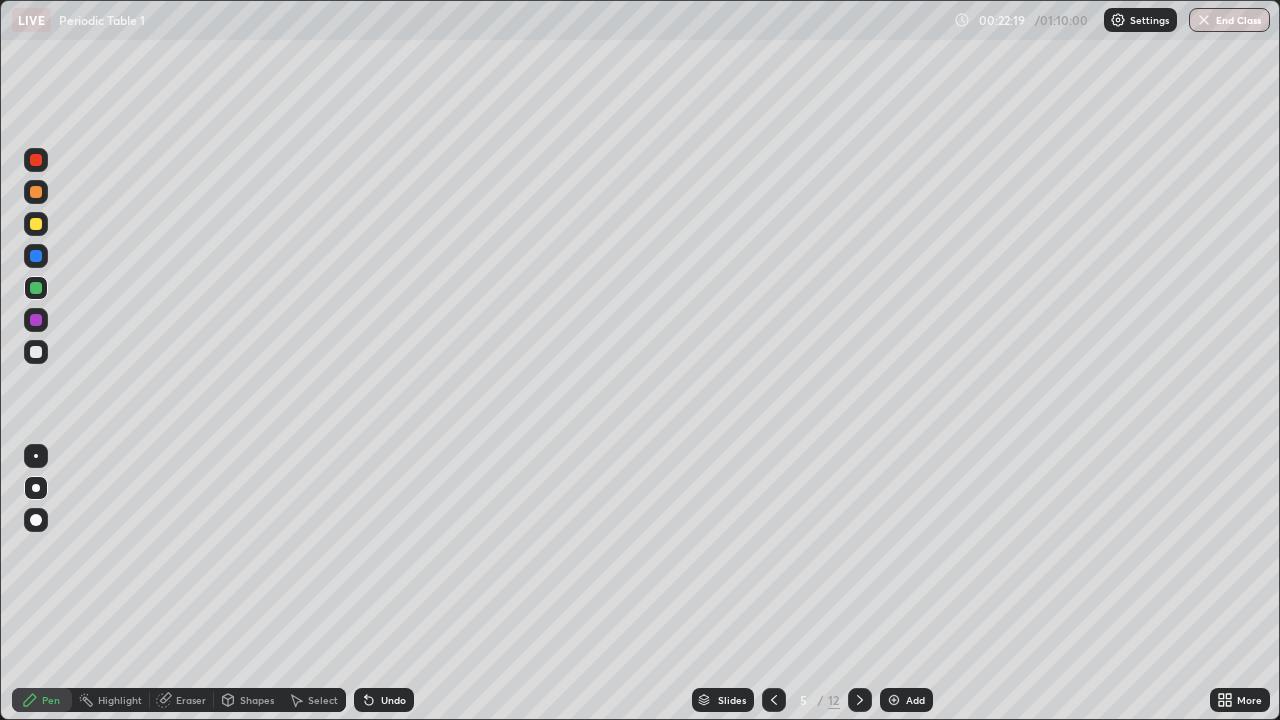 click 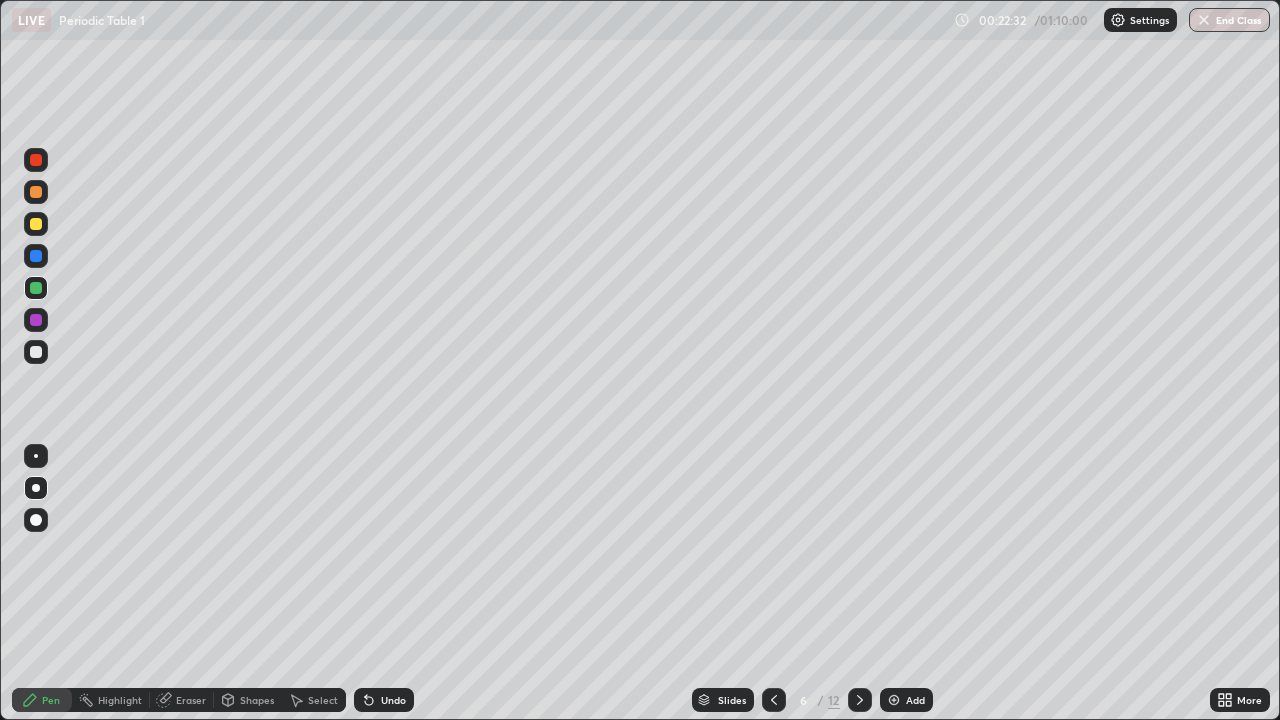 click at bounding box center [36, 352] 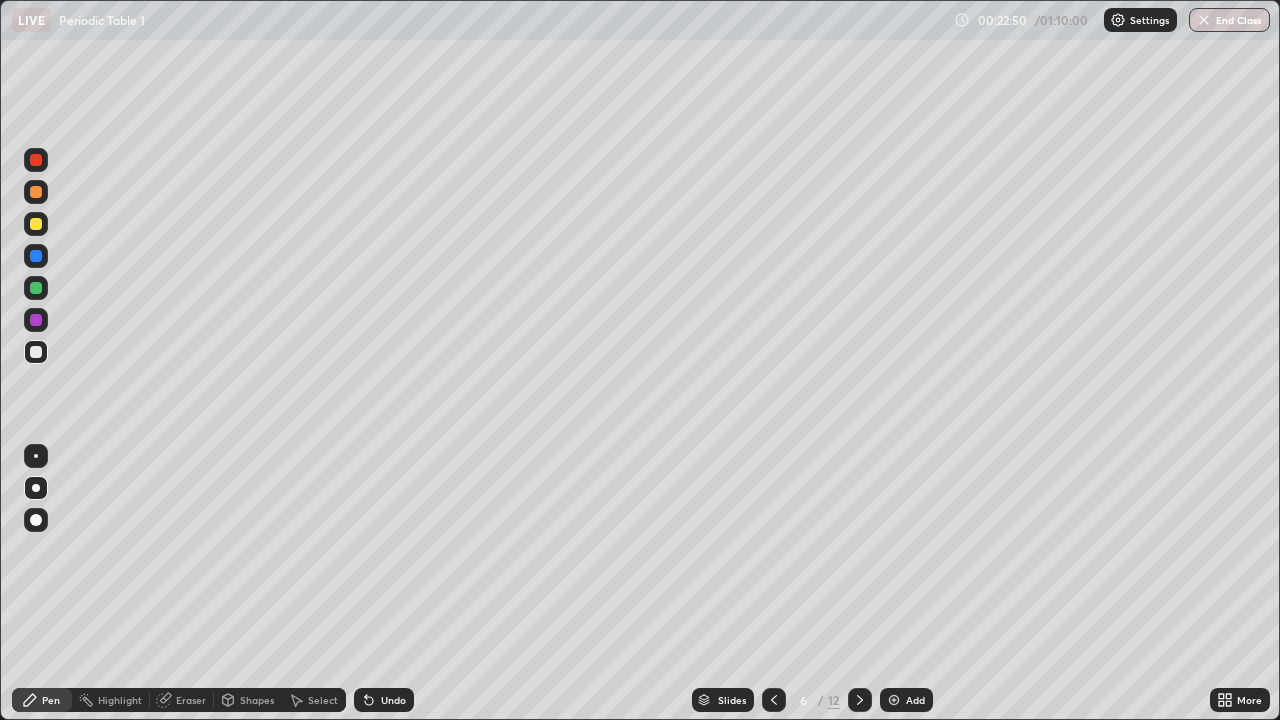 click at bounding box center [36, 224] 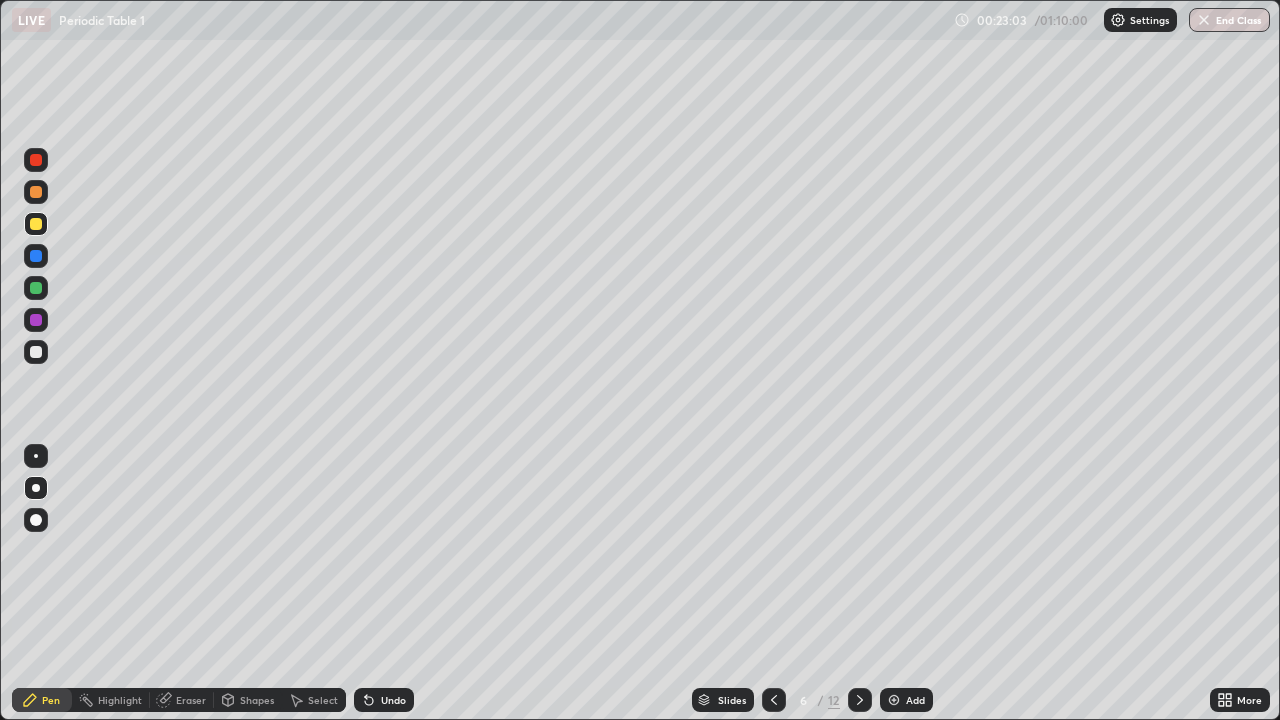 click at bounding box center [36, 160] 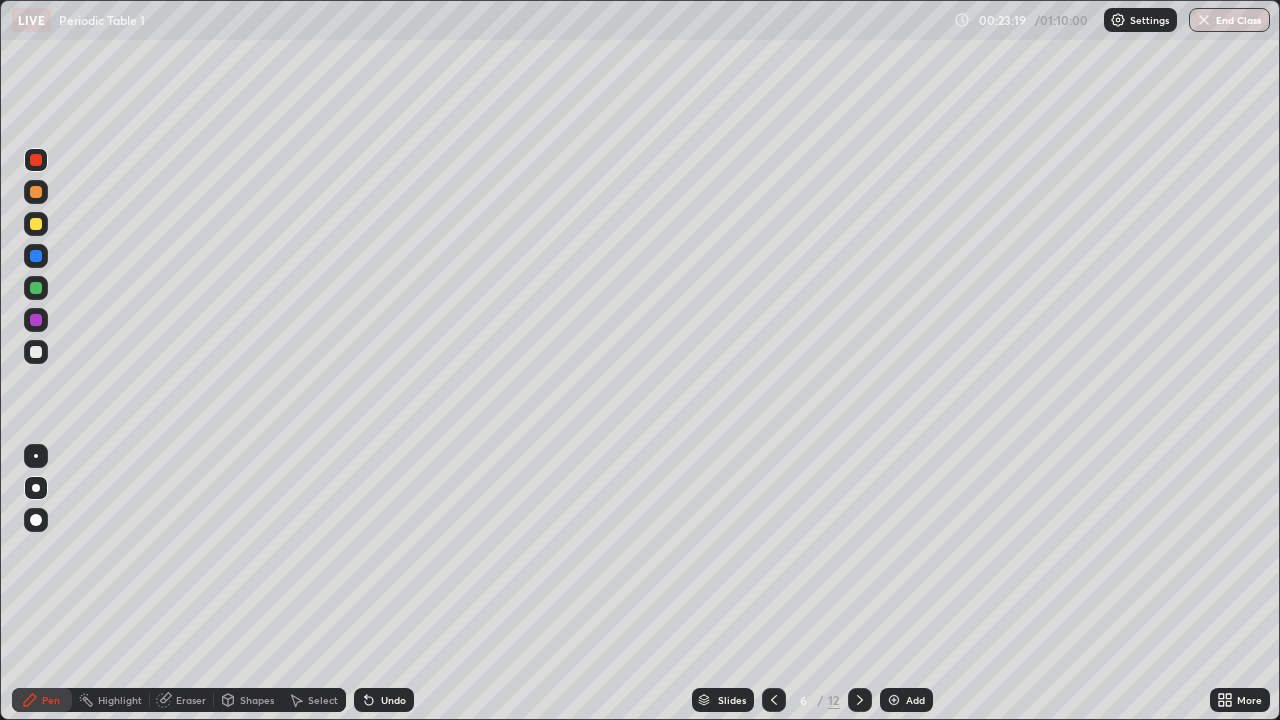 click at bounding box center (36, 288) 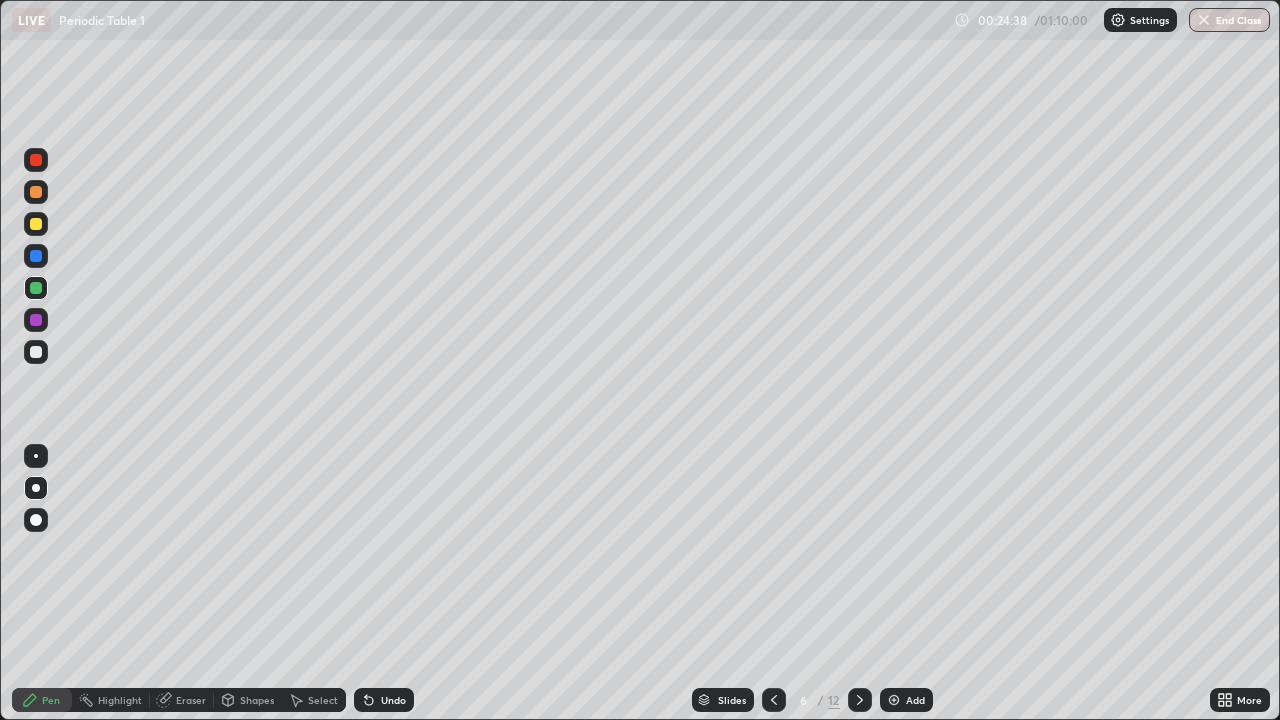 click at bounding box center [36, 224] 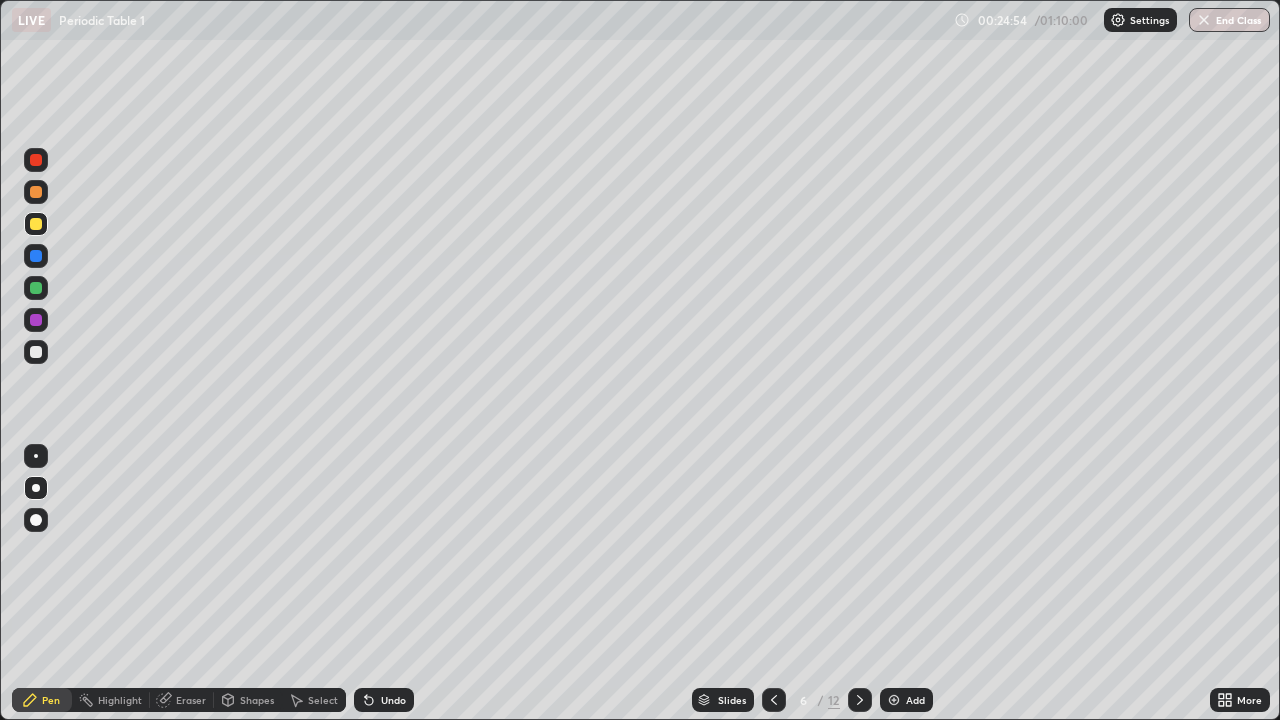 click 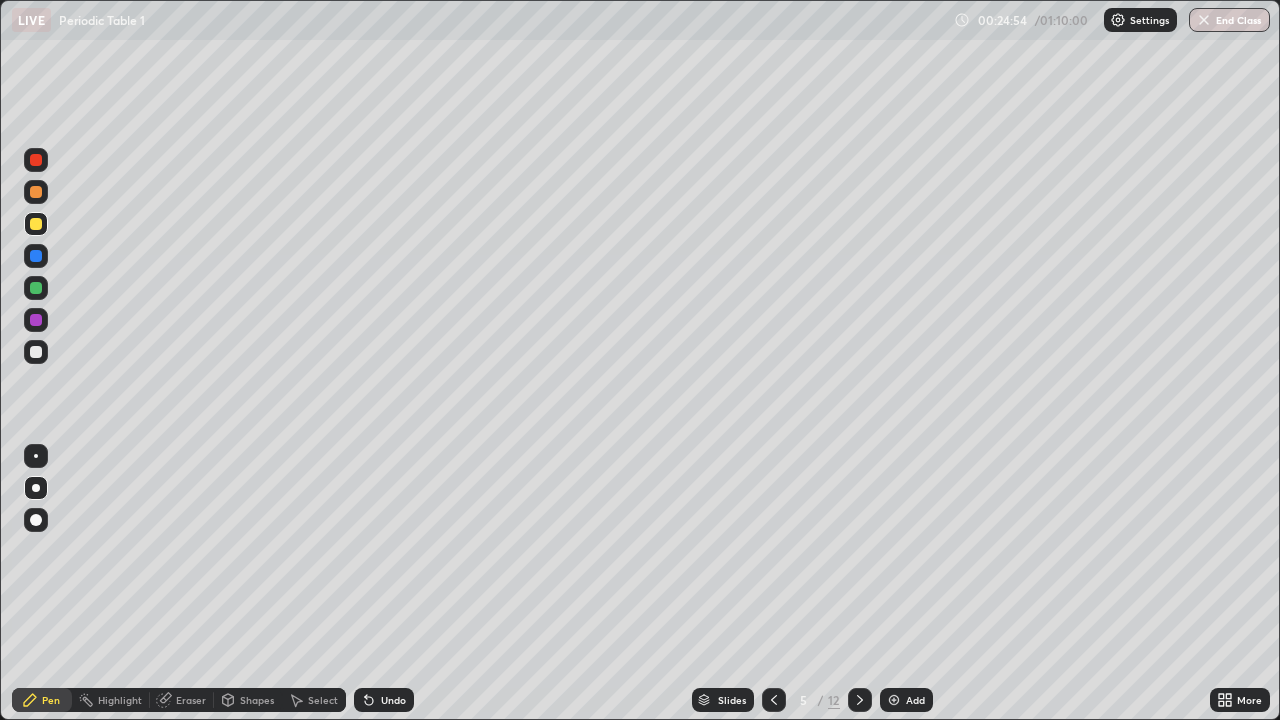 click 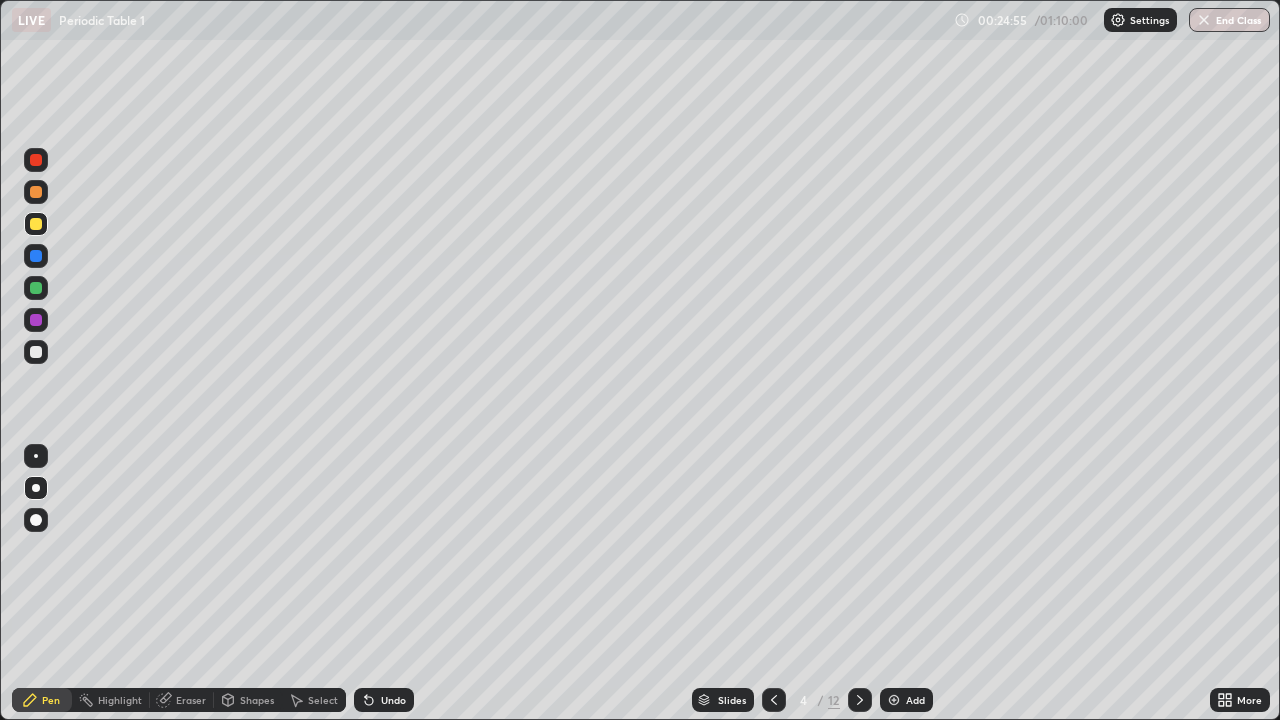 click 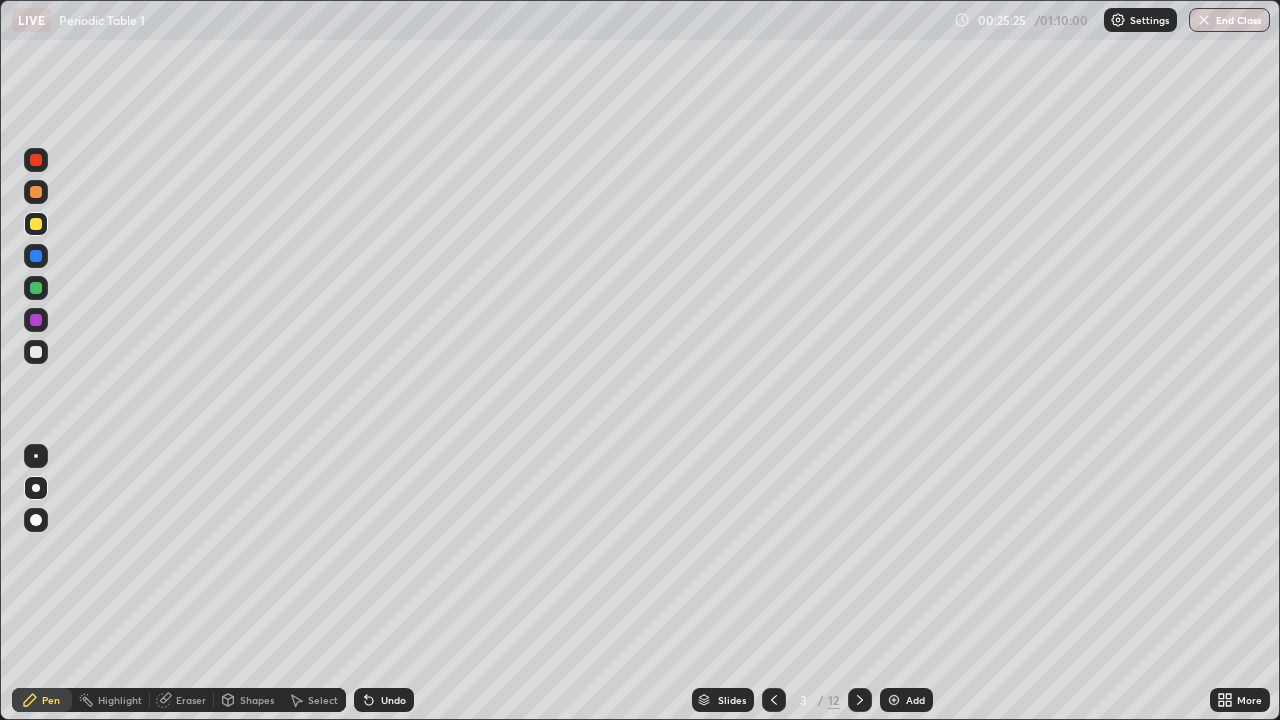 click at bounding box center [36, 456] 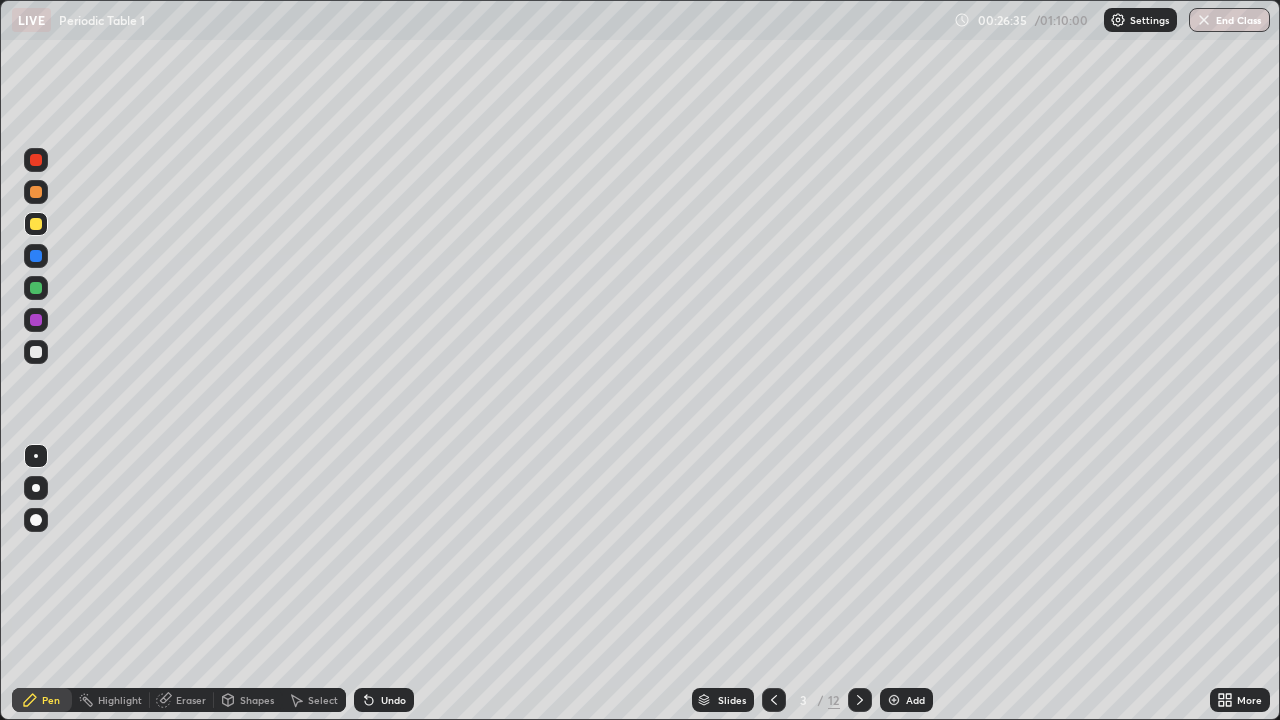 click 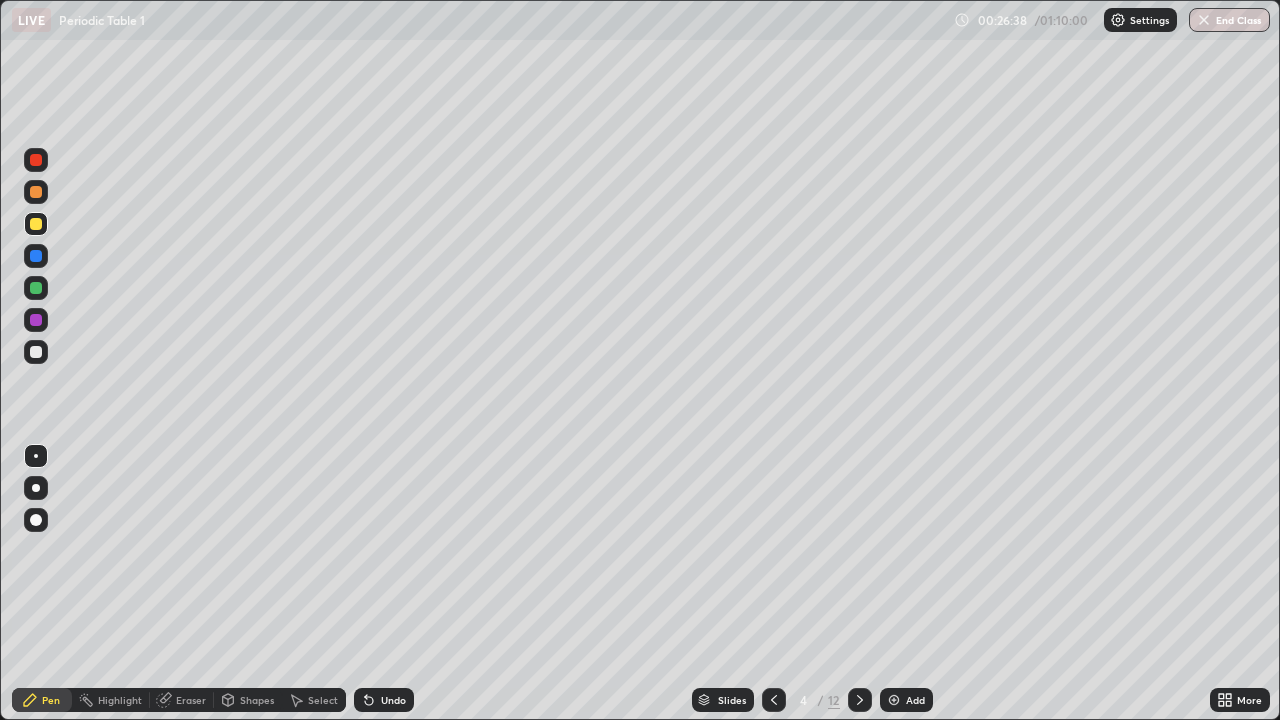 click 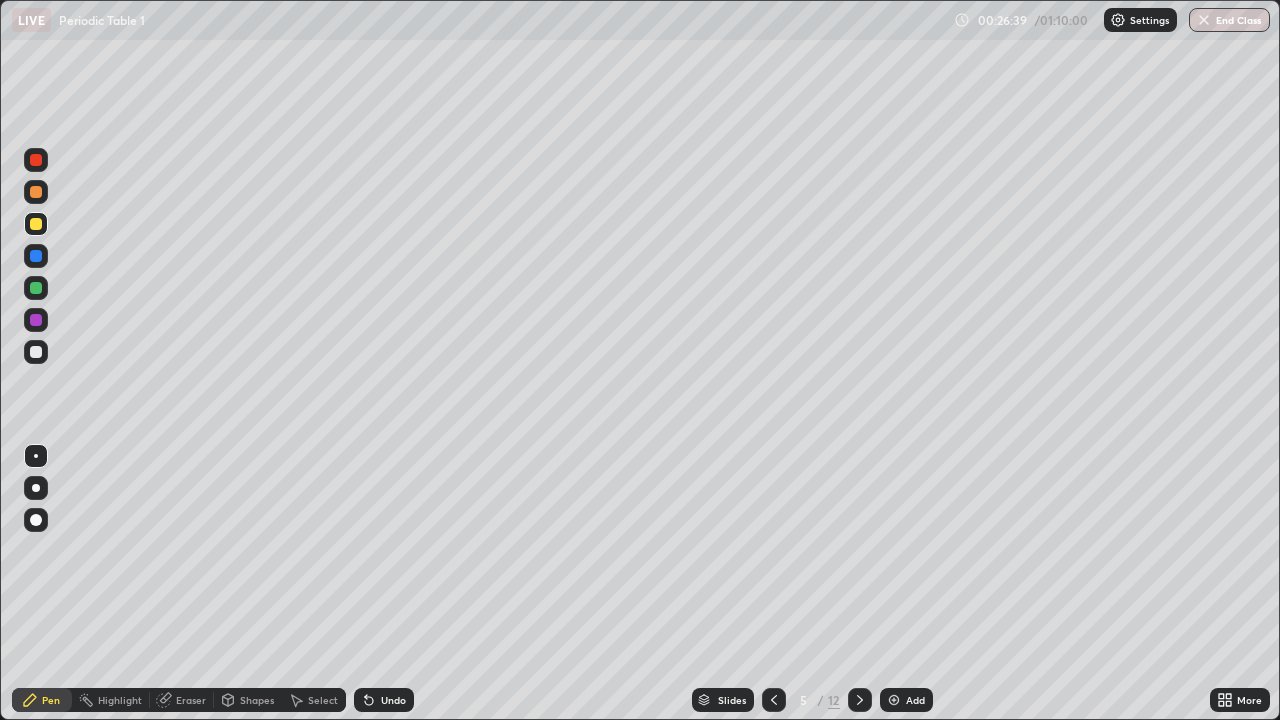 click 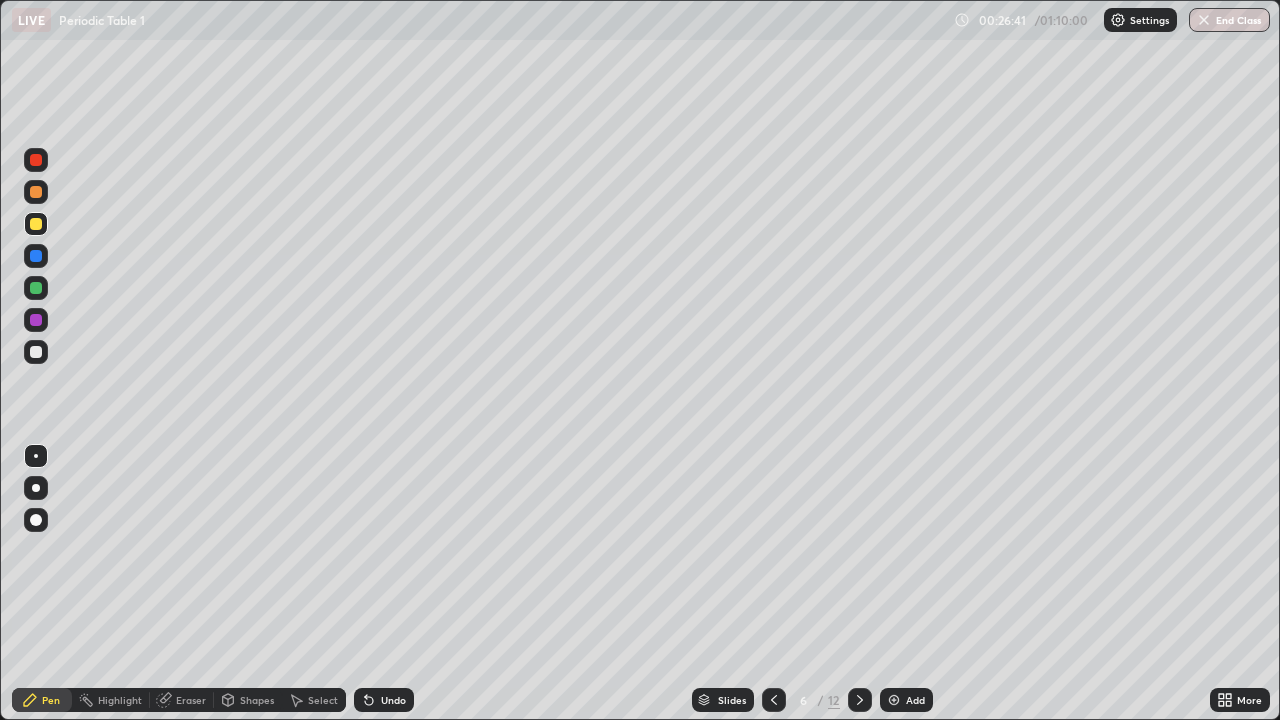 click 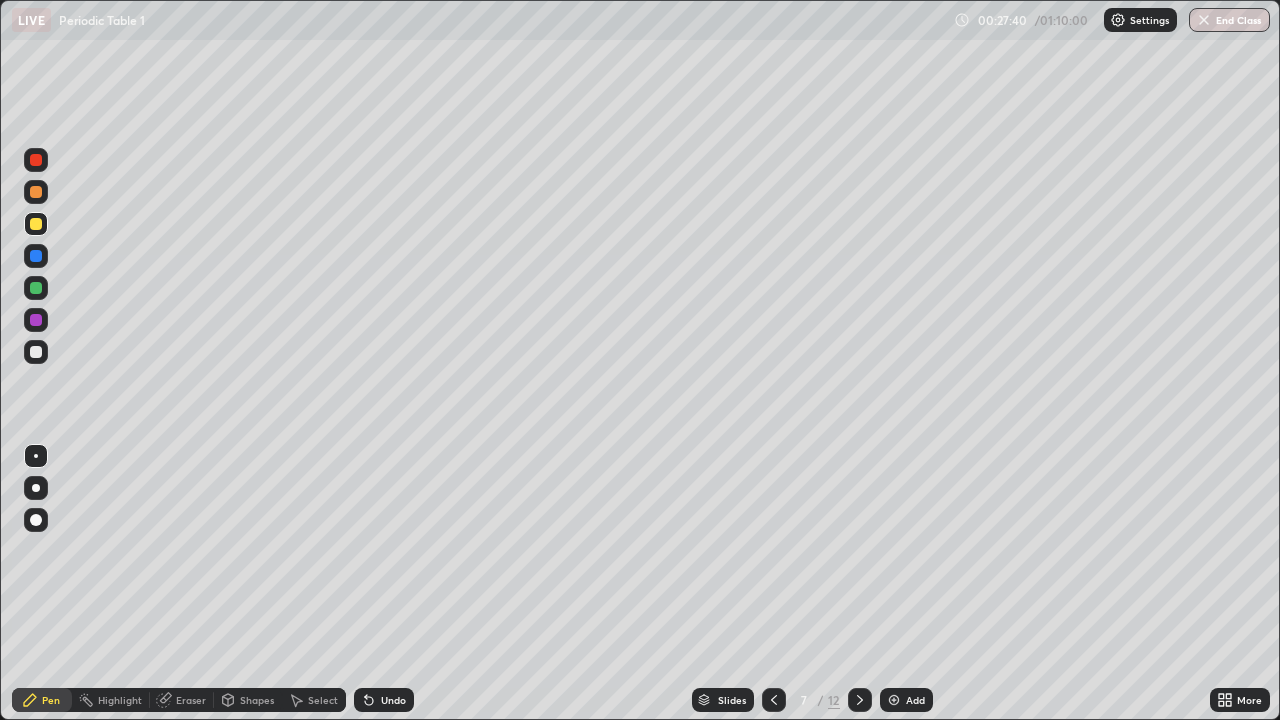 click at bounding box center [36, 352] 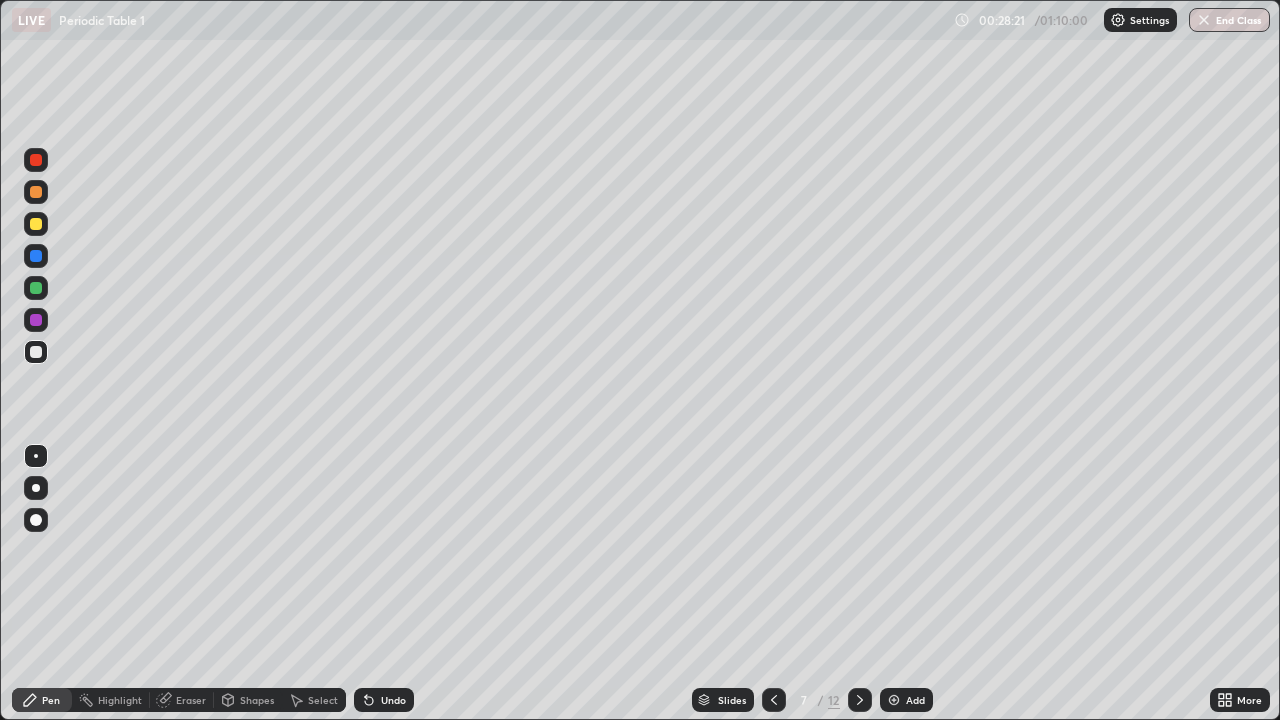 click 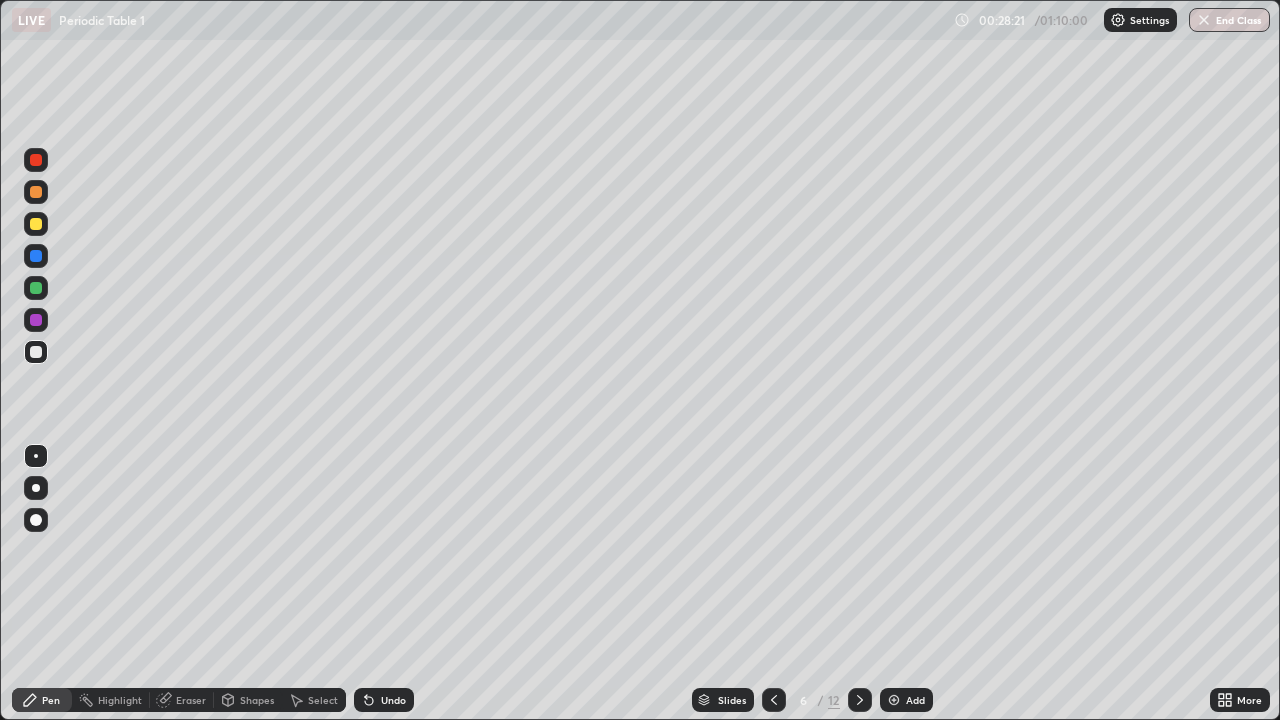 click 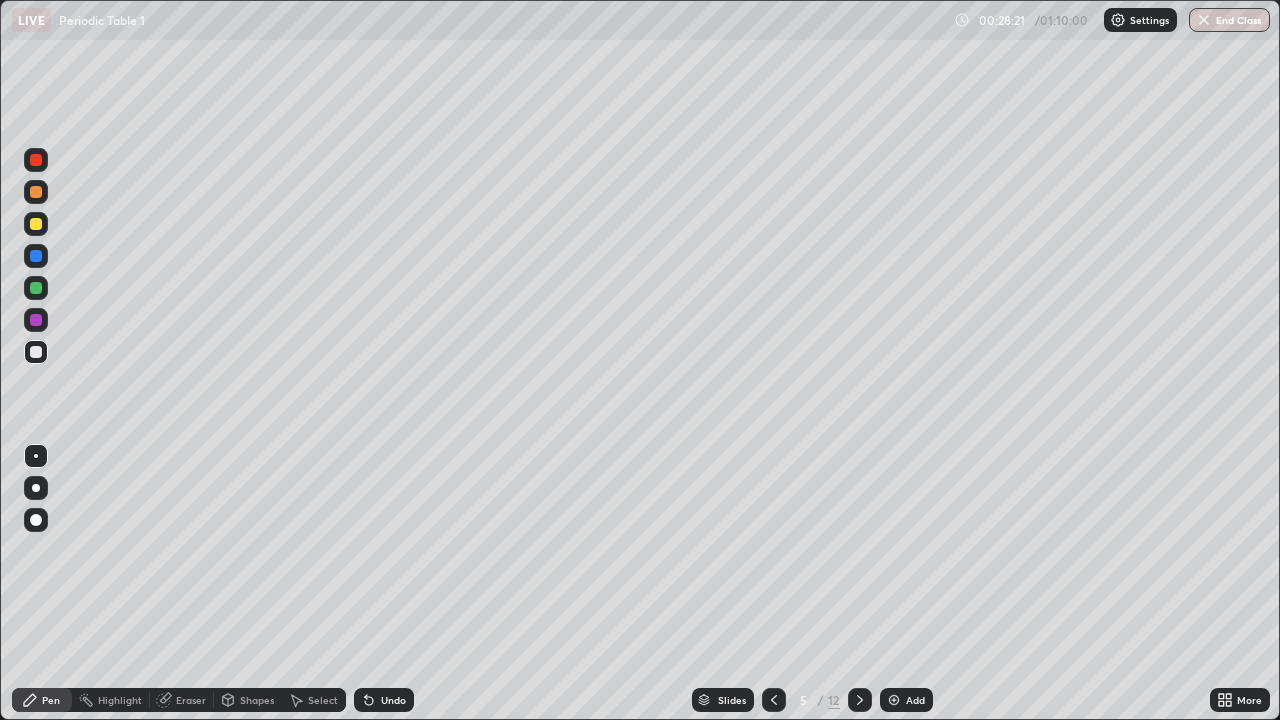 click 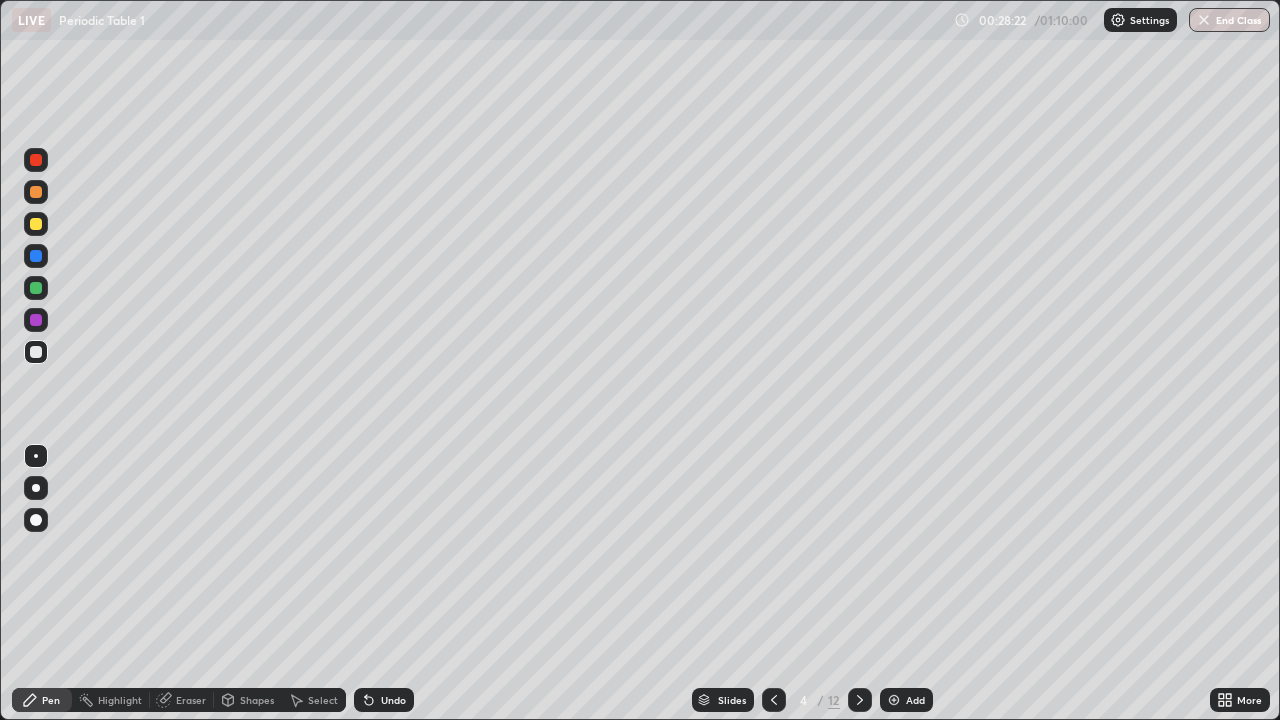 click 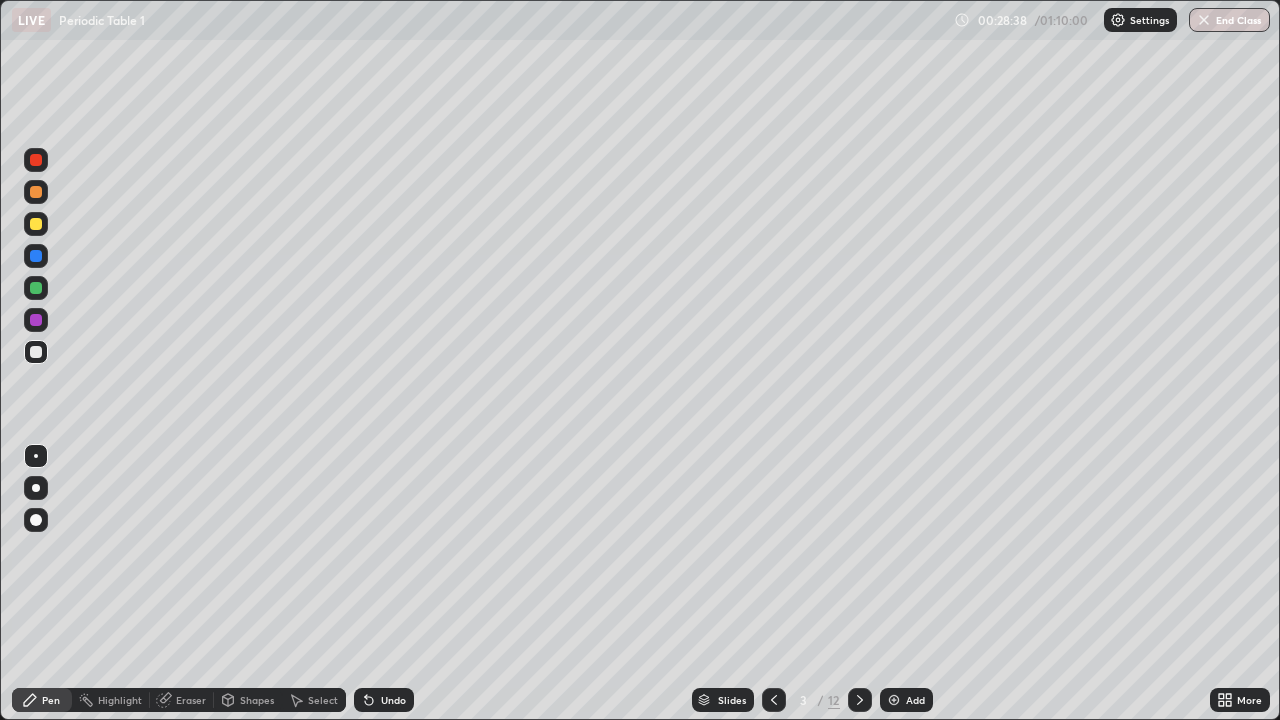 click 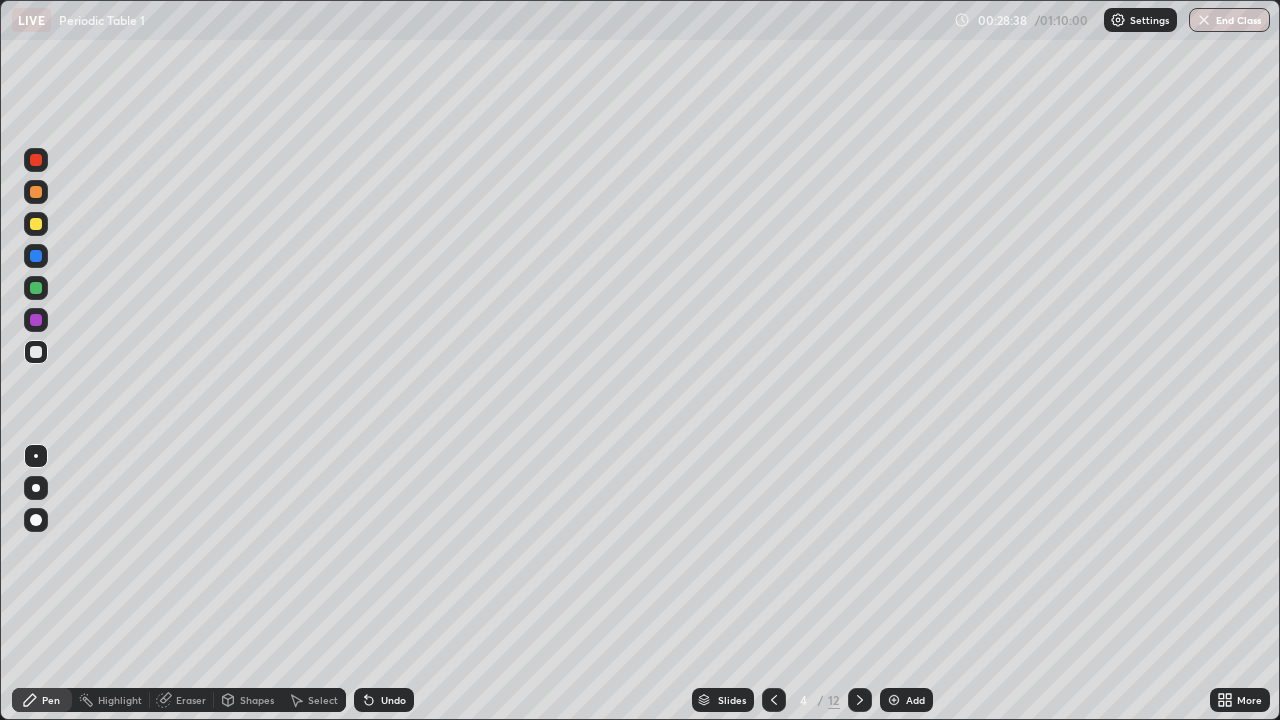 click at bounding box center (860, 700) 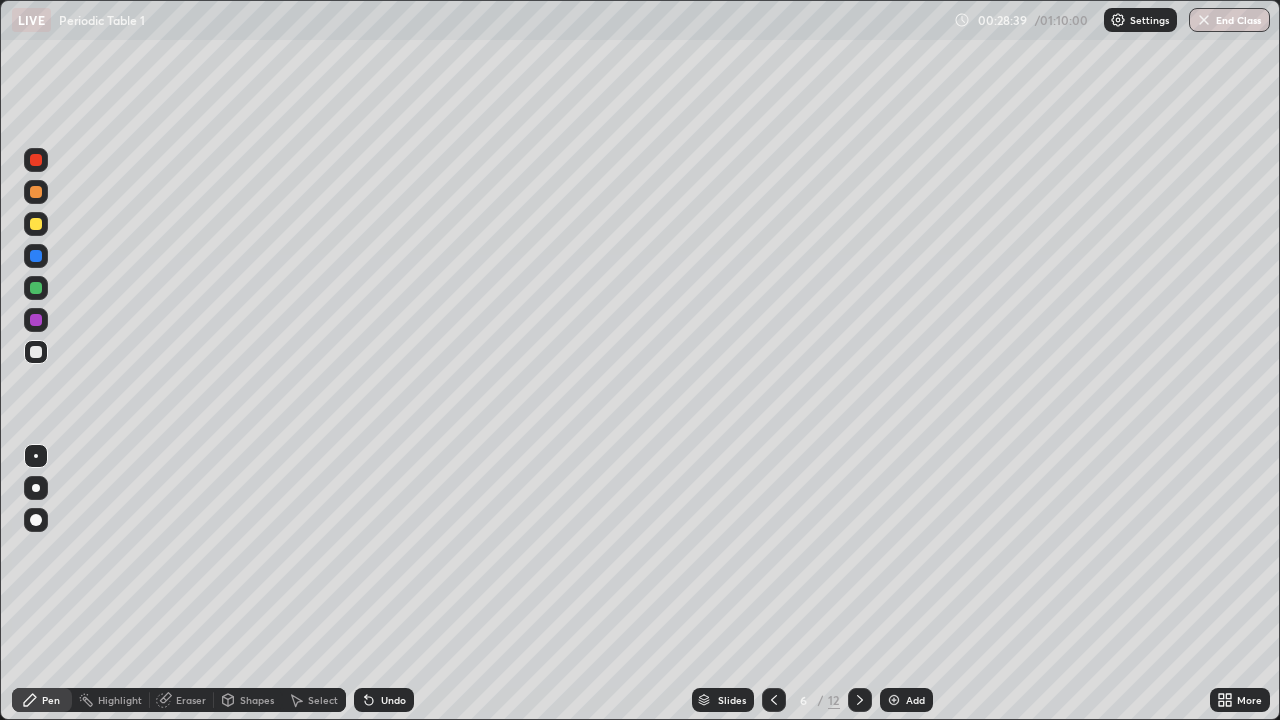 click 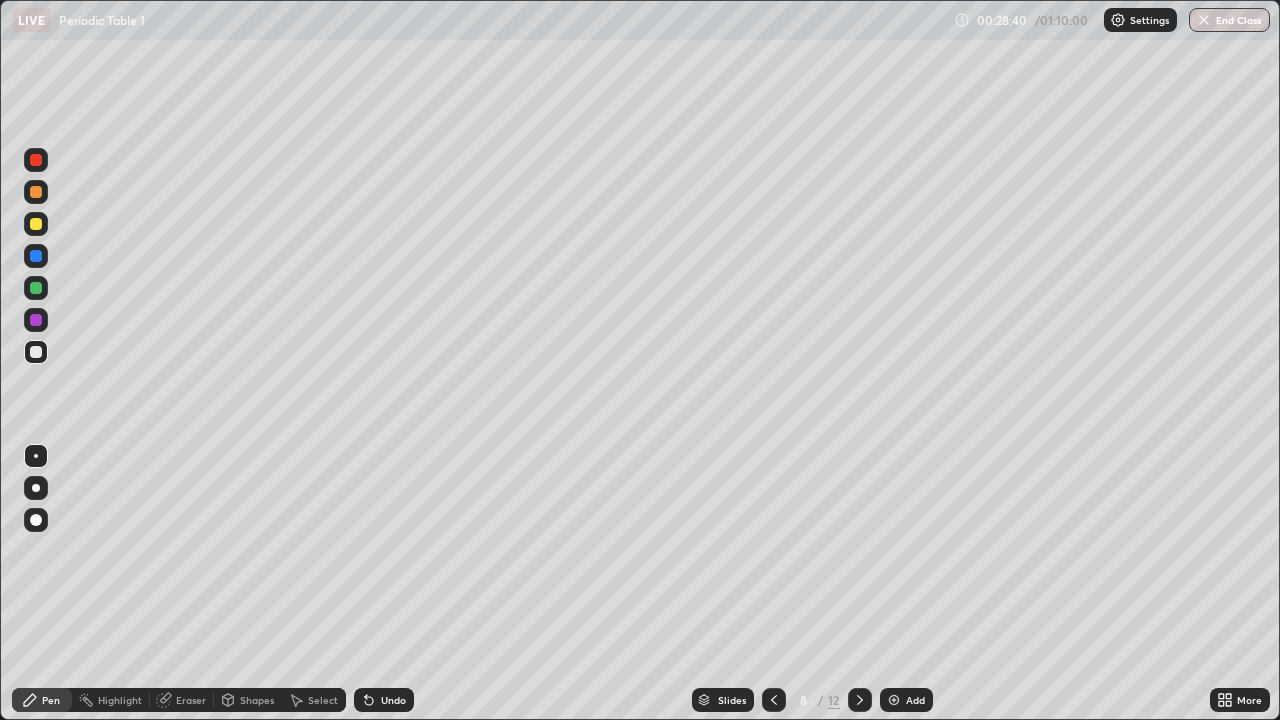 click 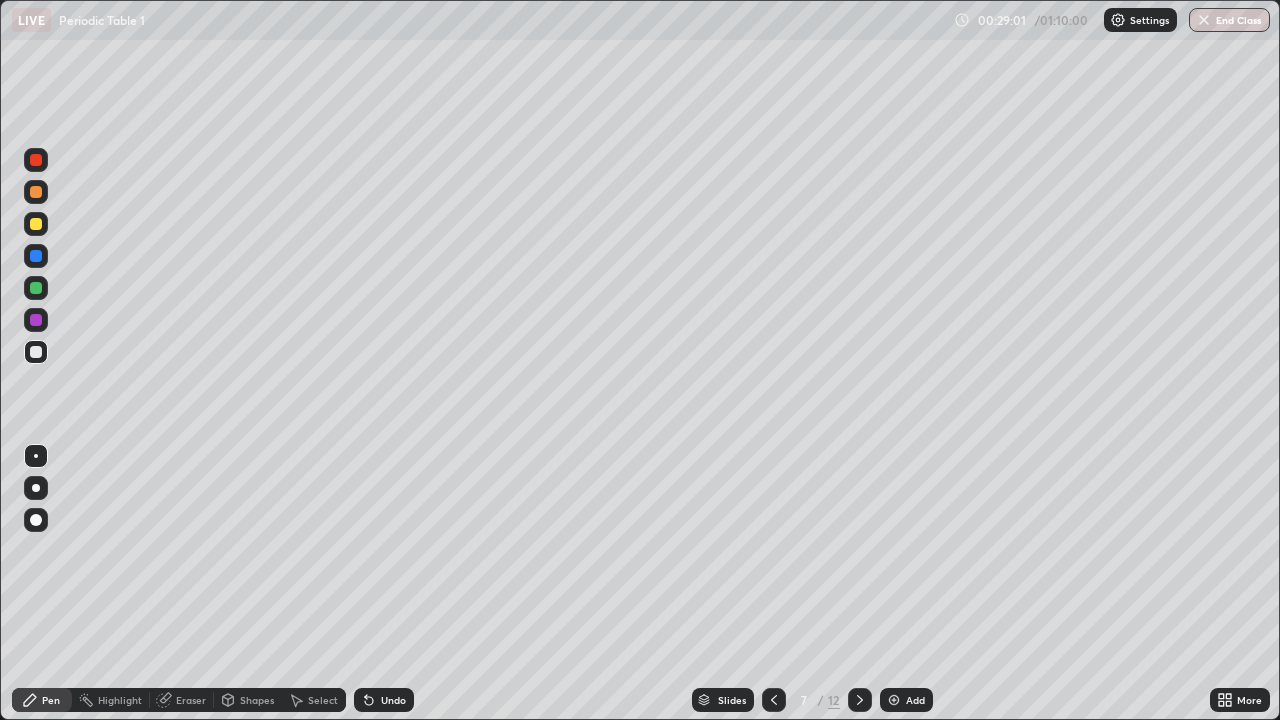 click at bounding box center (36, 256) 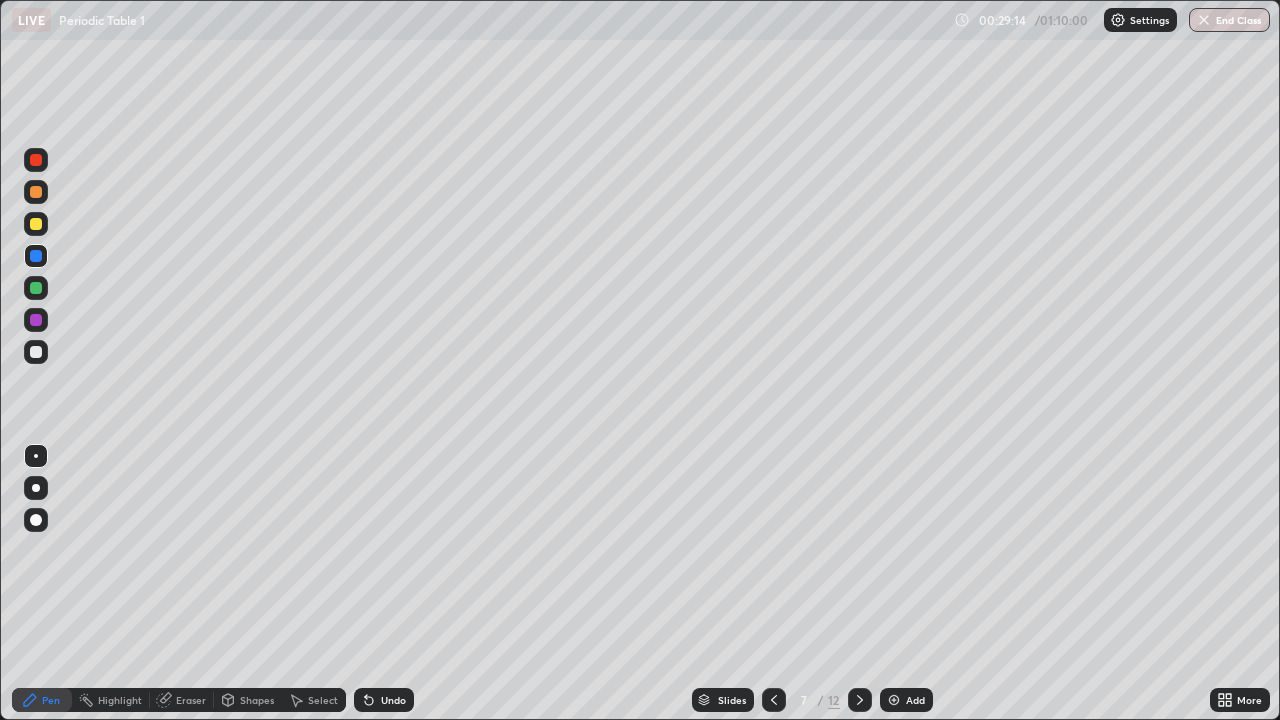 click at bounding box center [36, 224] 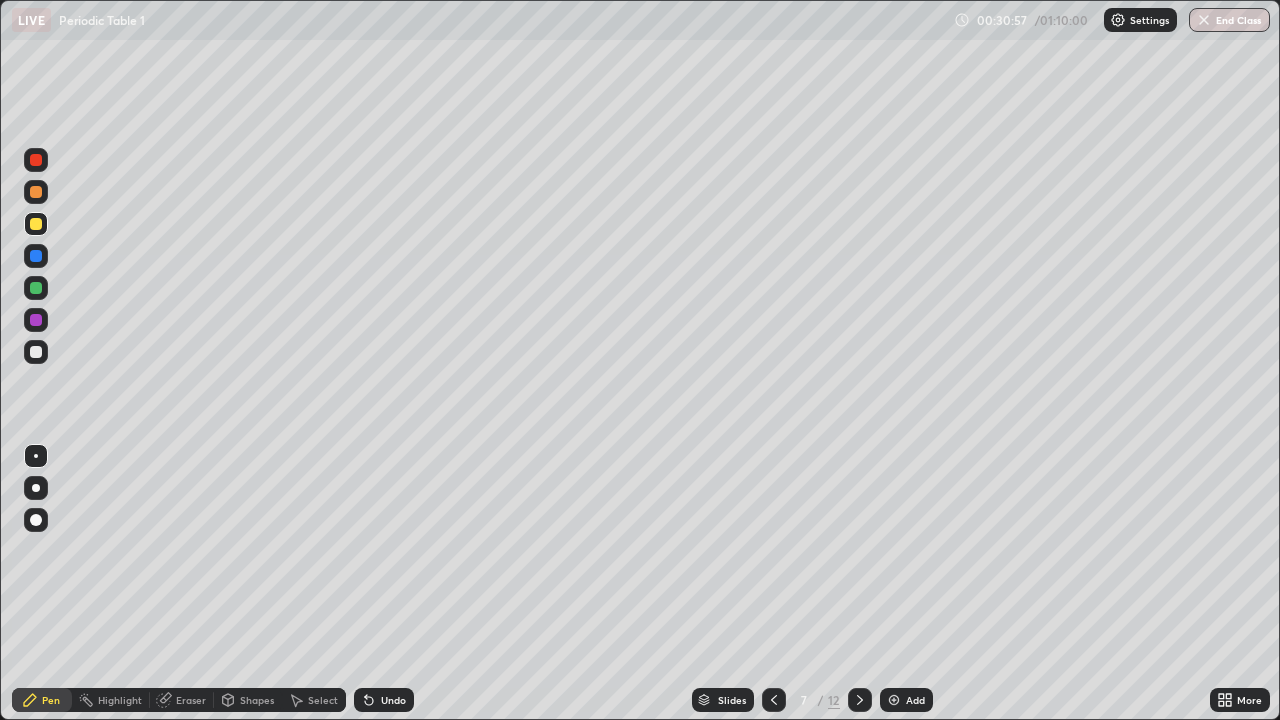 click 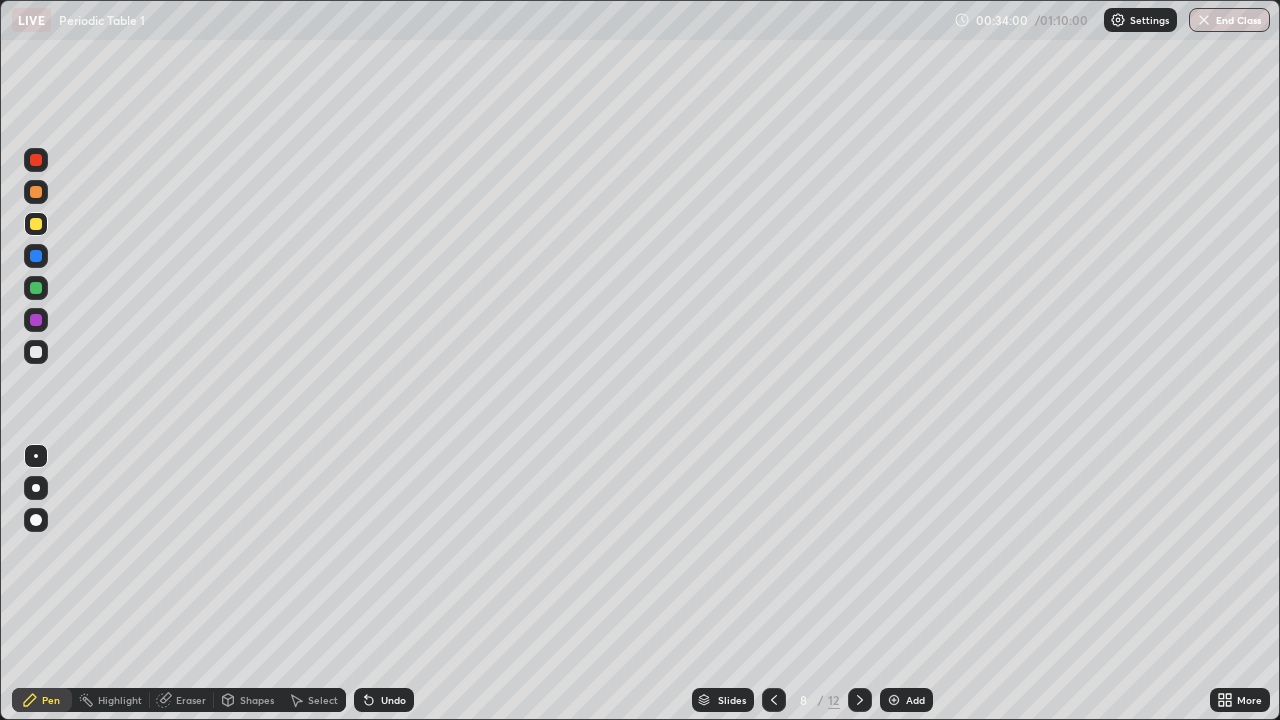 click at bounding box center [36, 256] 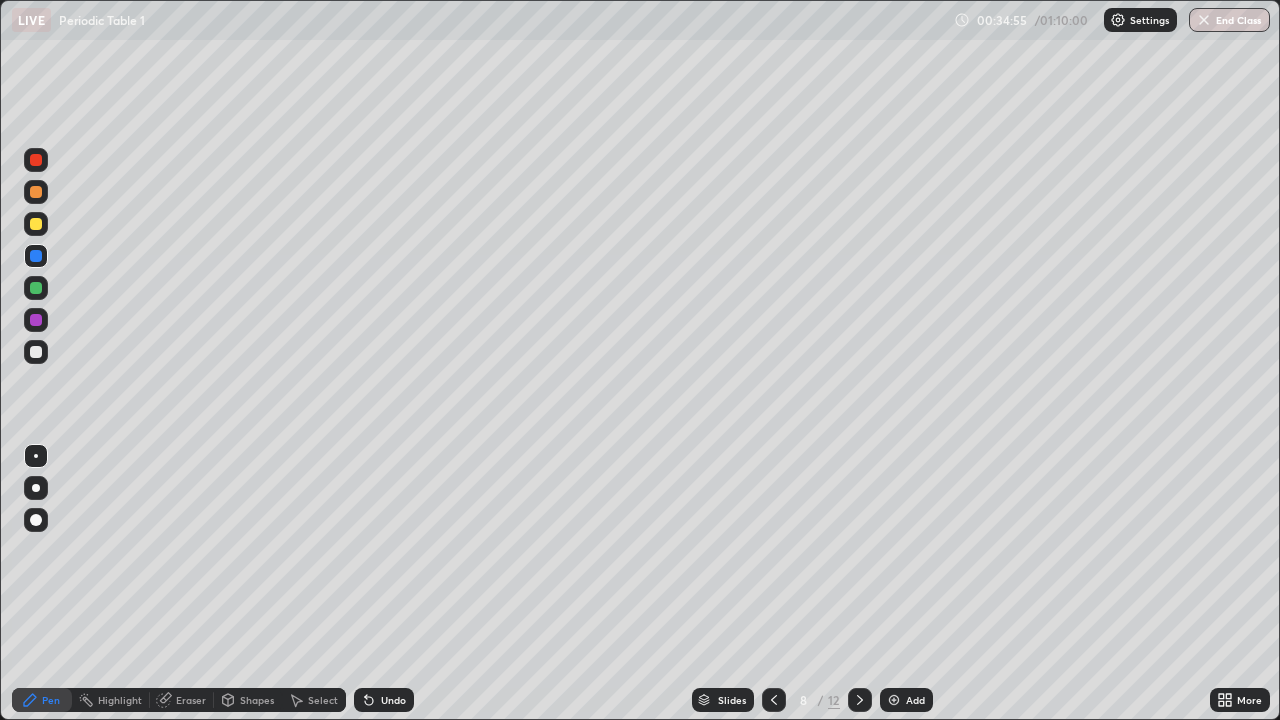 click at bounding box center (36, 224) 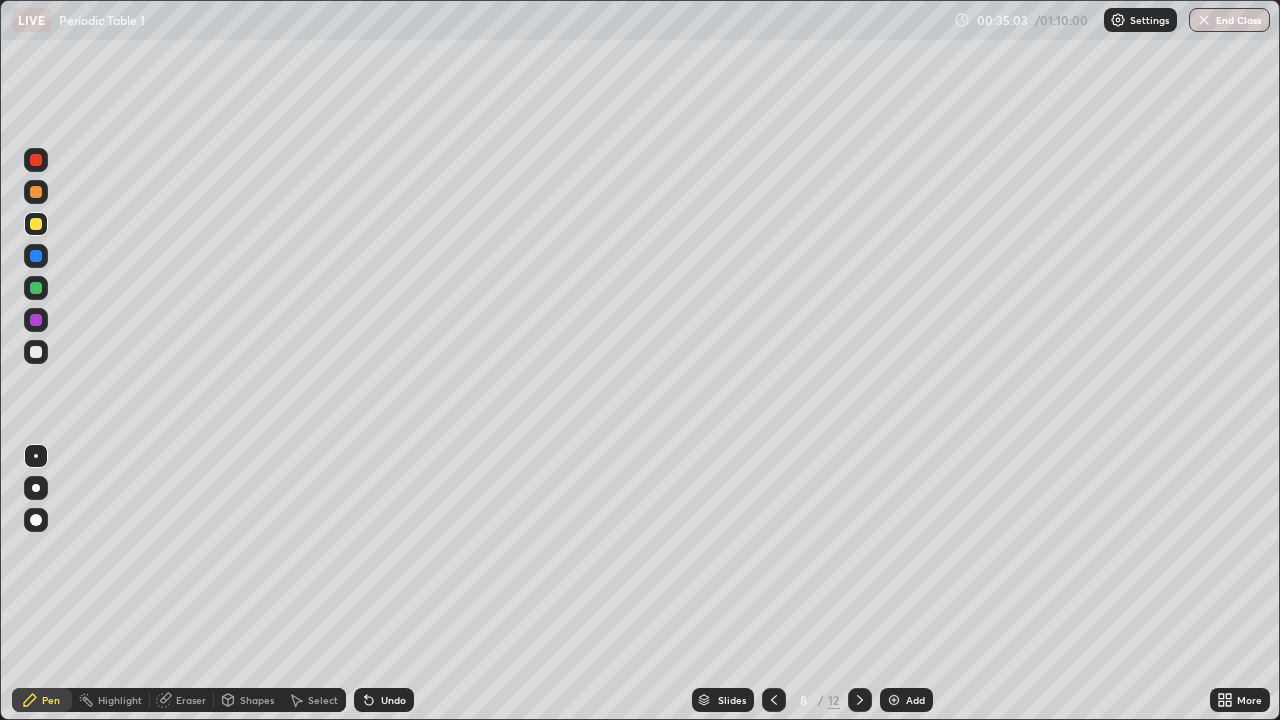 click at bounding box center [36, 288] 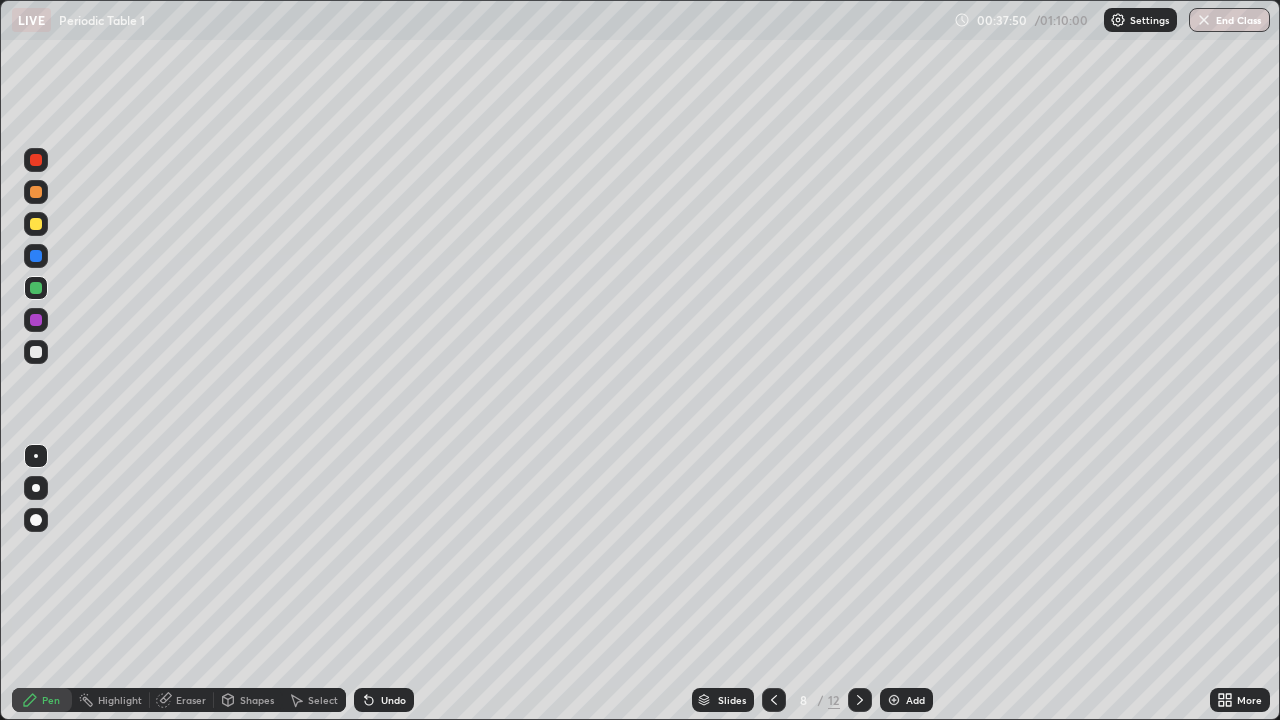 click 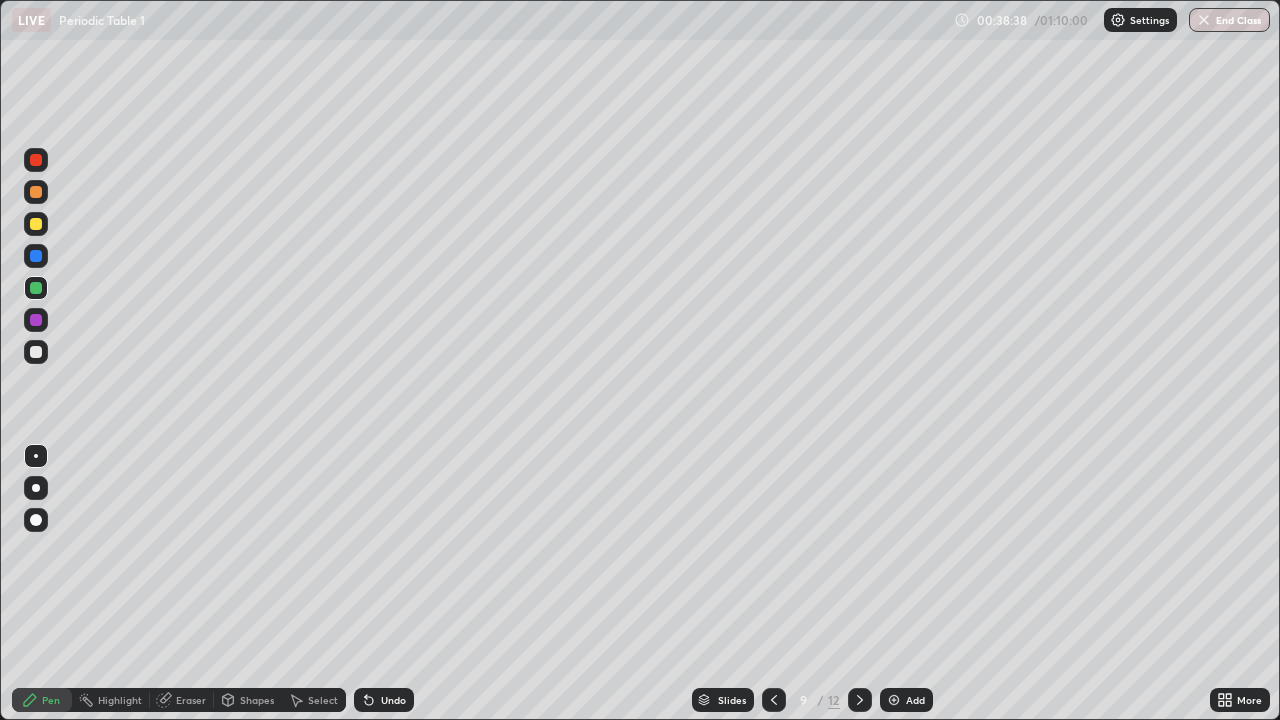 click at bounding box center [36, 256] 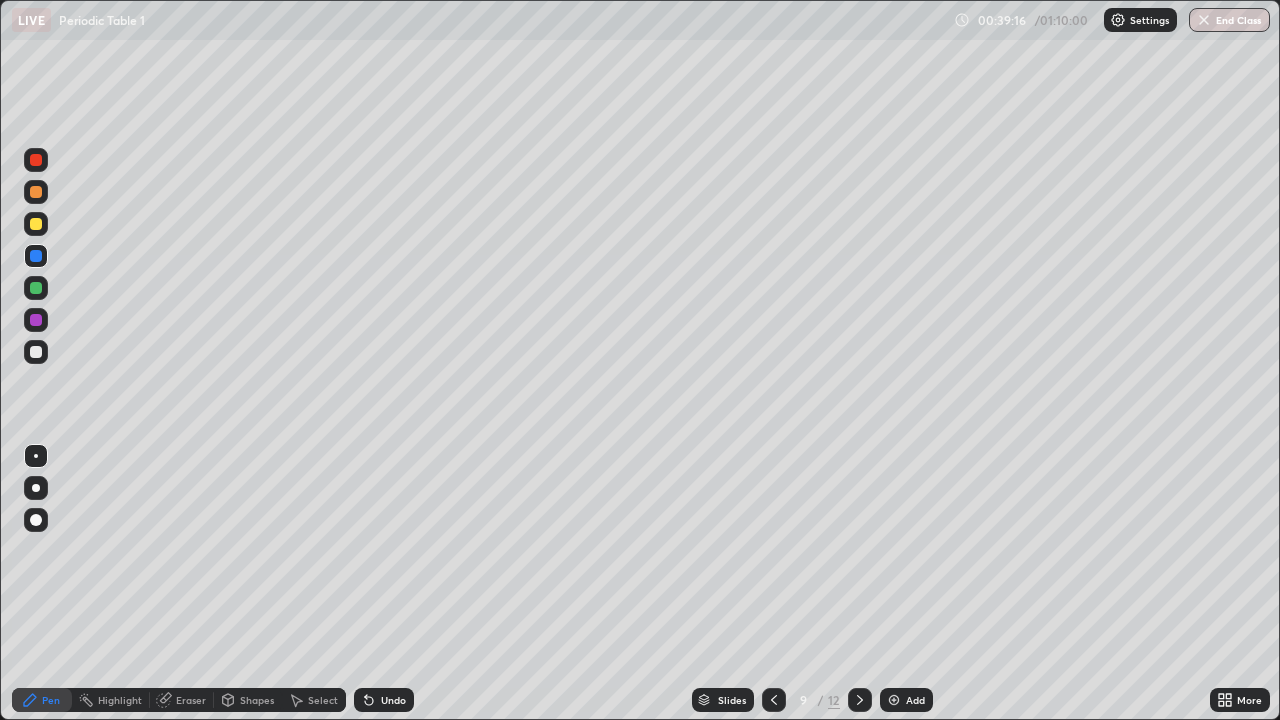 click at bounding box center (36, 352) 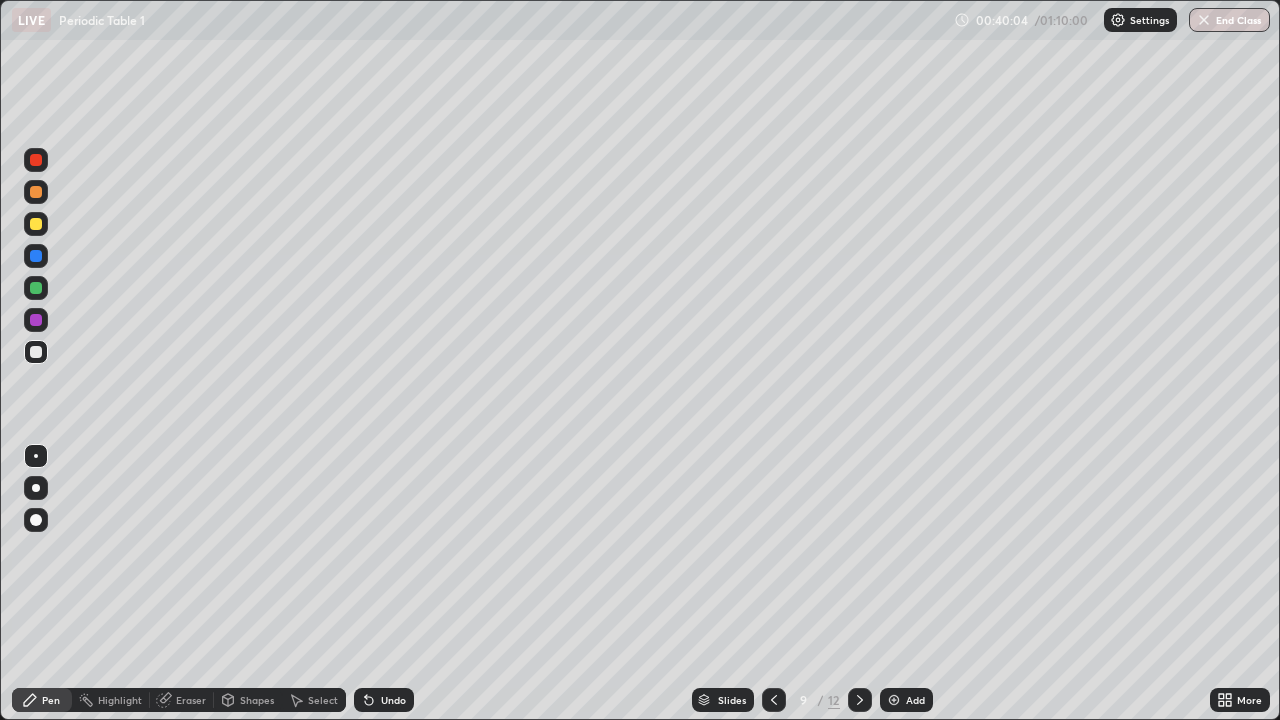 click at bounding box center (36, 288) 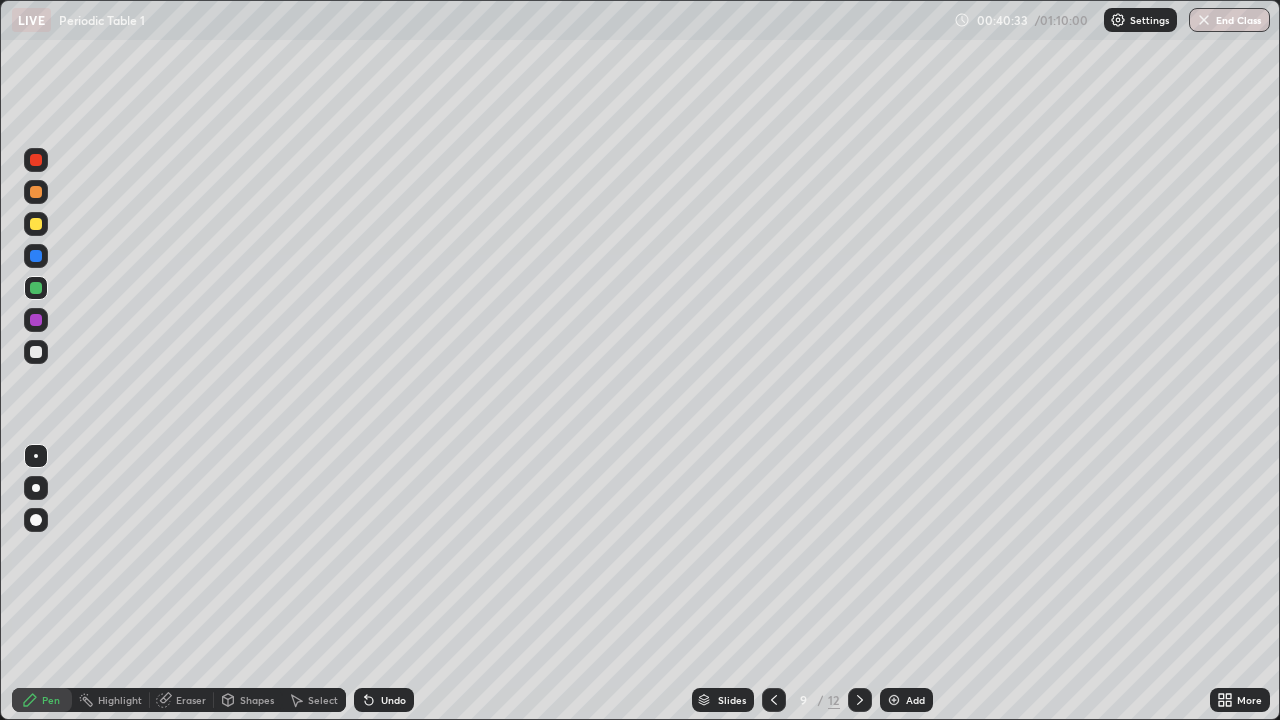 click at bounding box center (36, 288) 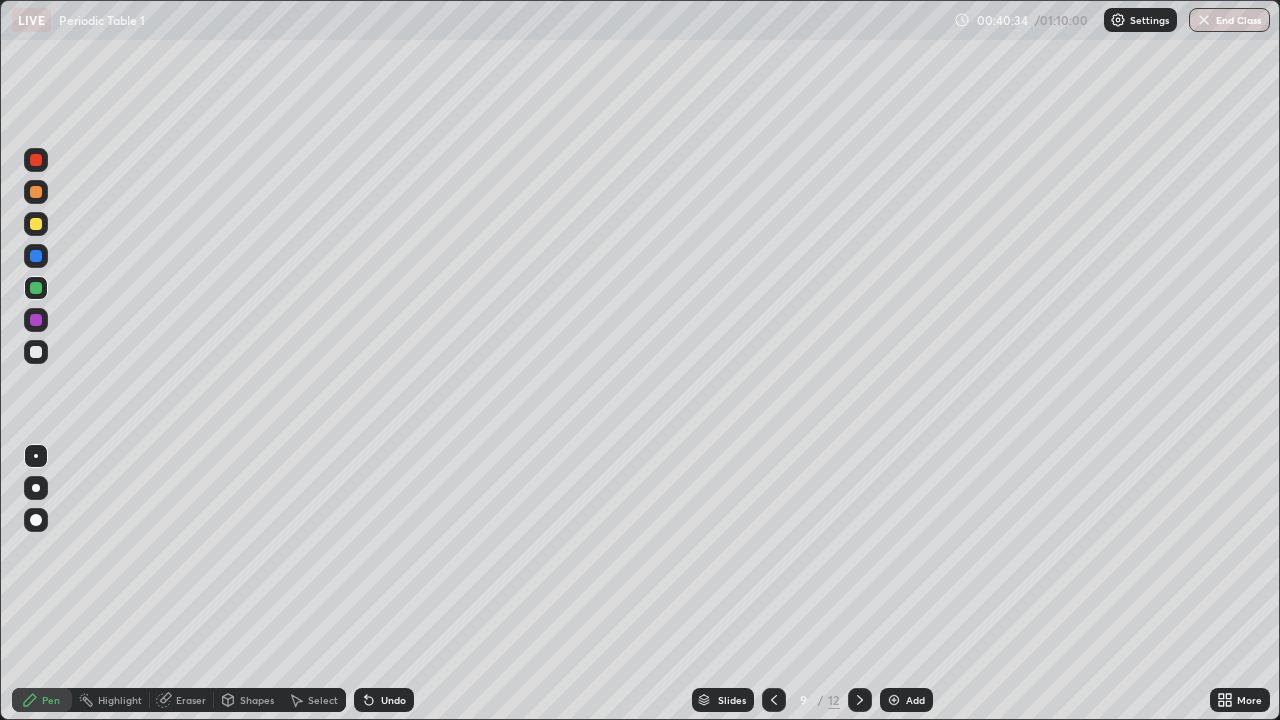 click at bounding box center (36, 320) 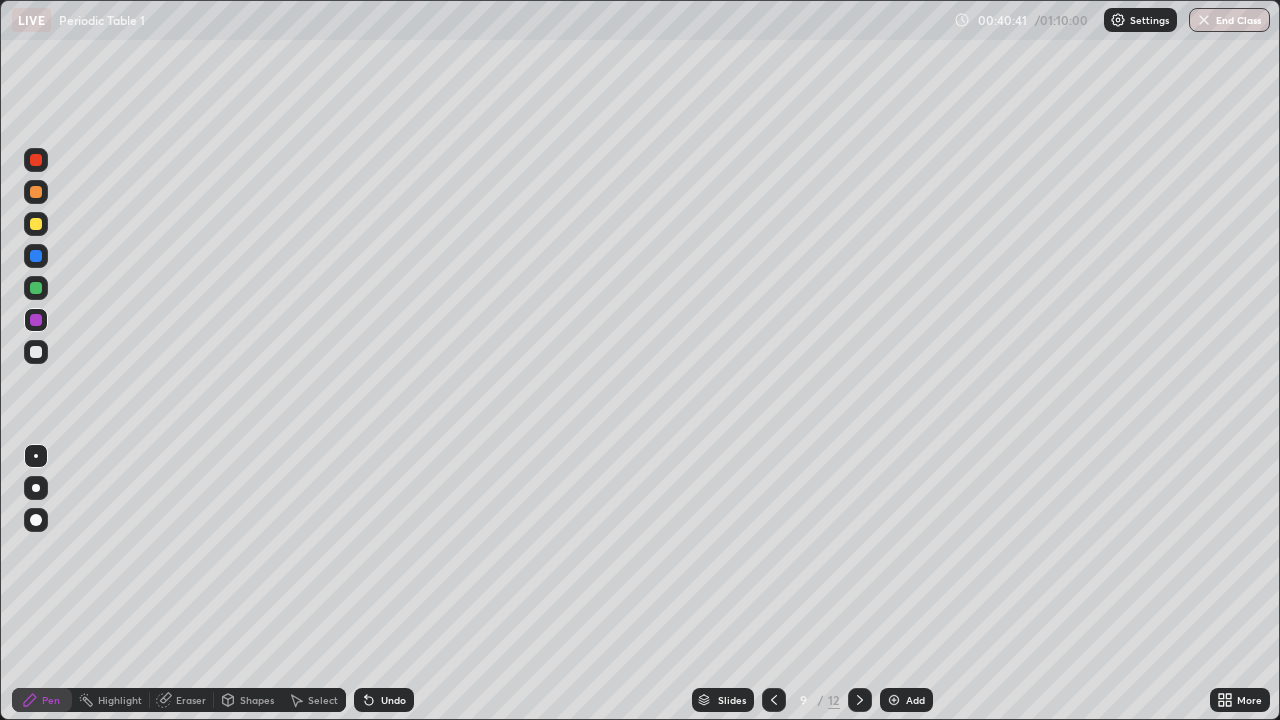 click at bounding box center [36, 352] 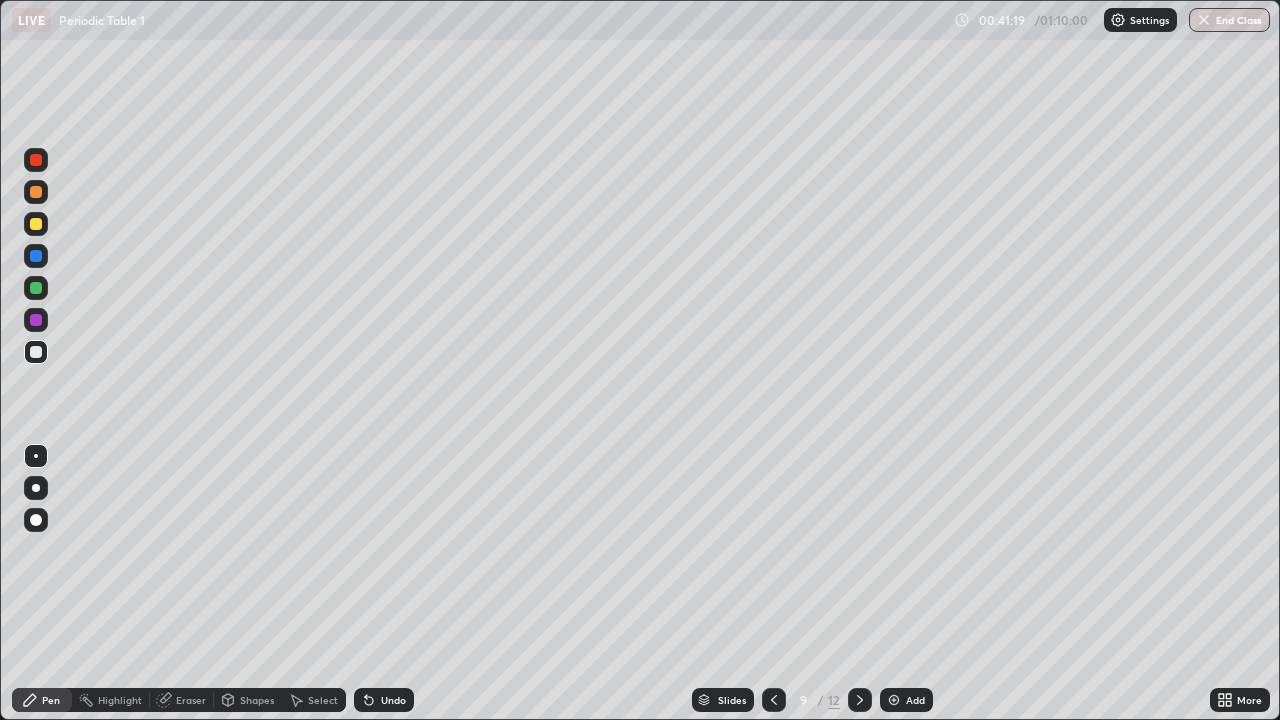 click at bounding box center (36, 320) 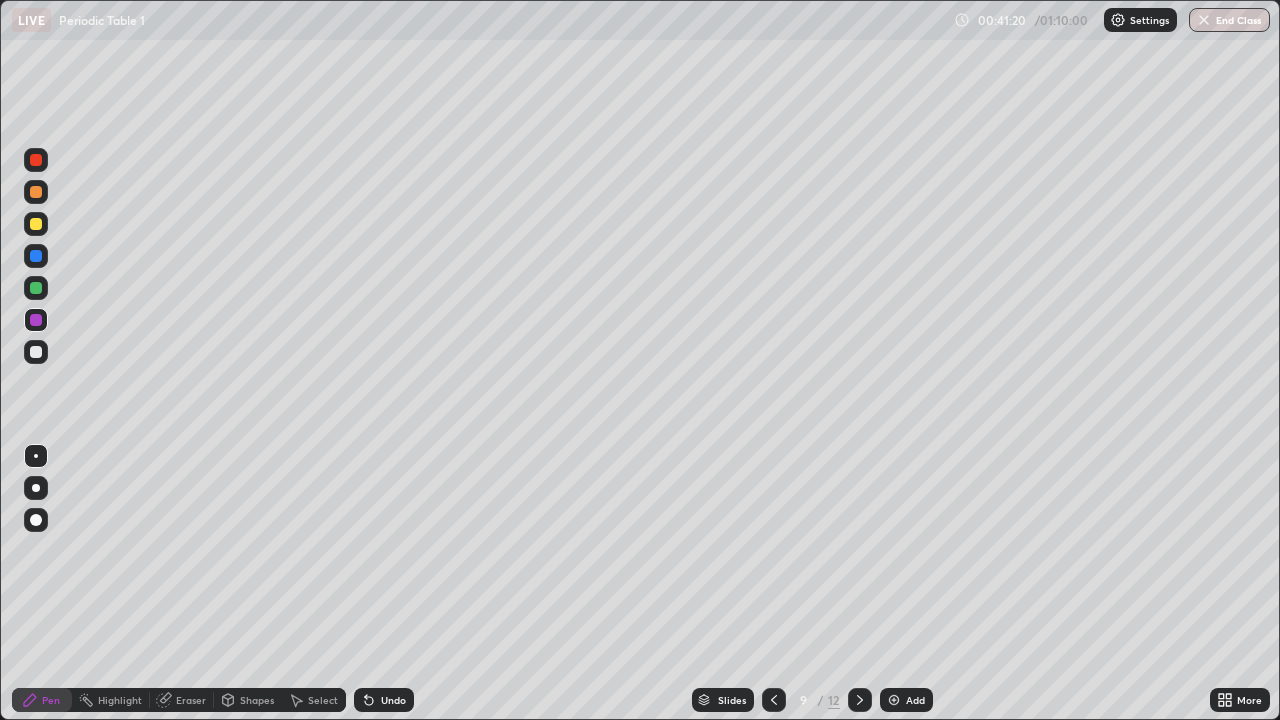 click at bounding box center (36, 288) 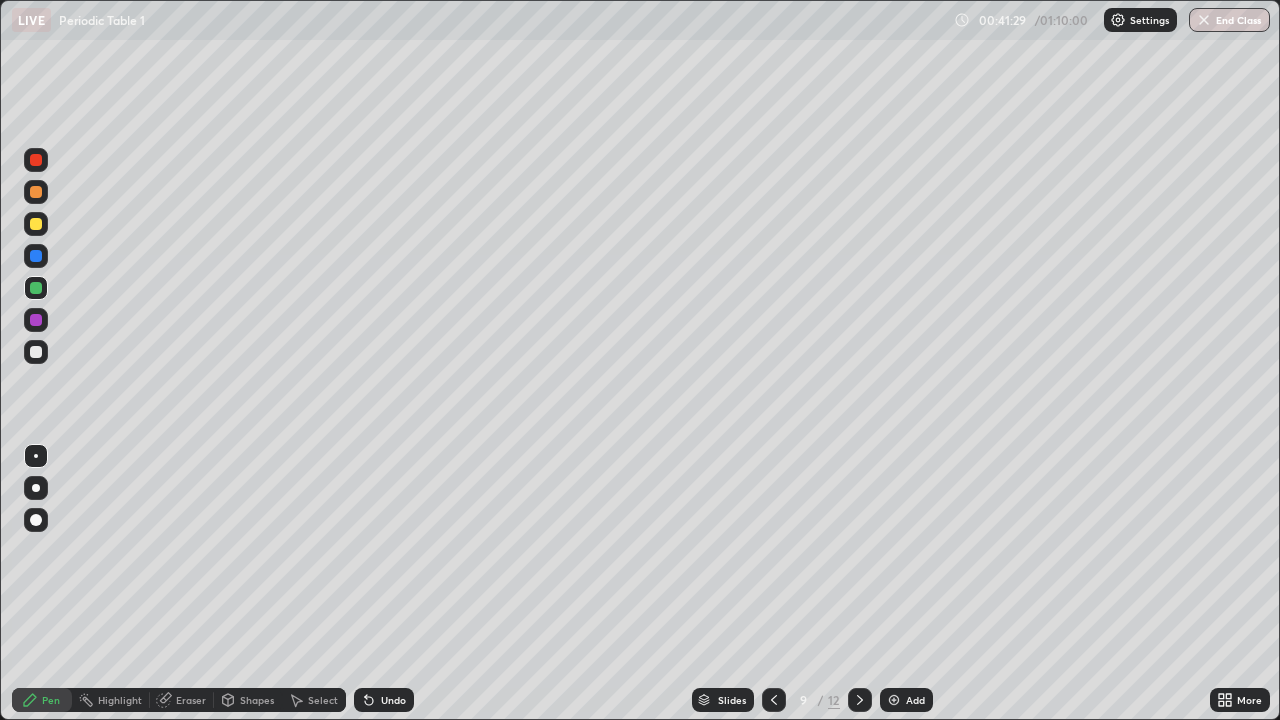 click at bounding box center (36, 256) 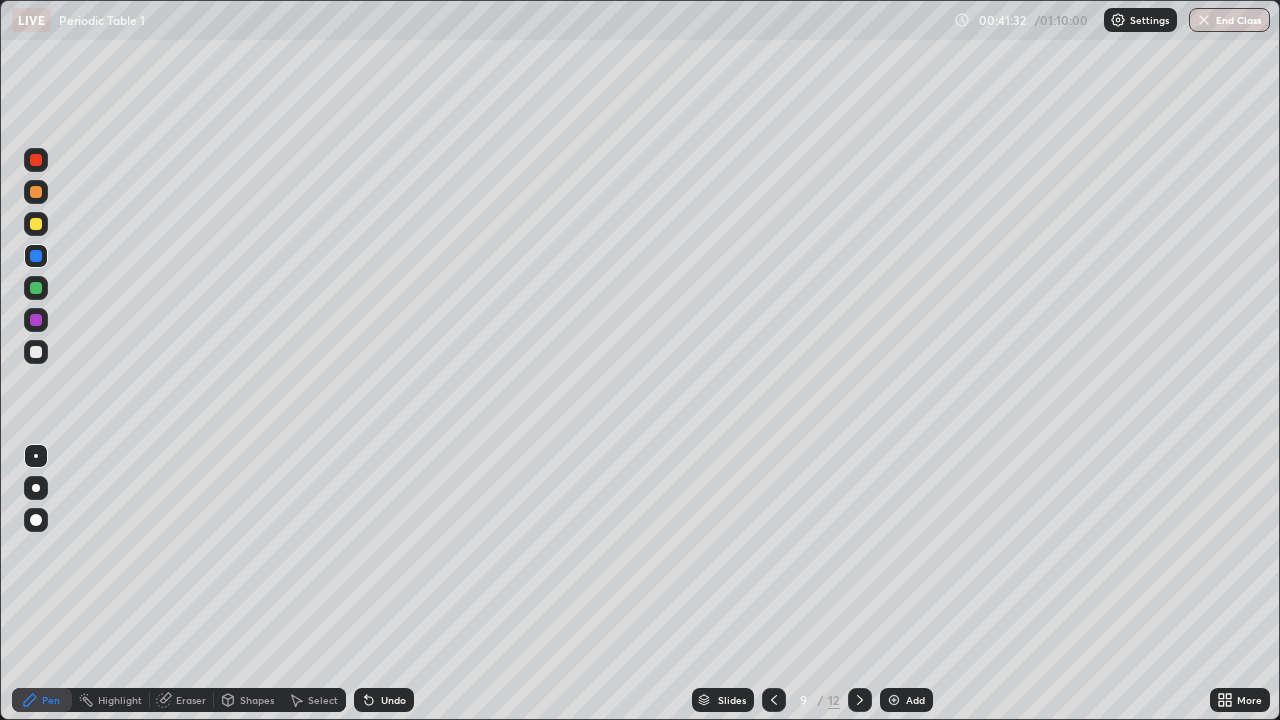 click at bounding box center [36, 192] 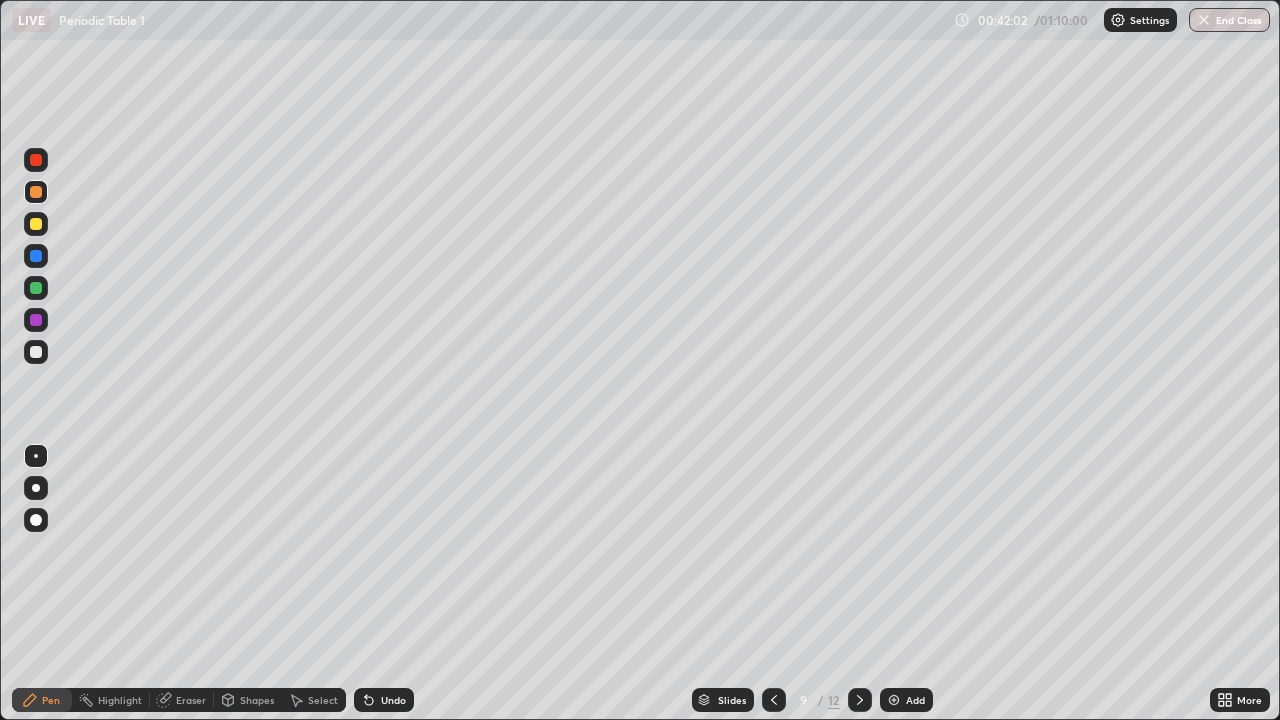 click at bounding box center [36, 224] 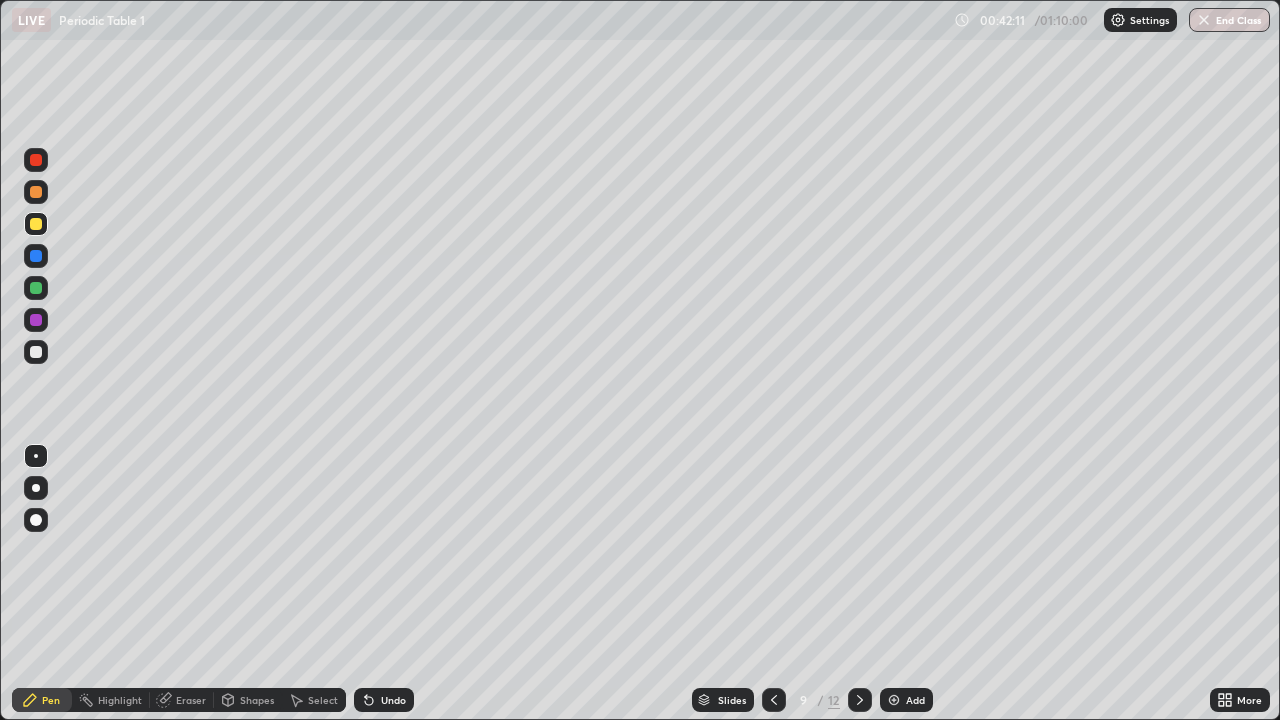 click at bounding box center [36, 288] 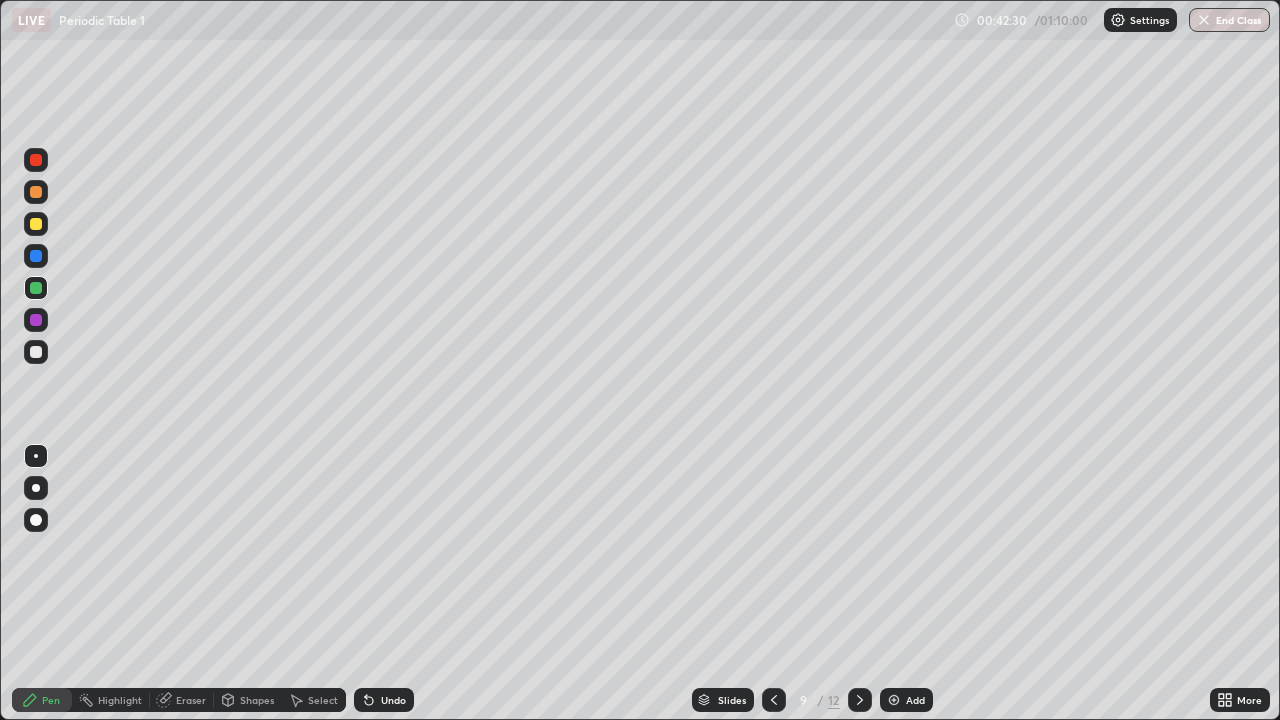 click at bounding box center [36, 320] 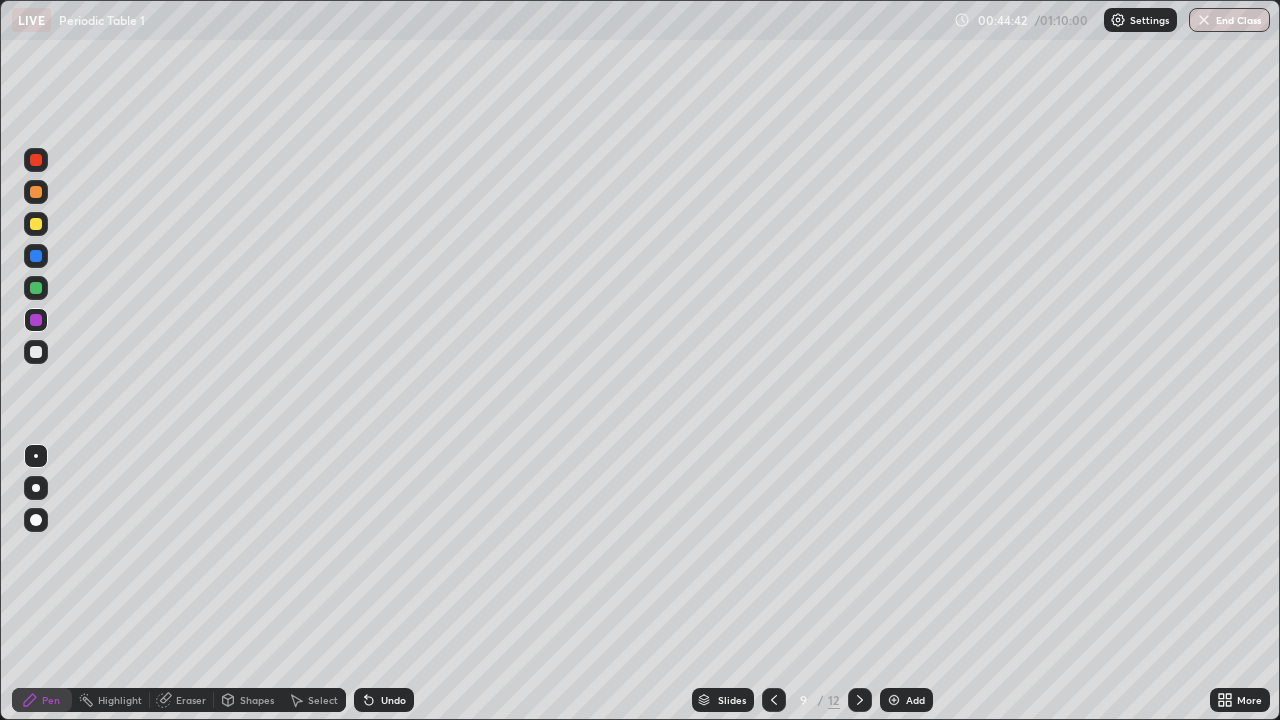 click at bounding box center [860, 700] 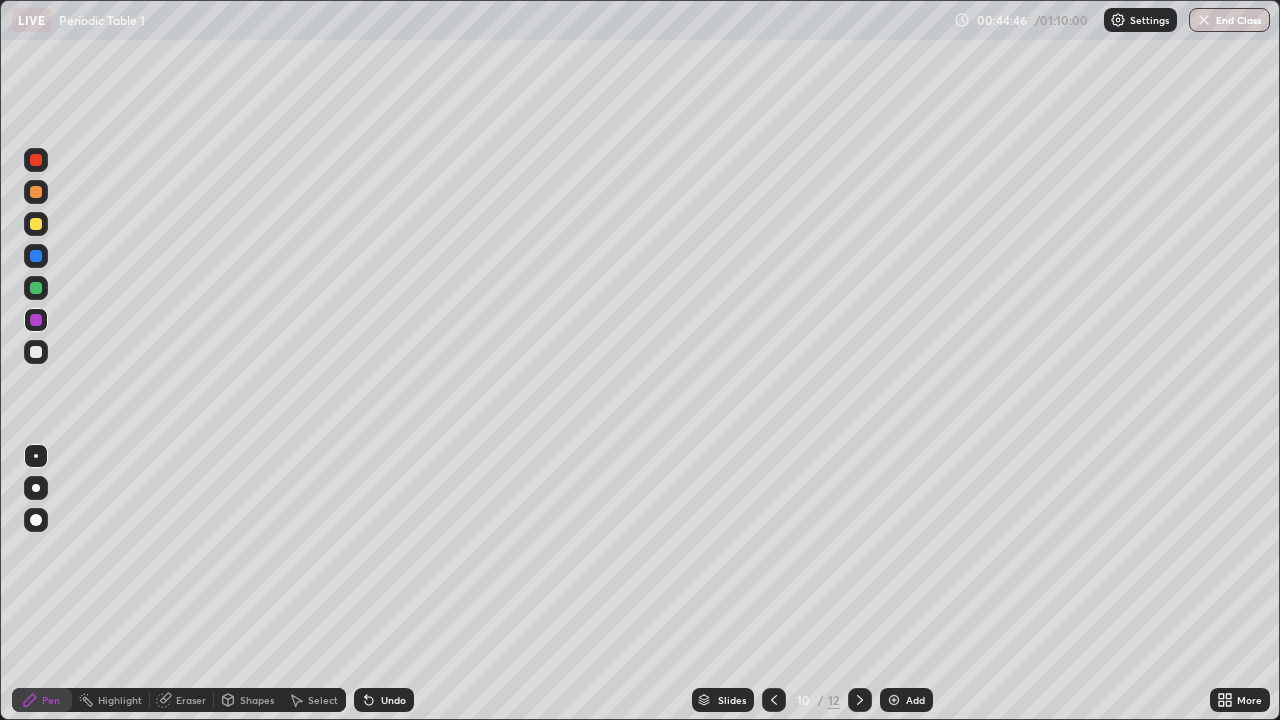 click at bounding box center (36, 224) 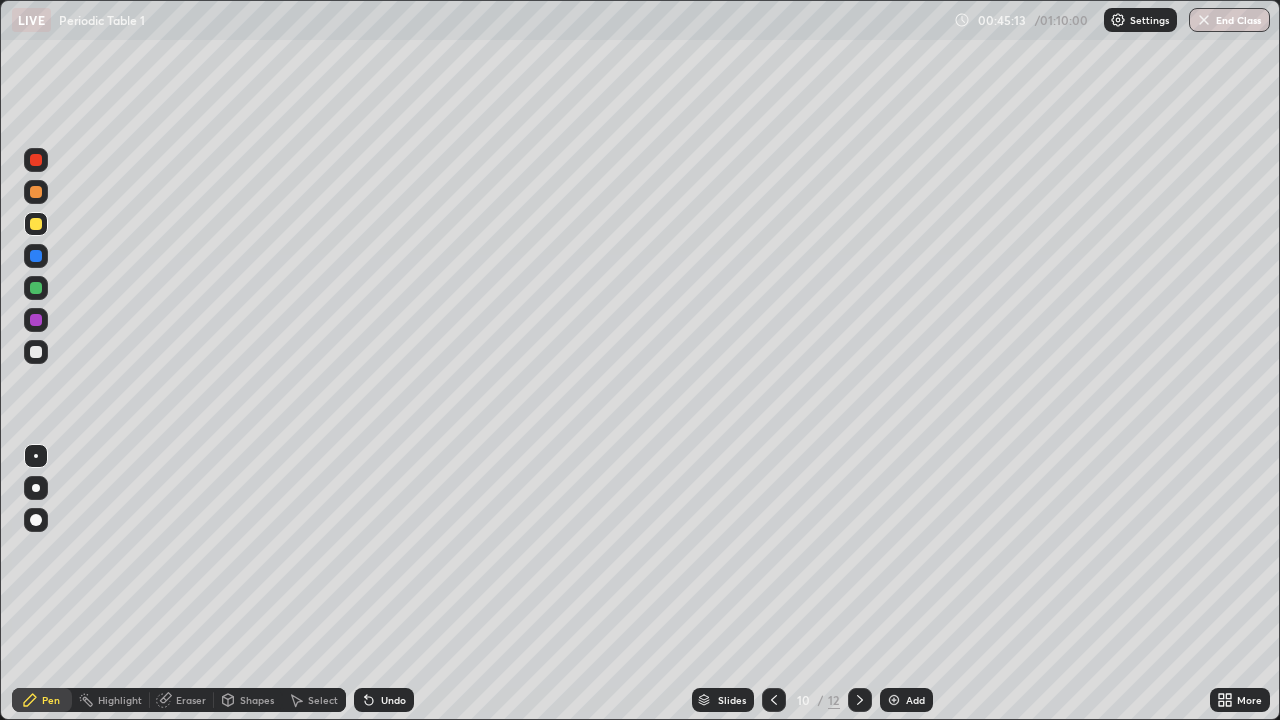 click at bounding box center [36, 192] 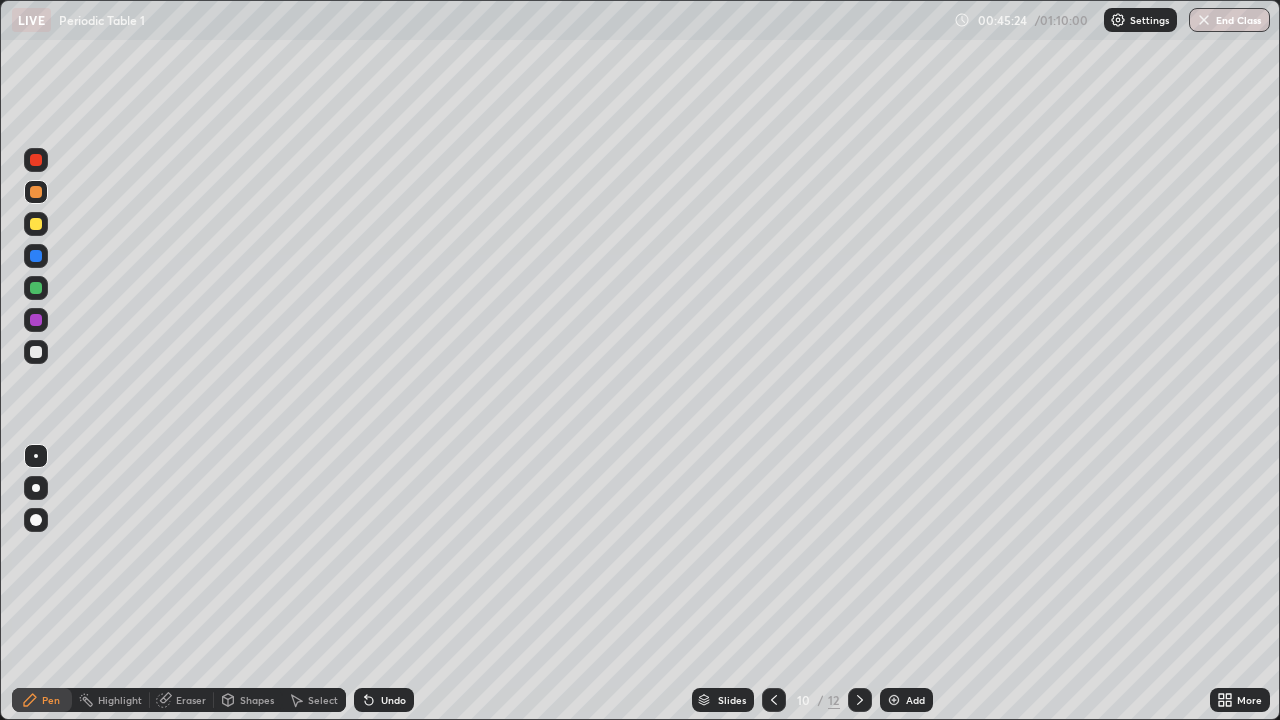 click at bounding box center [36, 224] 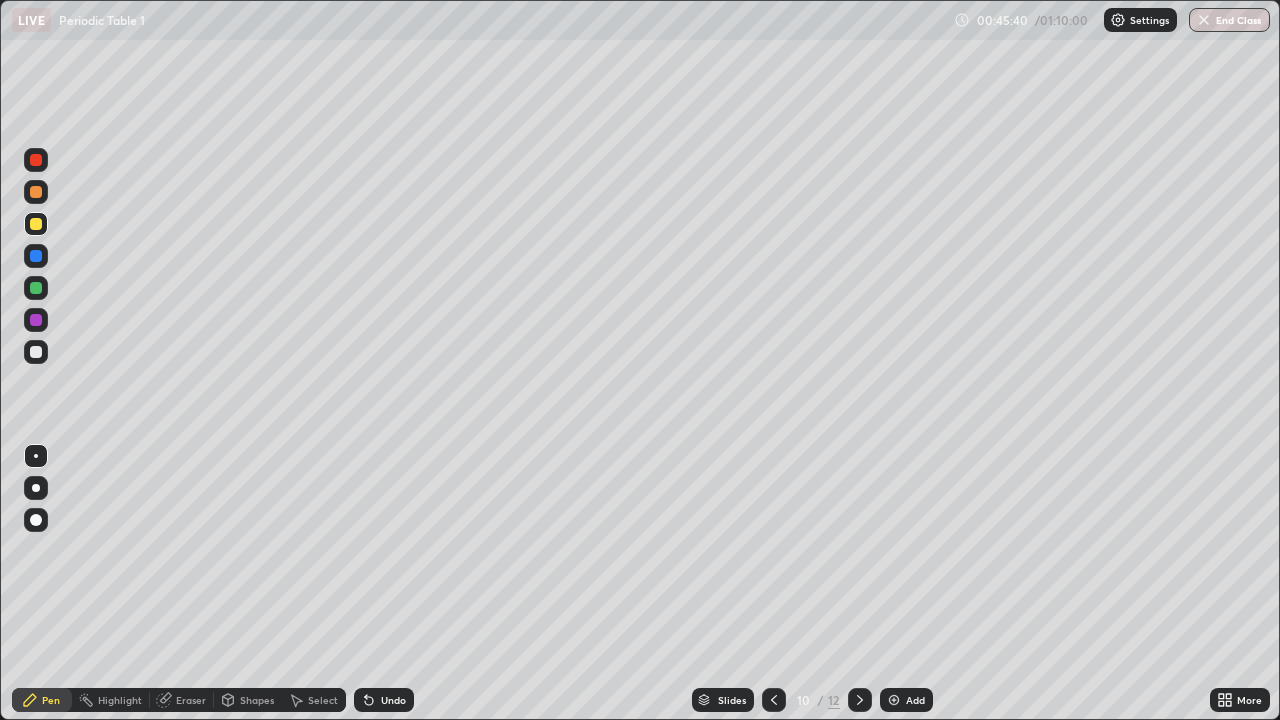 click at bounding box center (36, 320) 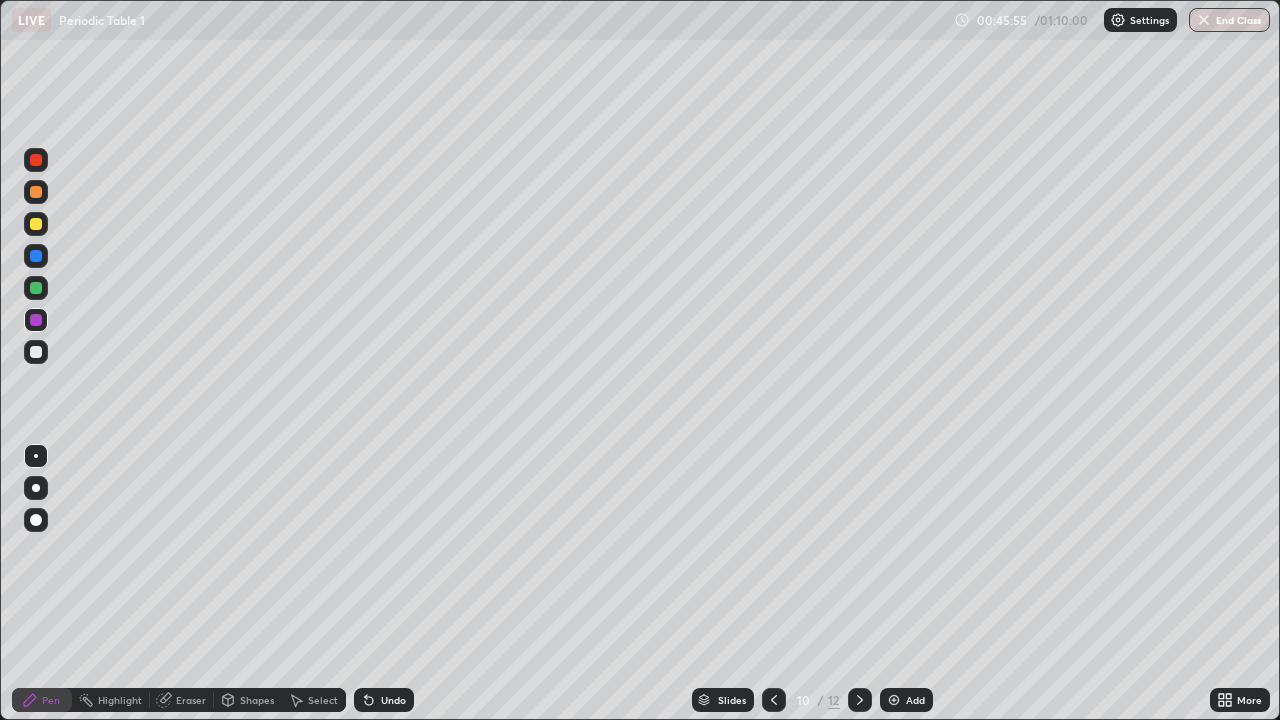 click at bounding box center [36, 352] 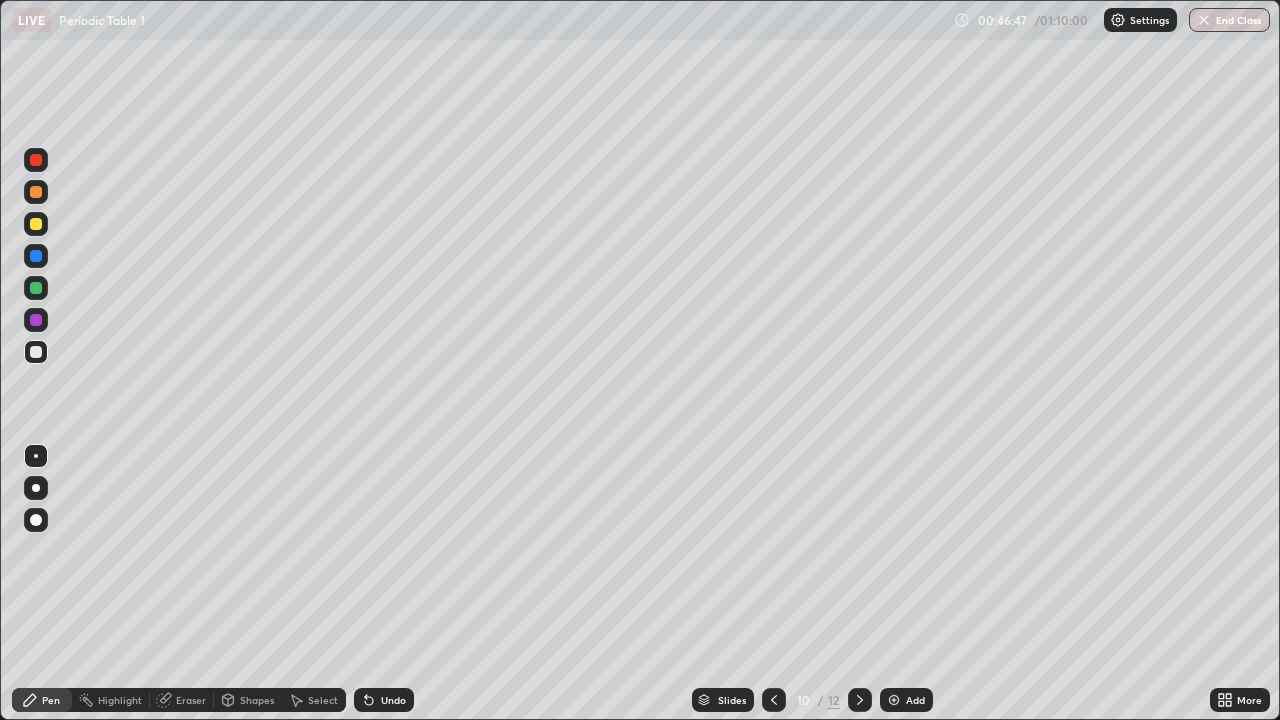 click at bounding box center (36, 288) 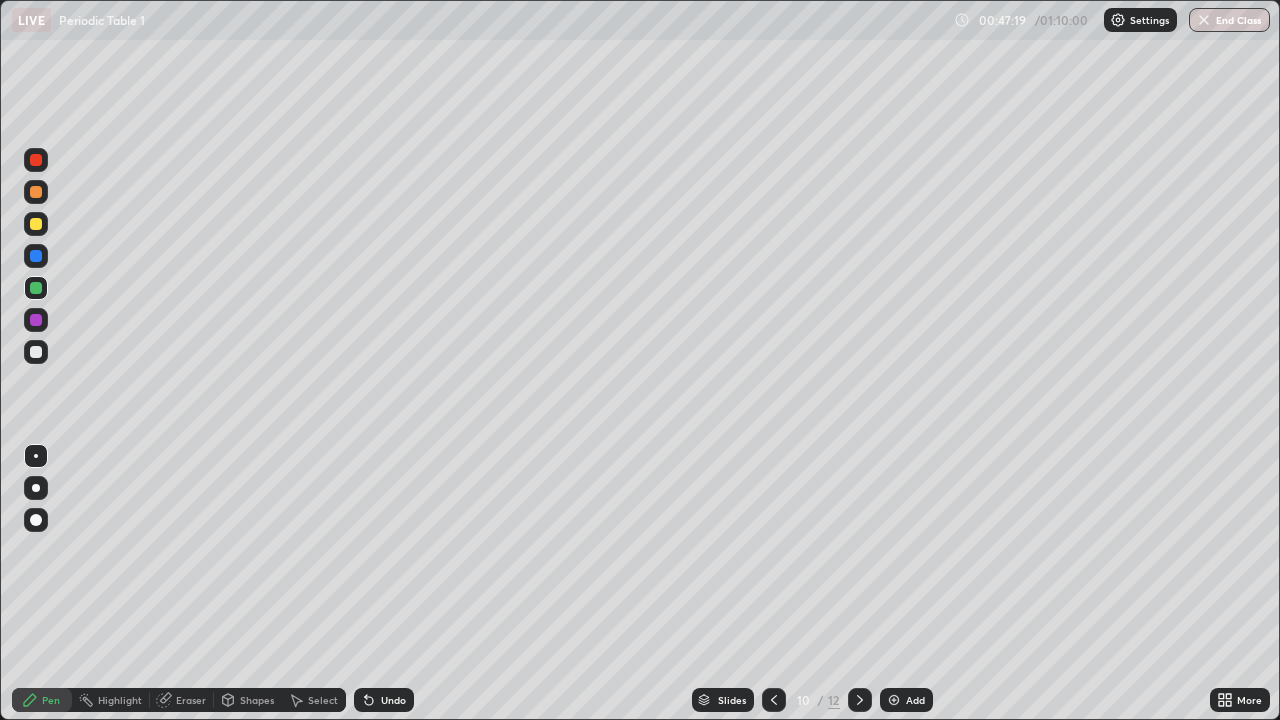 click at bounding box center (36, 224) 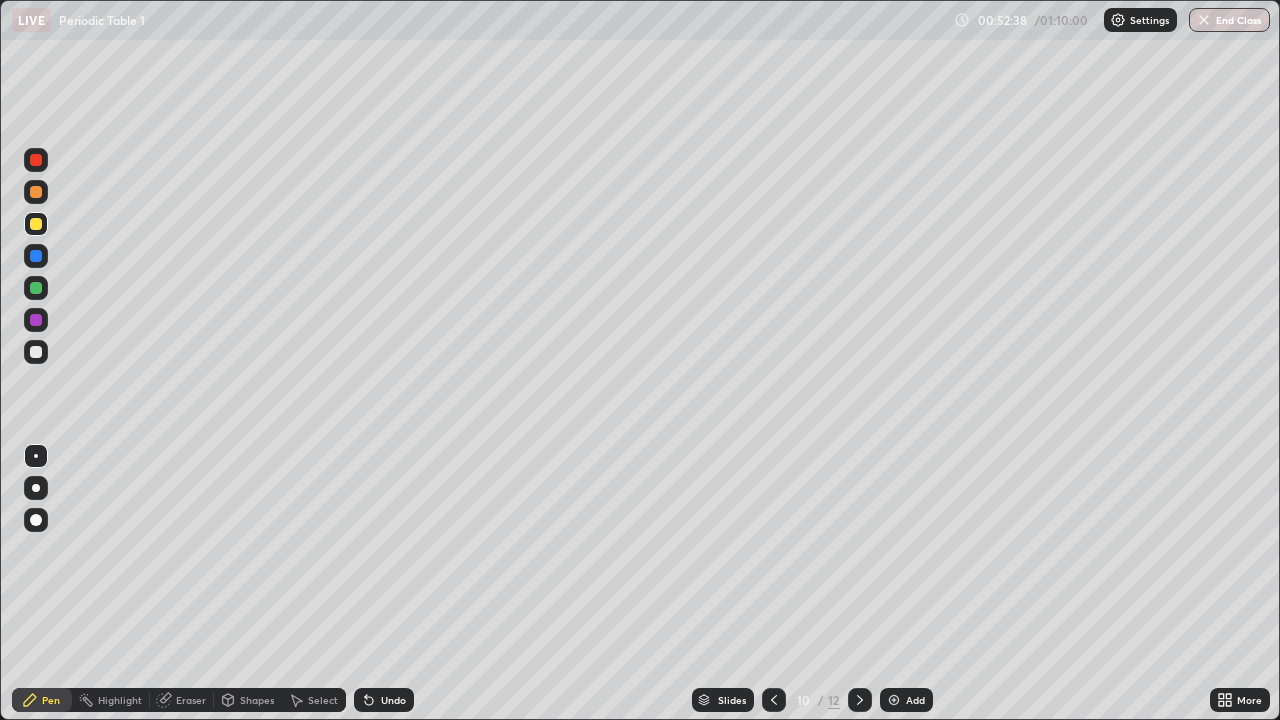 click 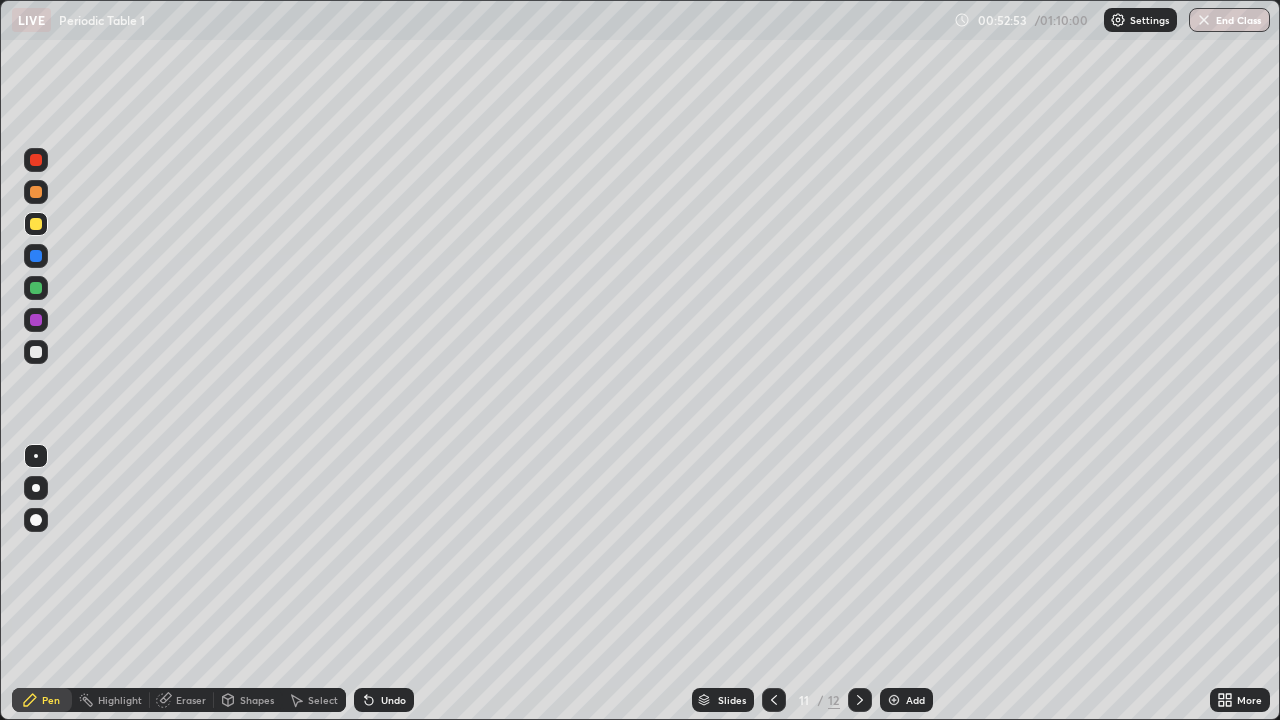 click at bounding box center [36, 224] 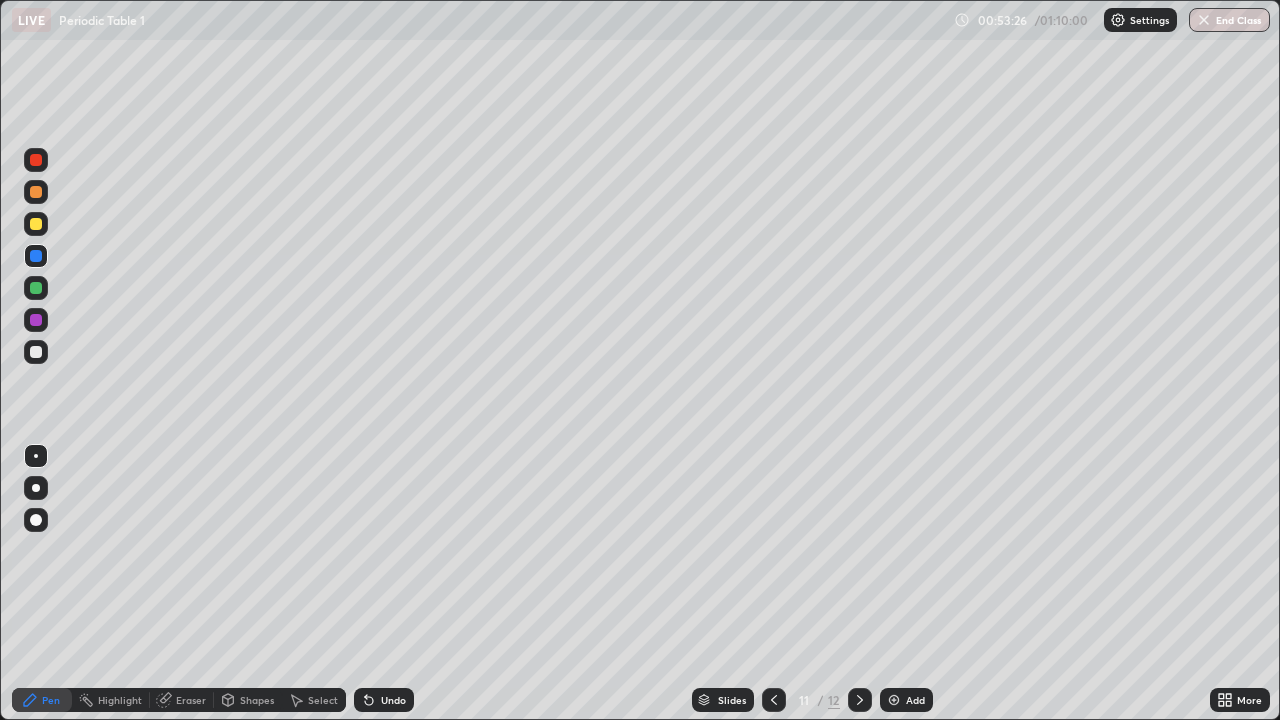 click at bounding box center [36, 320] 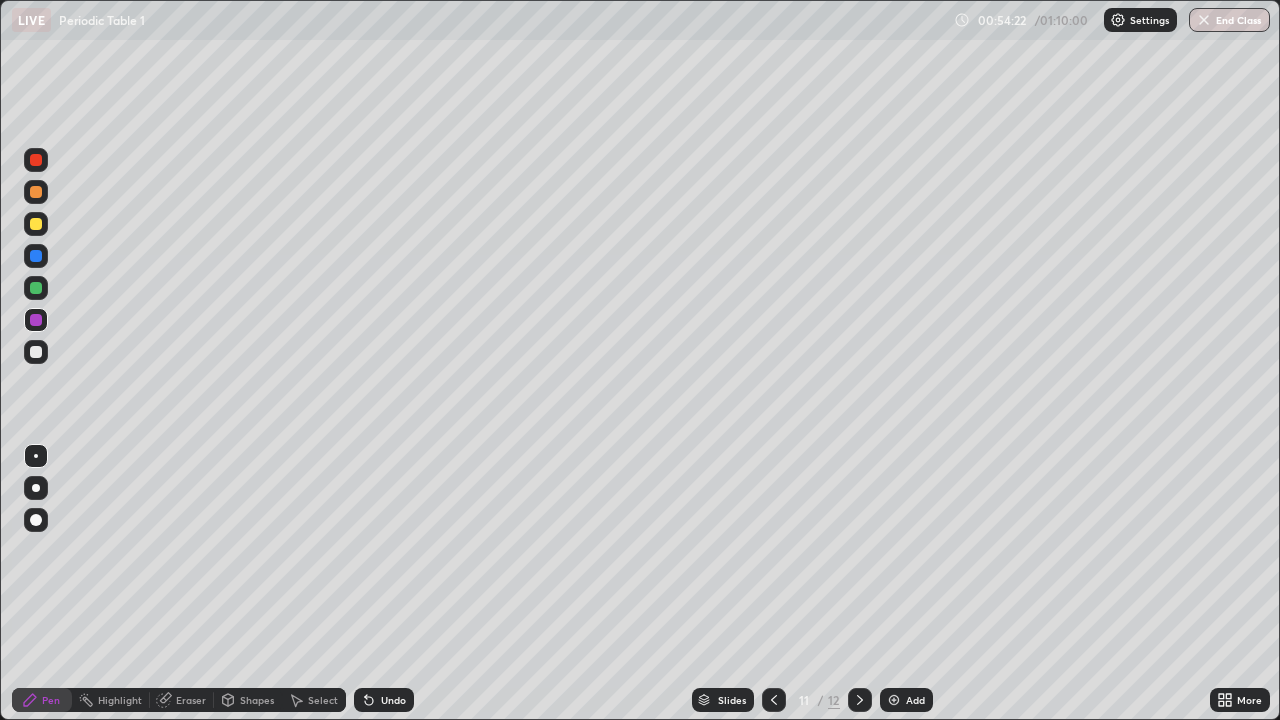 click at bounding box center [36, 288] 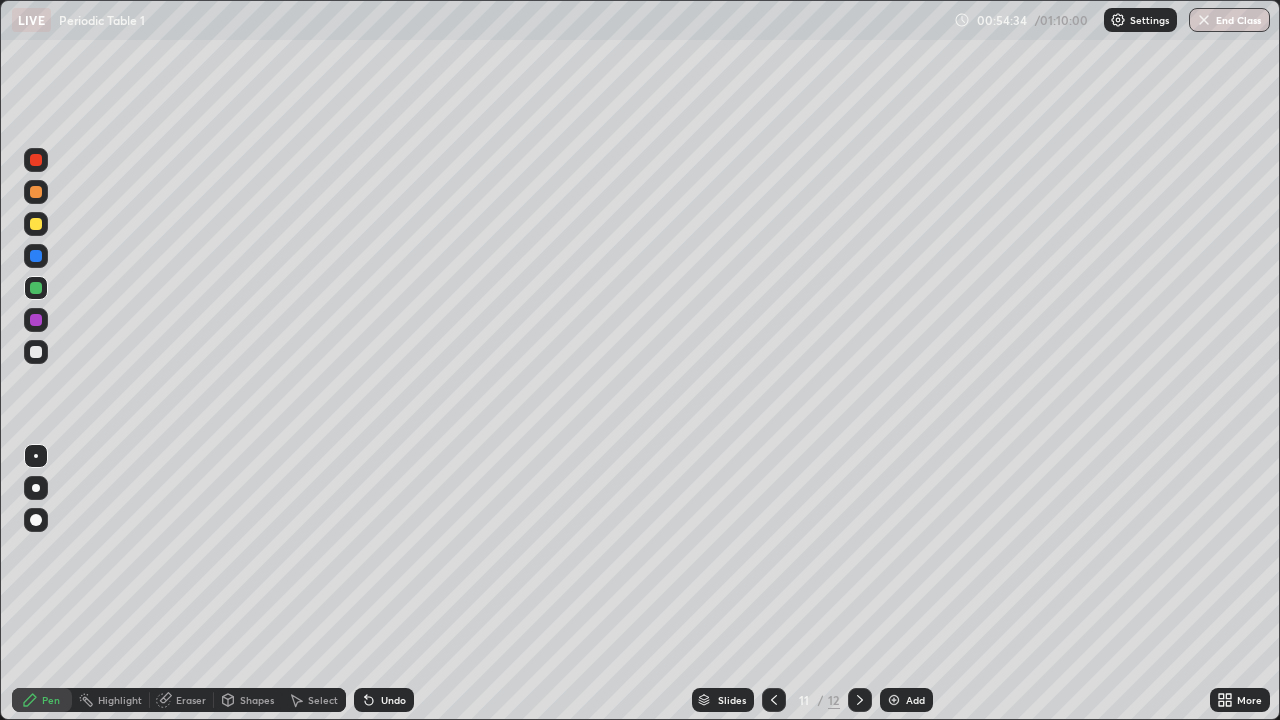 click at bounding box center [36, 256] 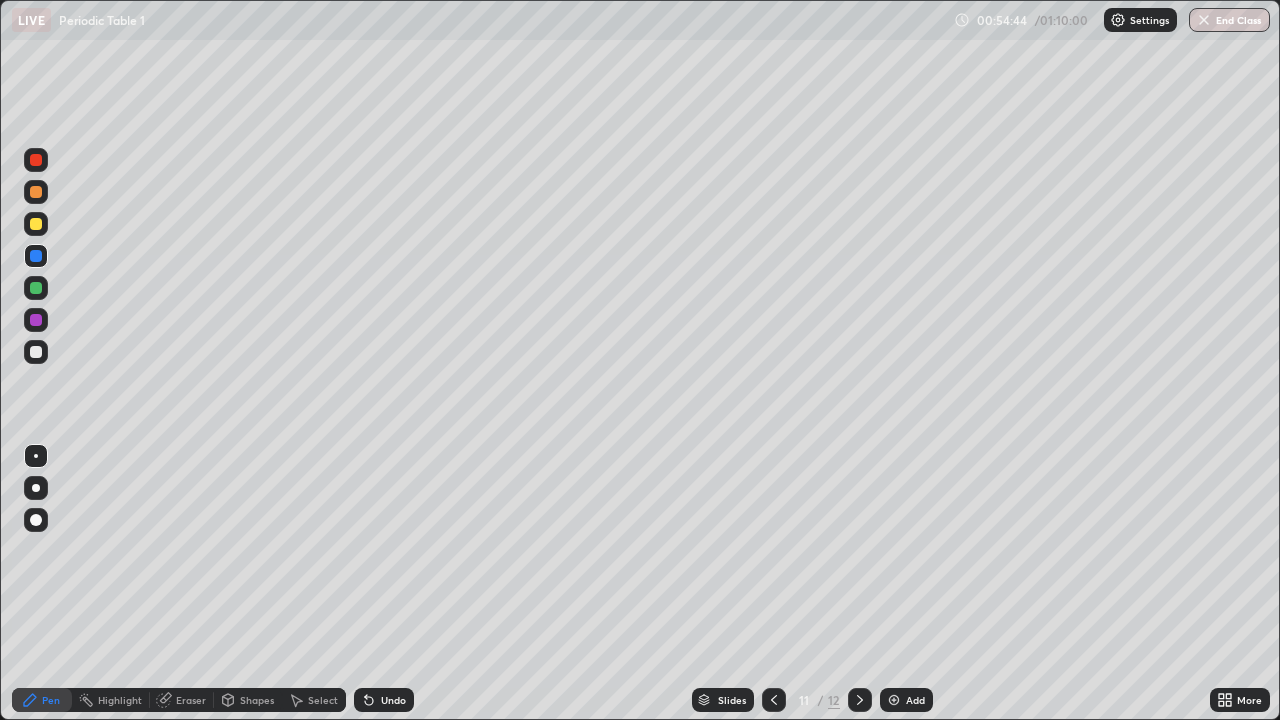 click at bounding box center [36, 224] 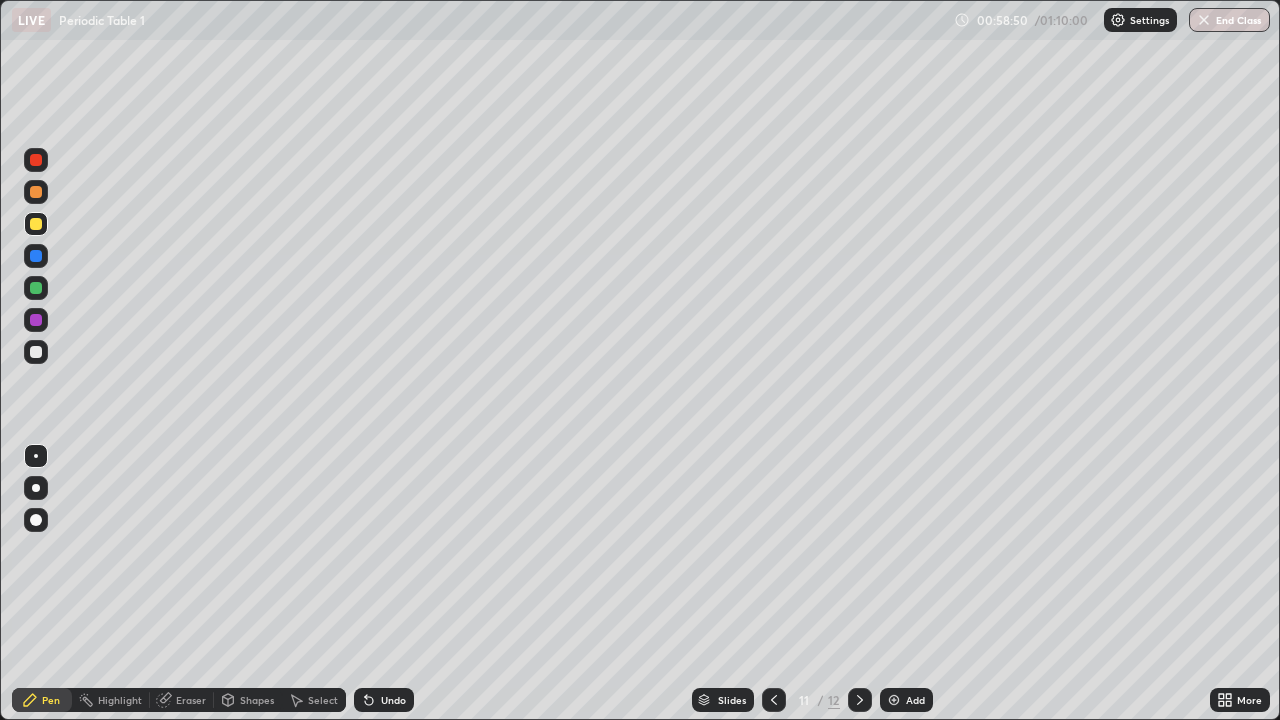 click 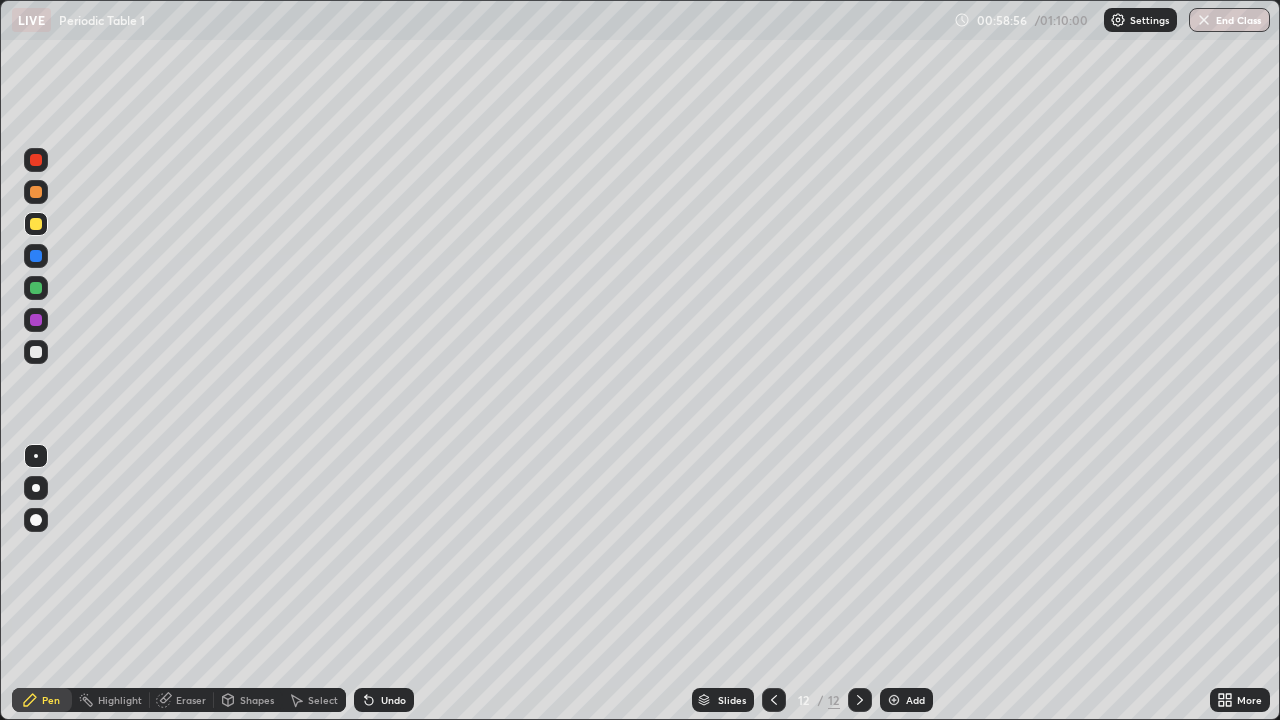 click at bounding box center (36, 256) 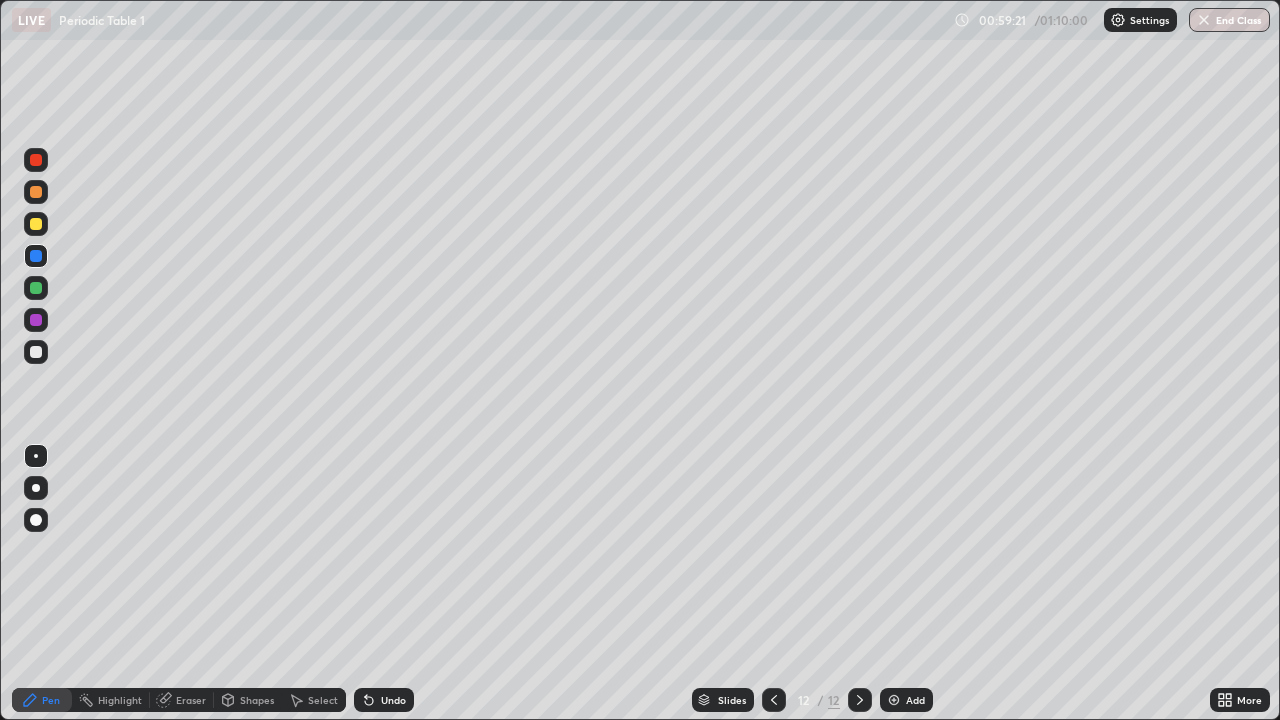 click at bounding box center (36, 256) 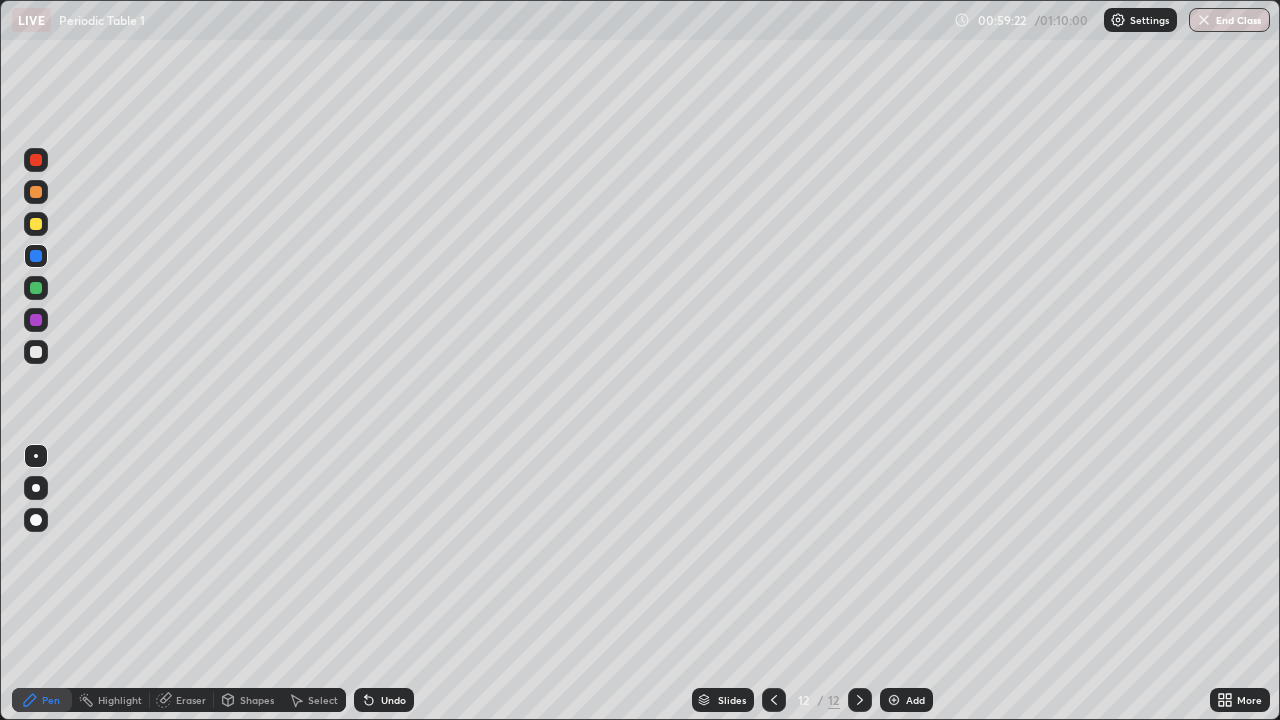 click at bounding box center (36, 224) 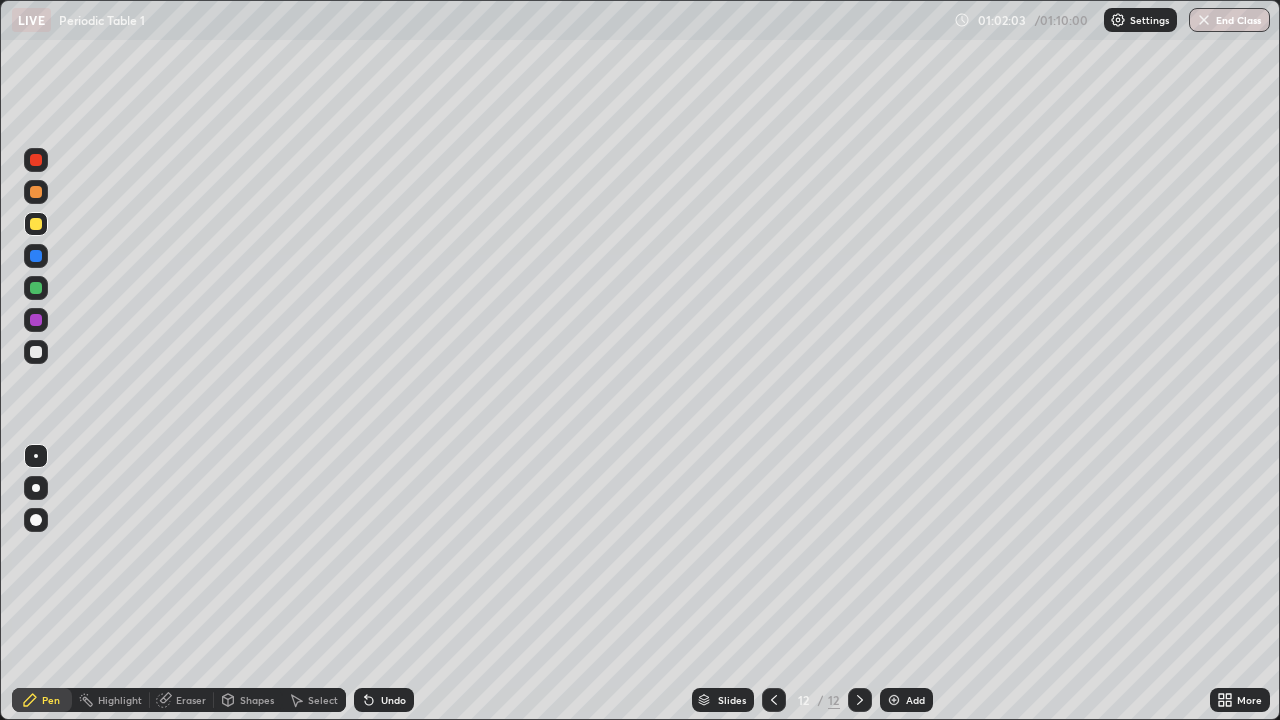 click on "Add" at bounding box center (906, 700) 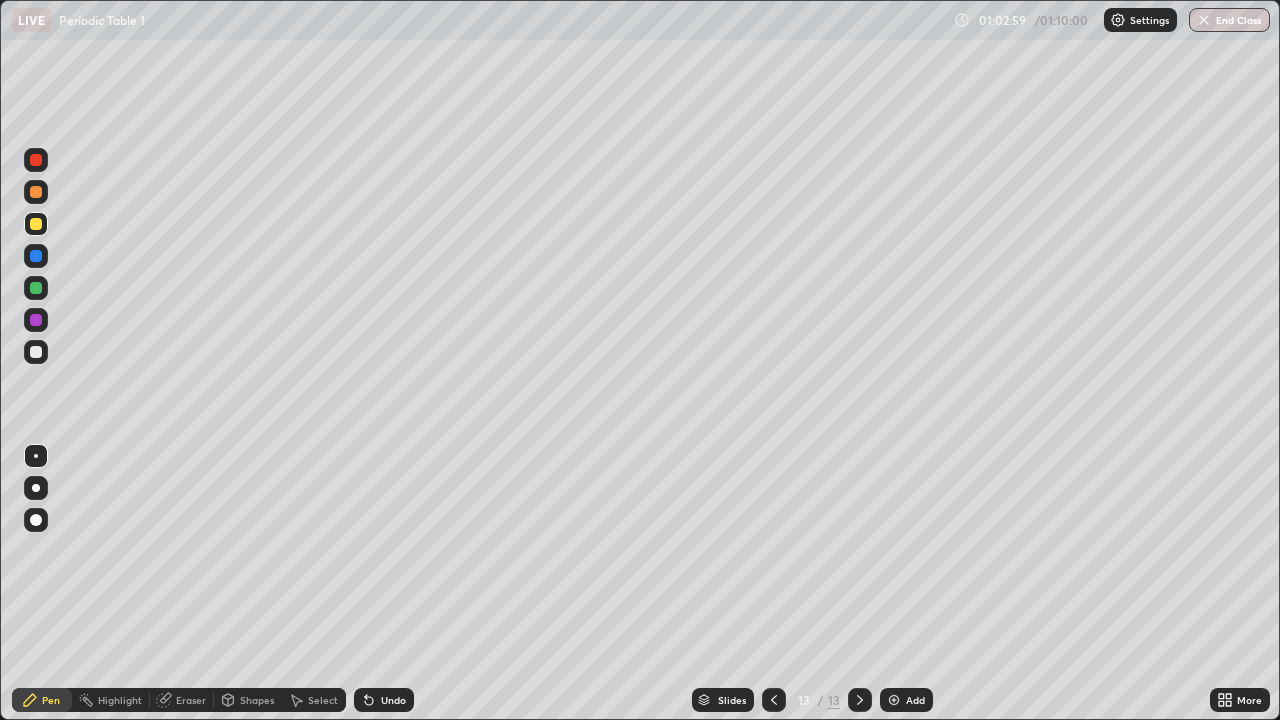 click at bounding box center (36, 256) 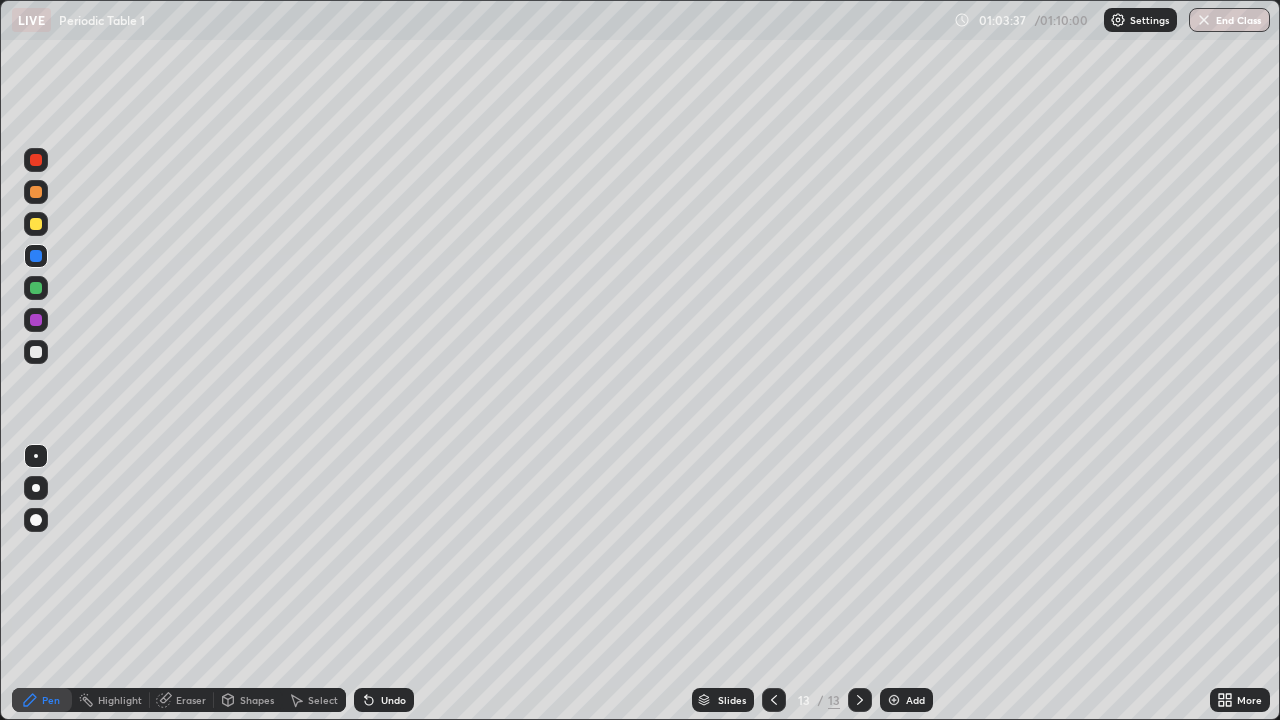 click at bounding box center (36, 320) 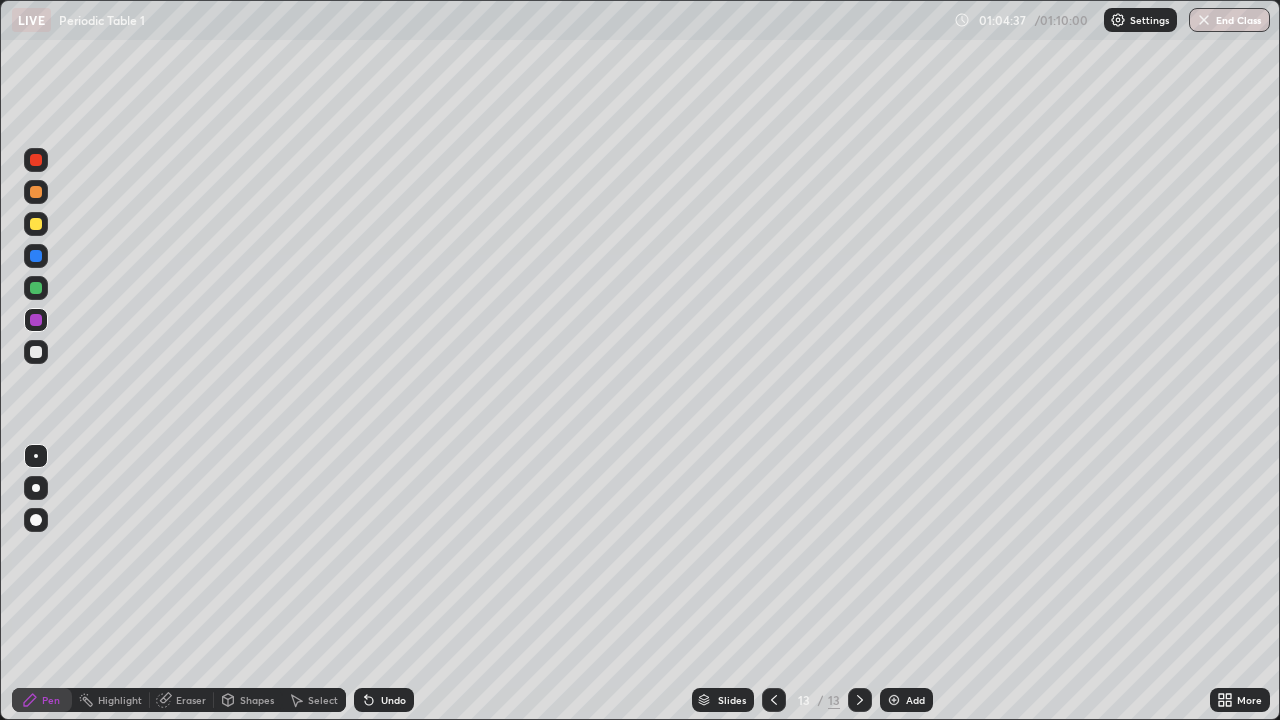 click at bounding box center (36, 352) 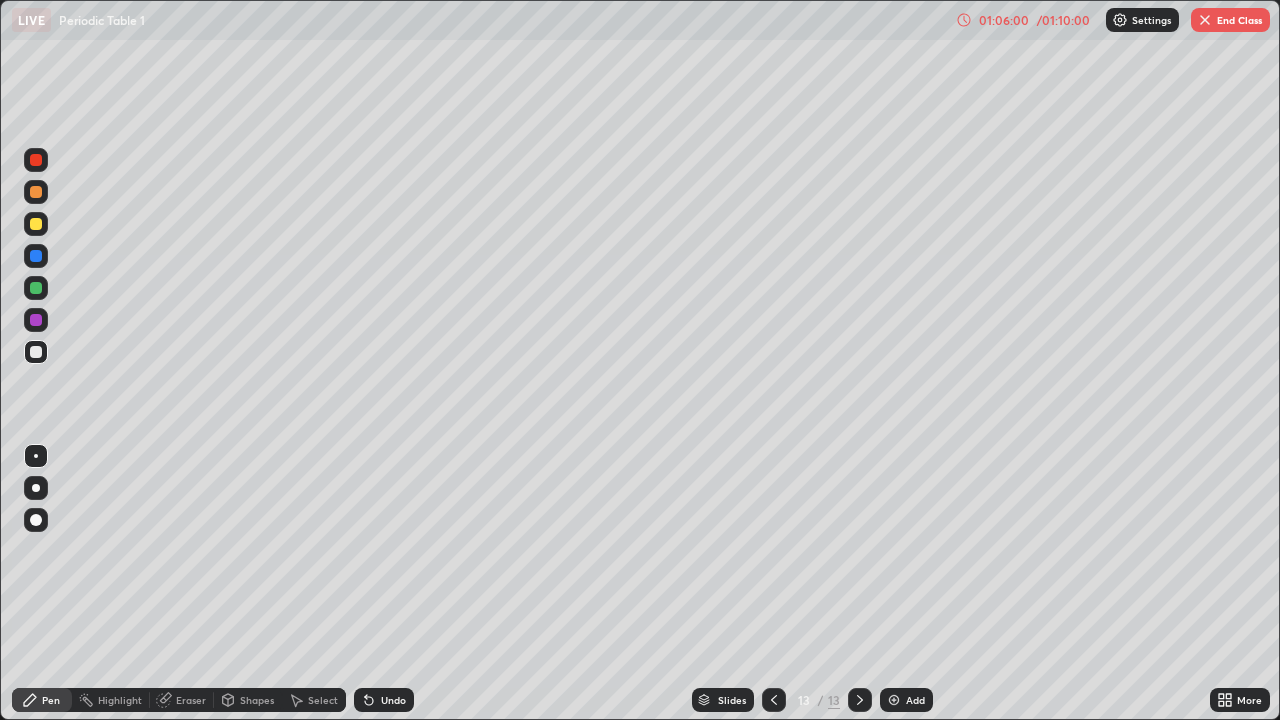 click 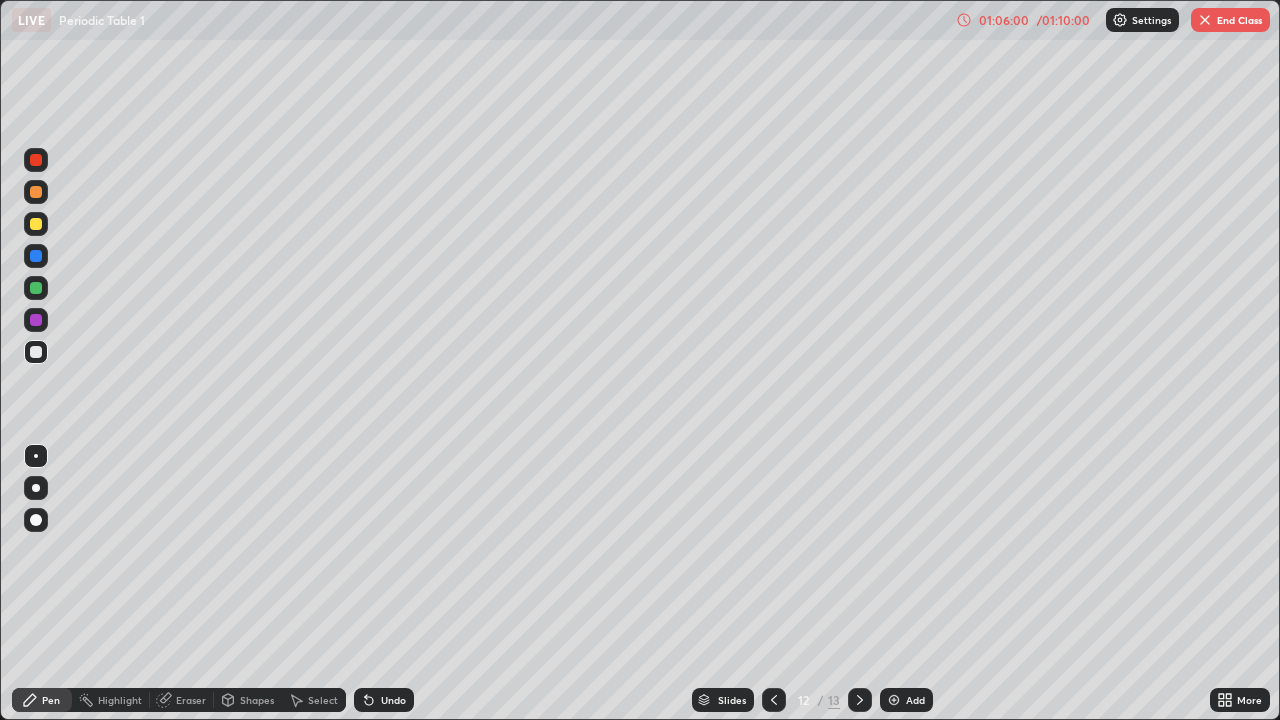 click 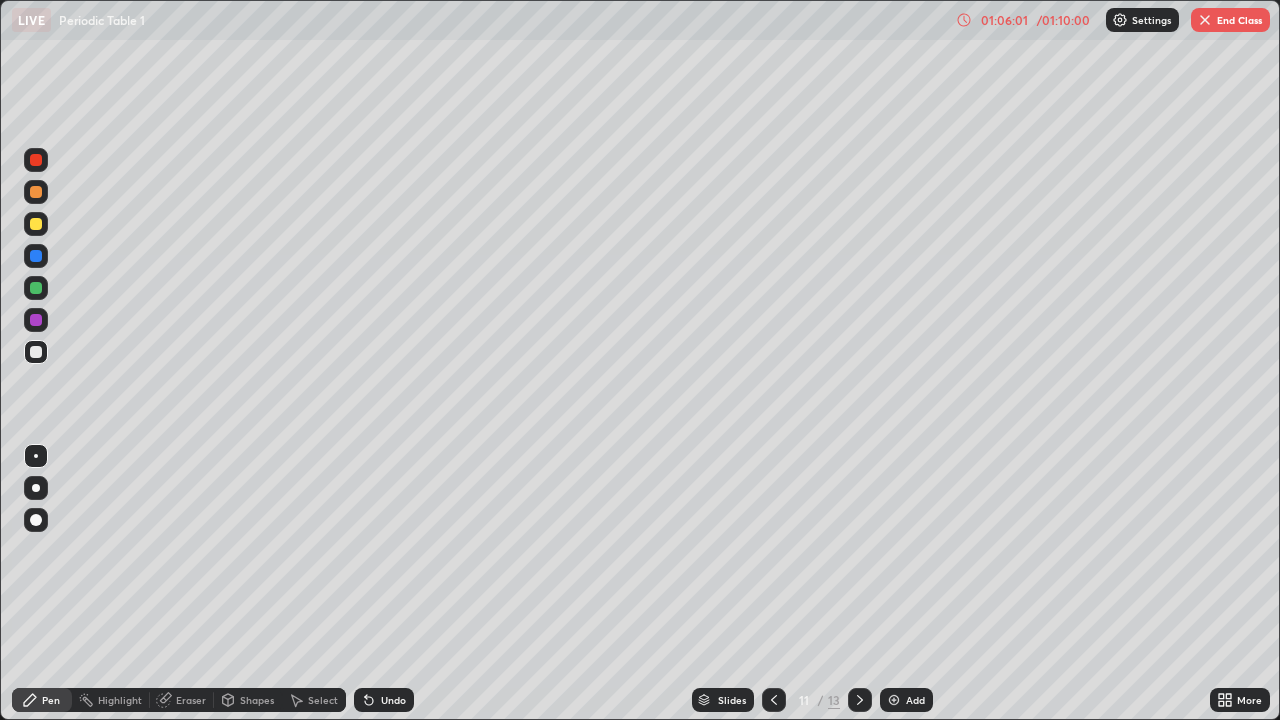 click 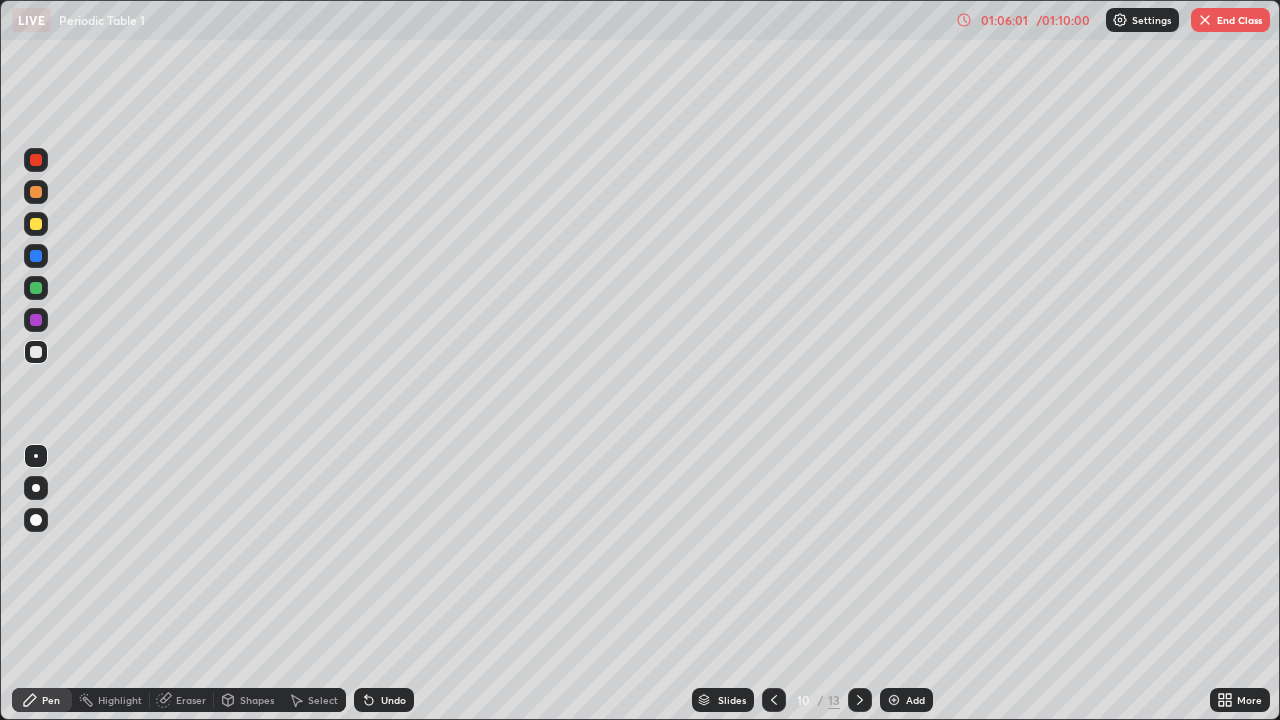 click 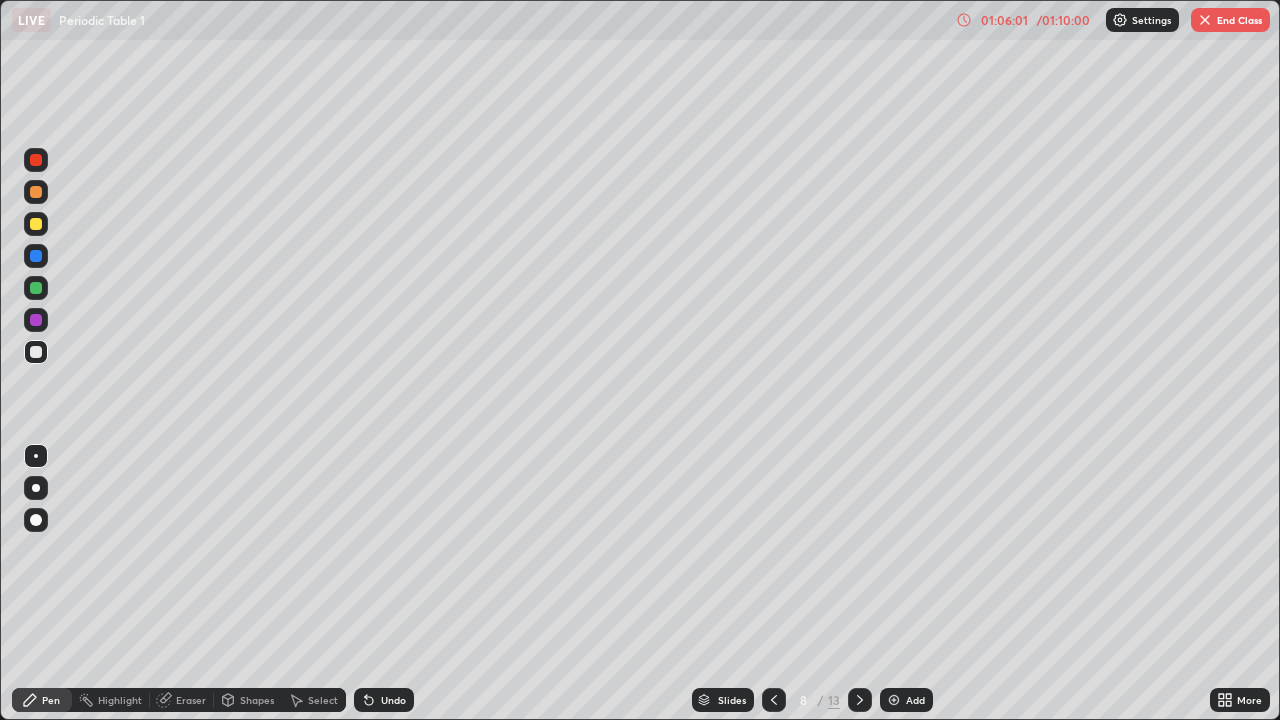 click at bounding box center (774, 700) 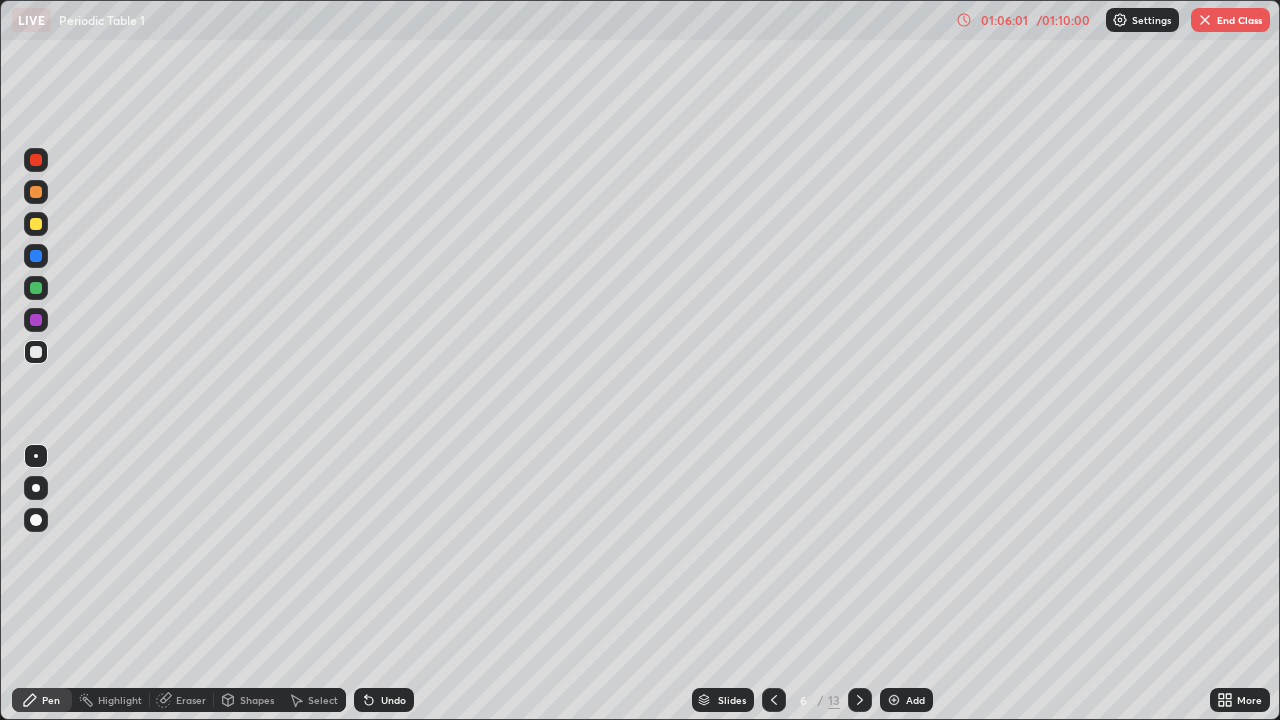 click at bounding box center [774, 700] 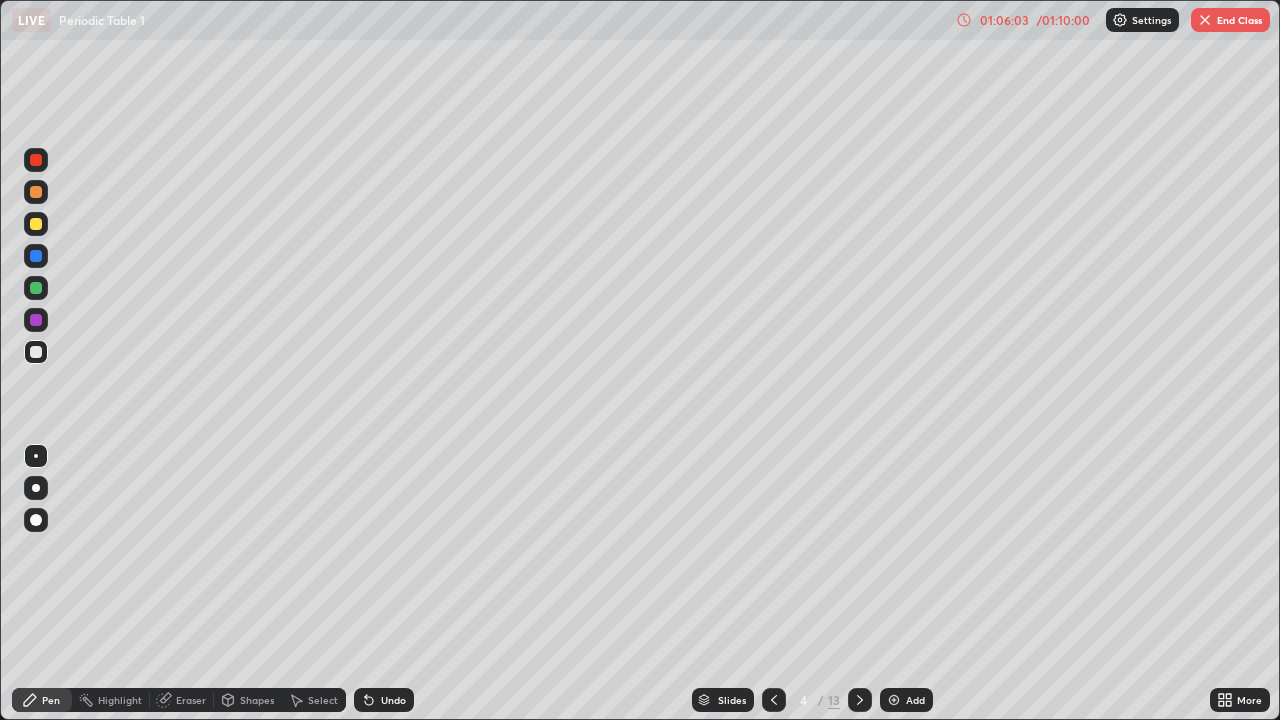 click 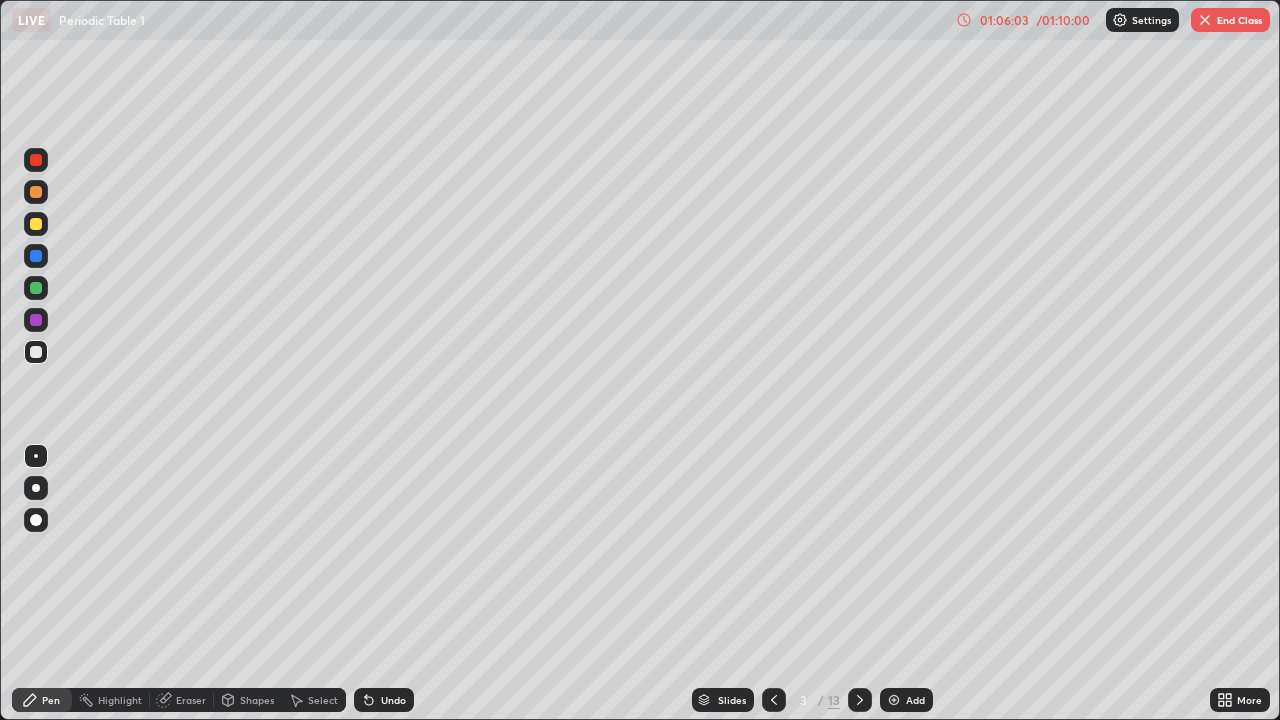 click 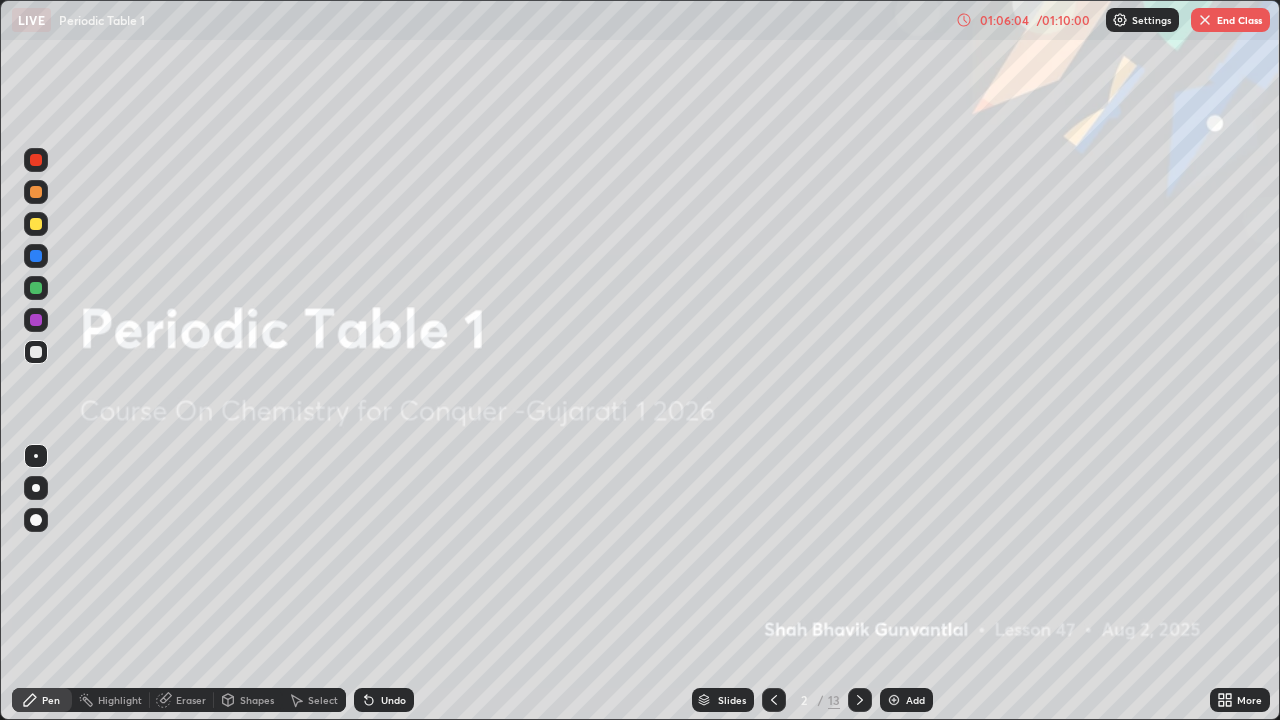 click 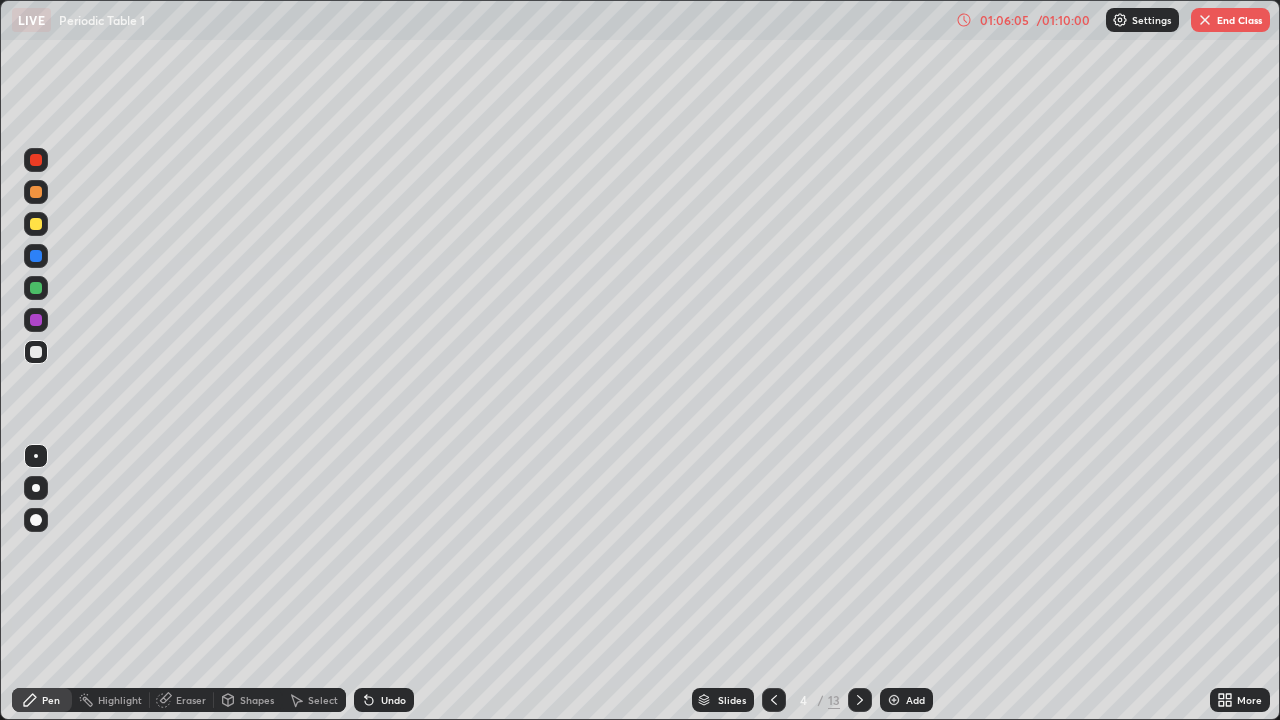 click 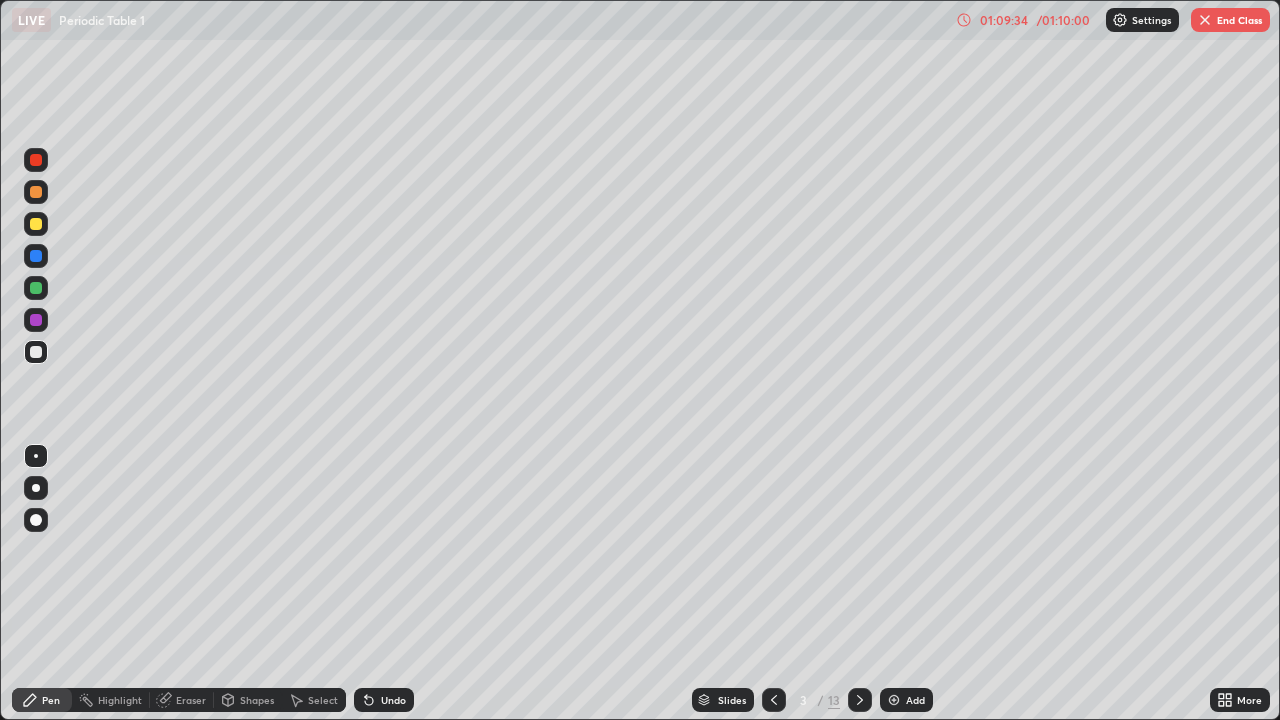 click on "End Class" at bounding box center (1230, 20) 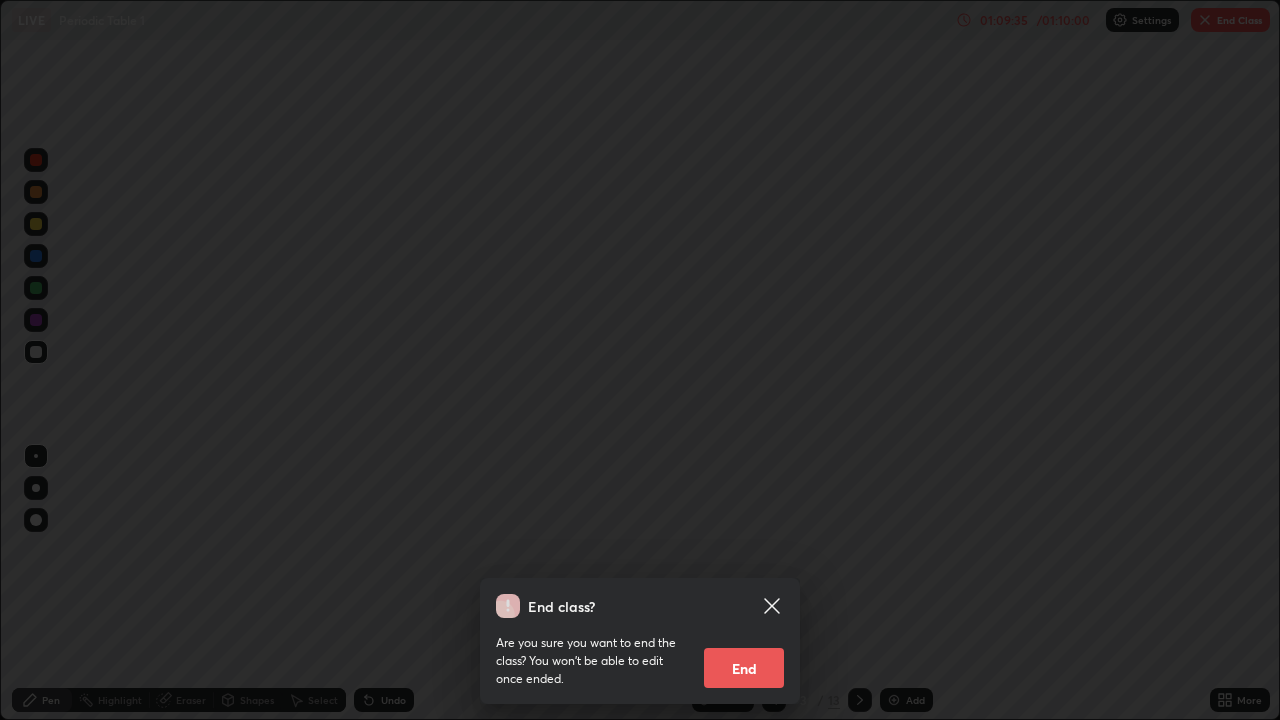 click on "End" at bounding box center [744, 668] 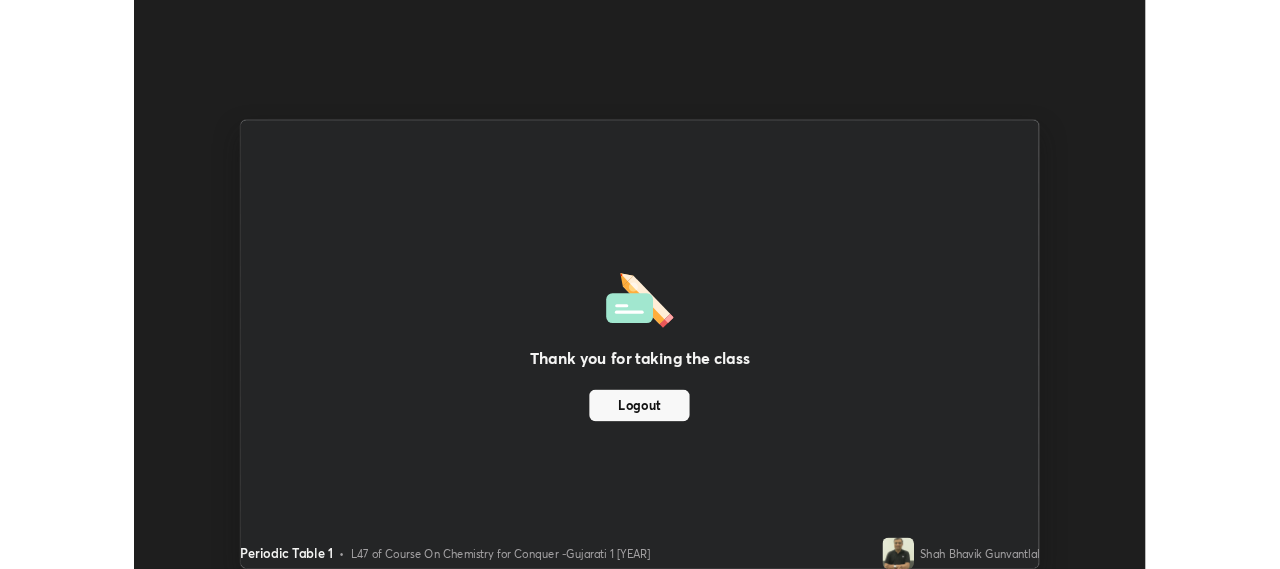 scroll, scrollTop: 569, scrollLeft: 1280, axis: both 